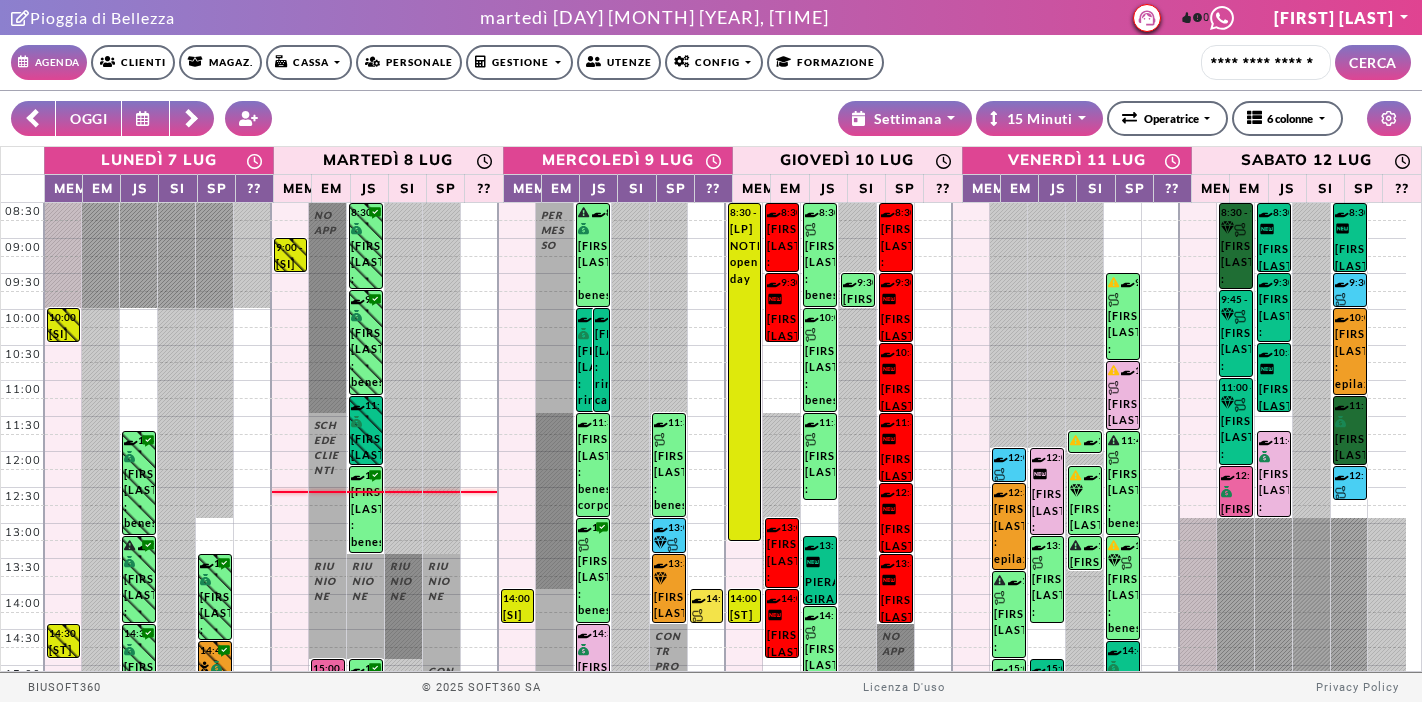 scroll, scrollTop: 0, scrollLeft: 0, axis: both 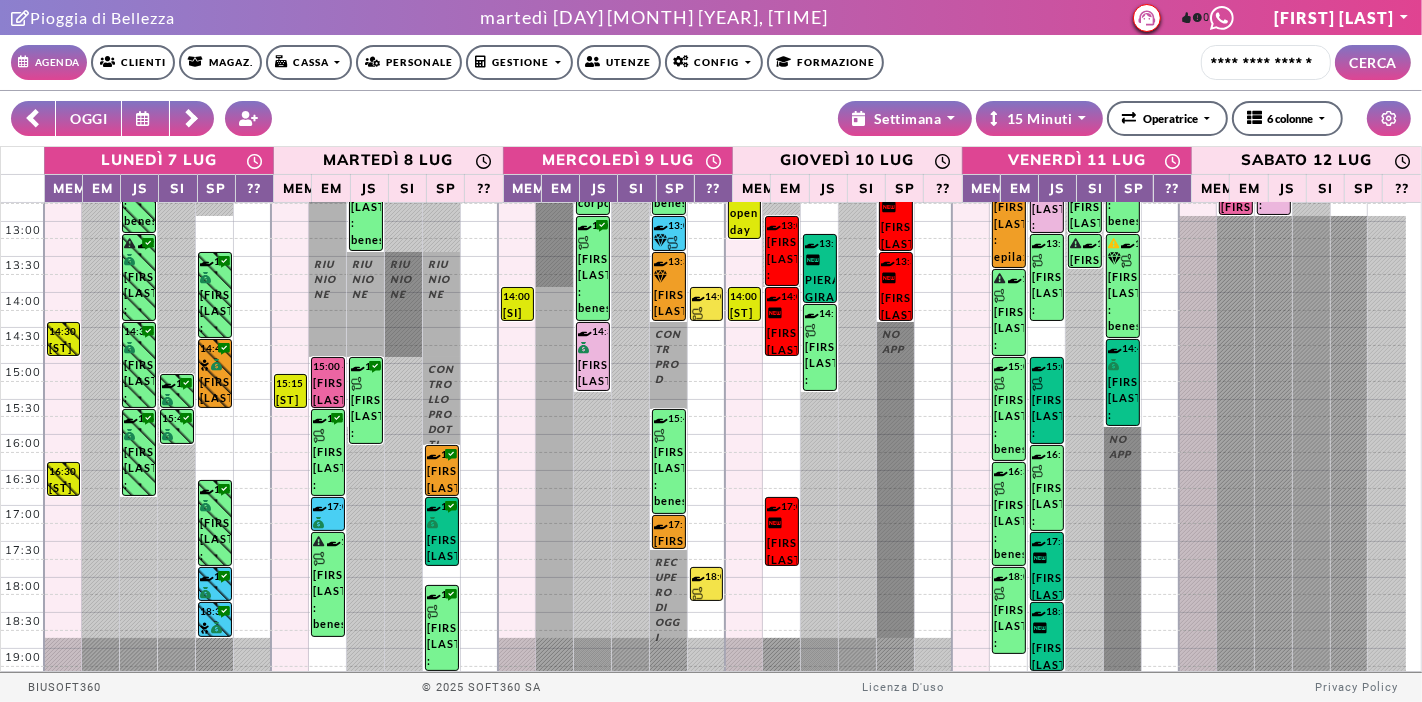 click on "OGGI" at bounding box center [88, 118] 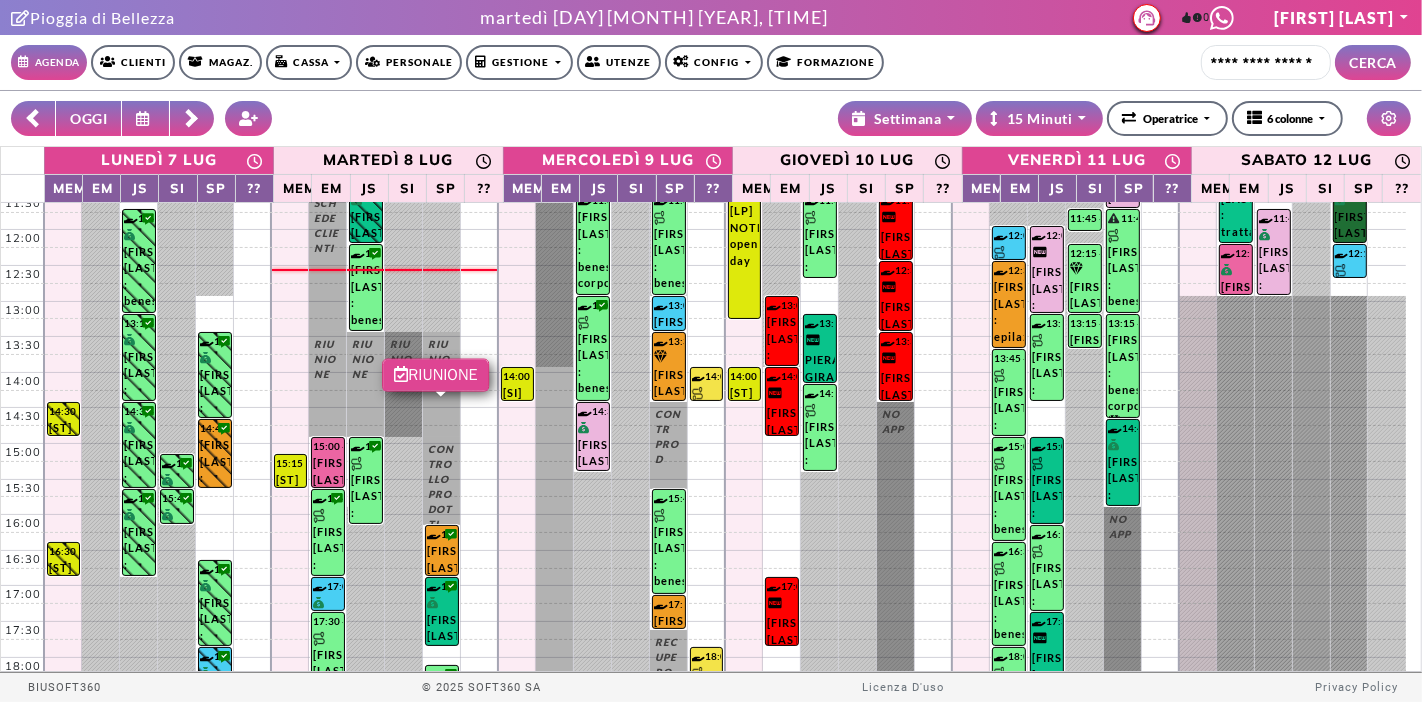 scroll, scrollTop: 0, scrollLeft: 0, axis: both 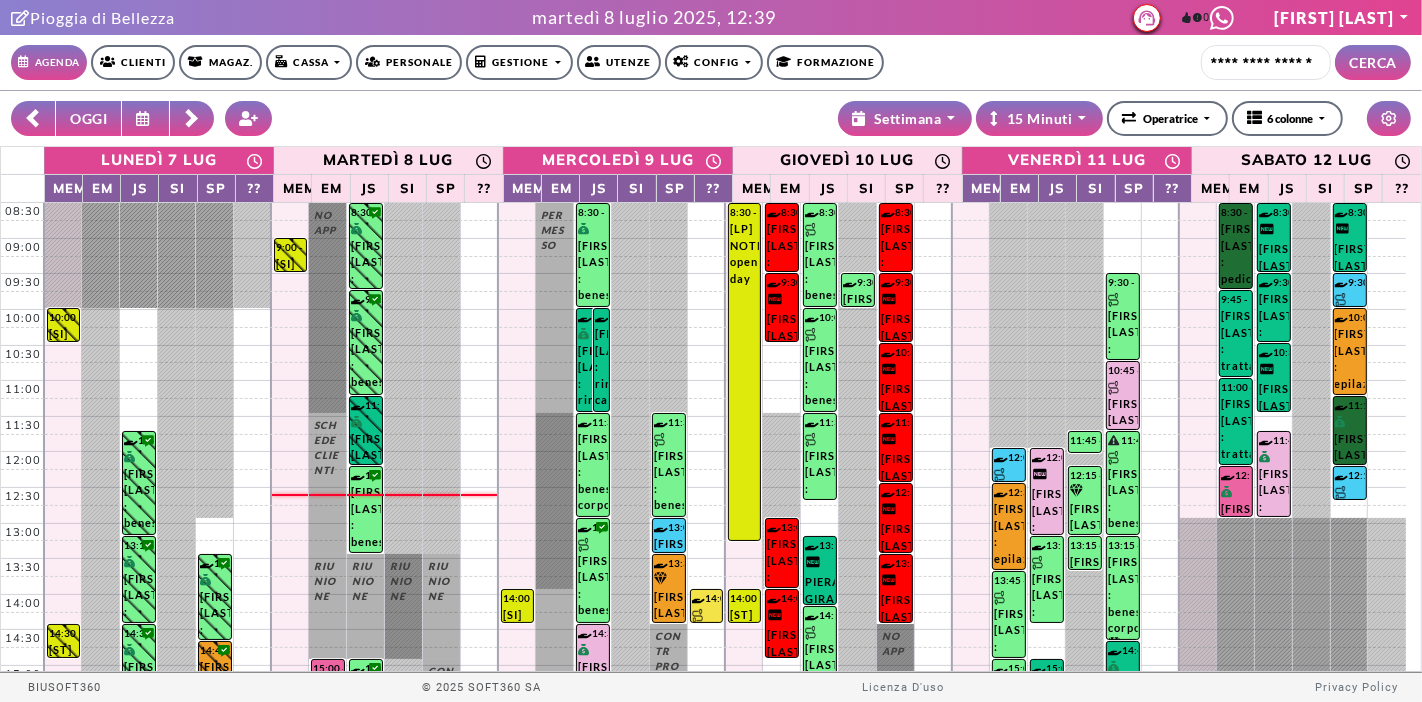 click at bounding box center [192, 119] 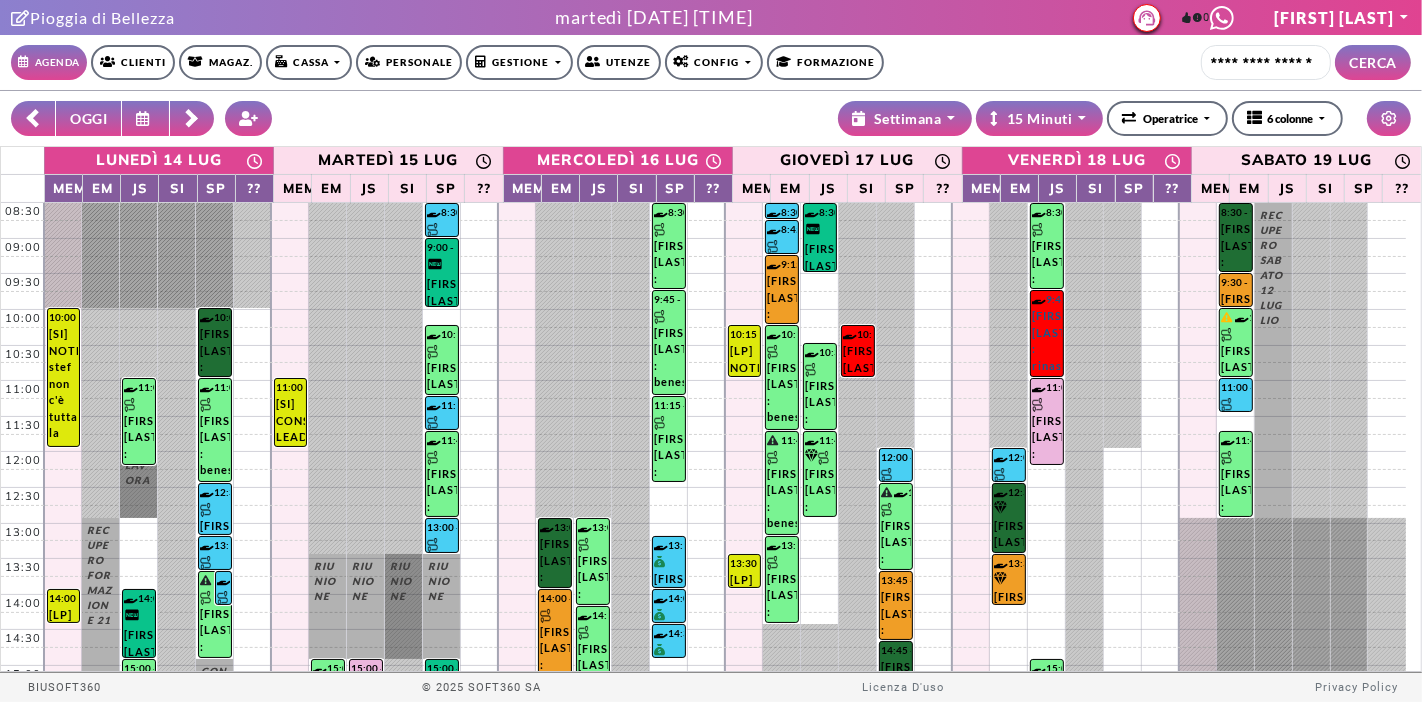 click on "OGGI" at bounding box center (88, 118) 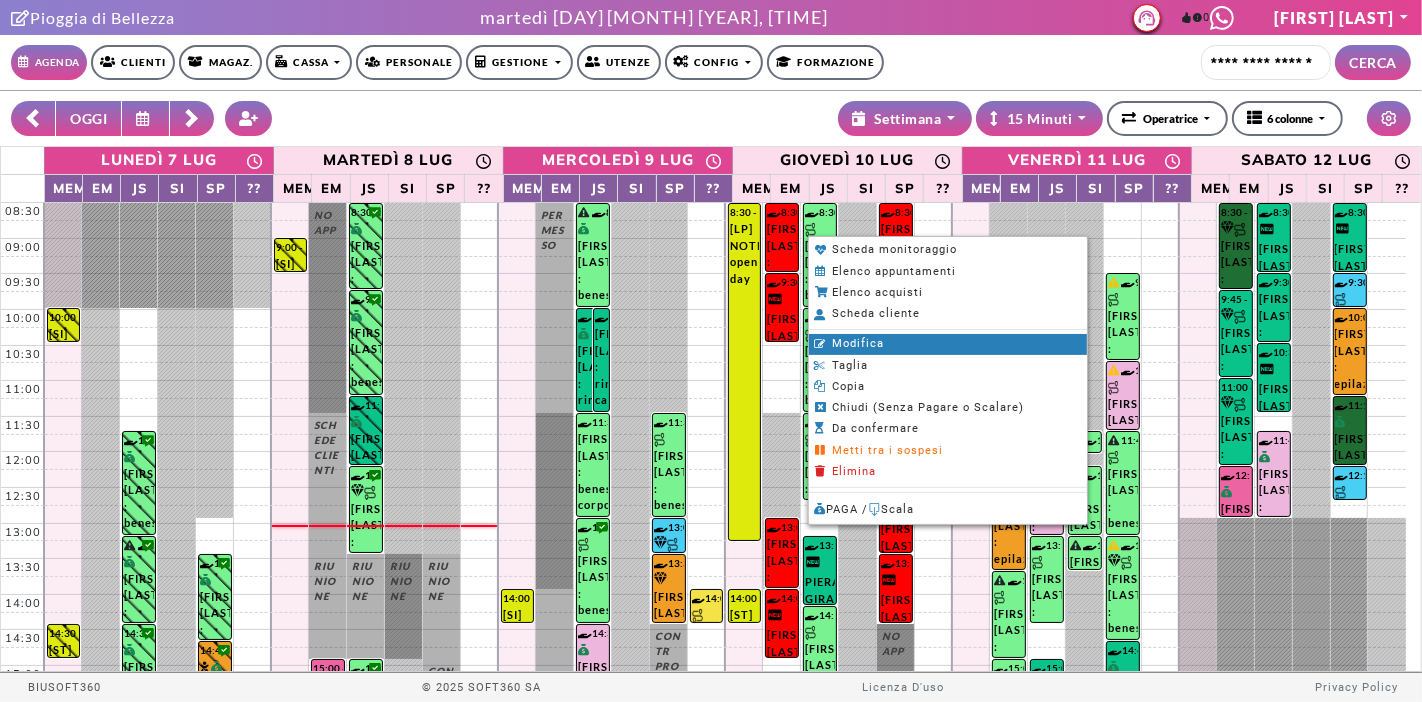 click on "Modifica" at bounding box center [948, 344] 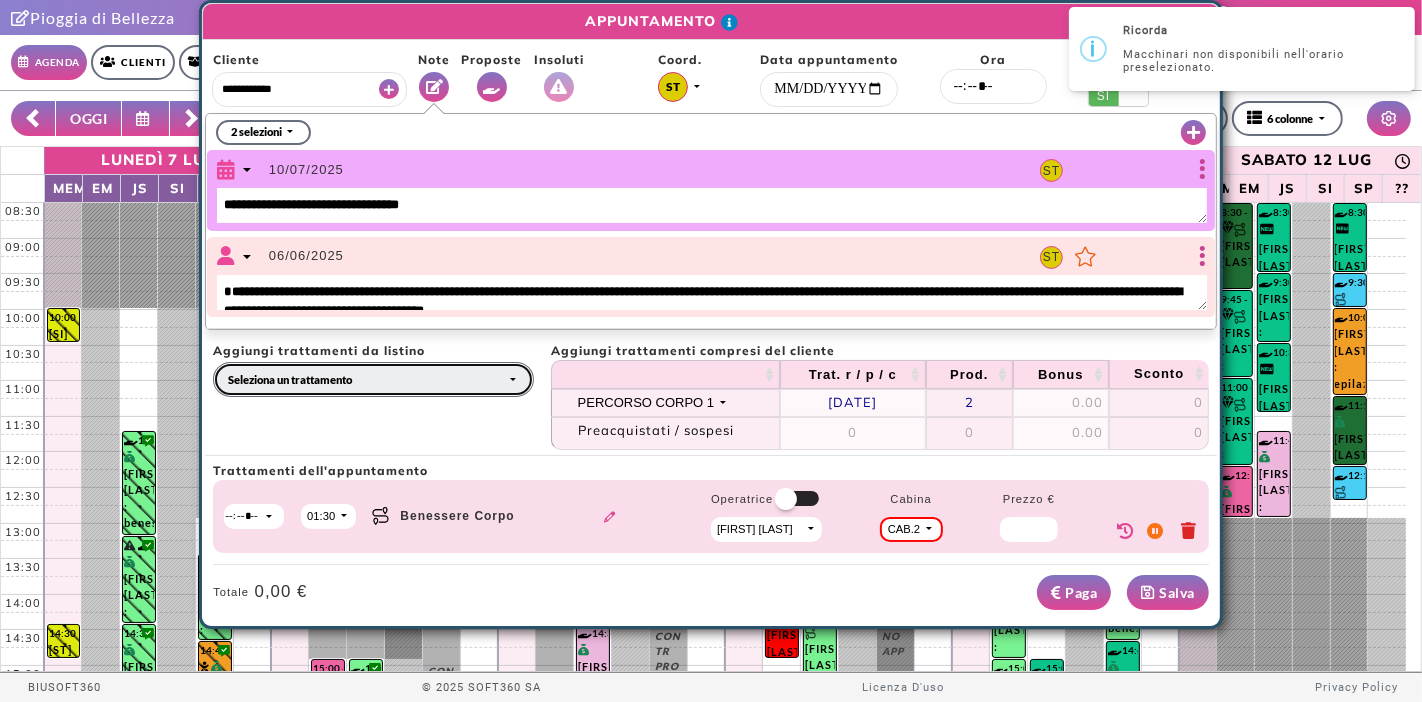 click on "Seleziona un trattamento" at bounding box center [373, 379] 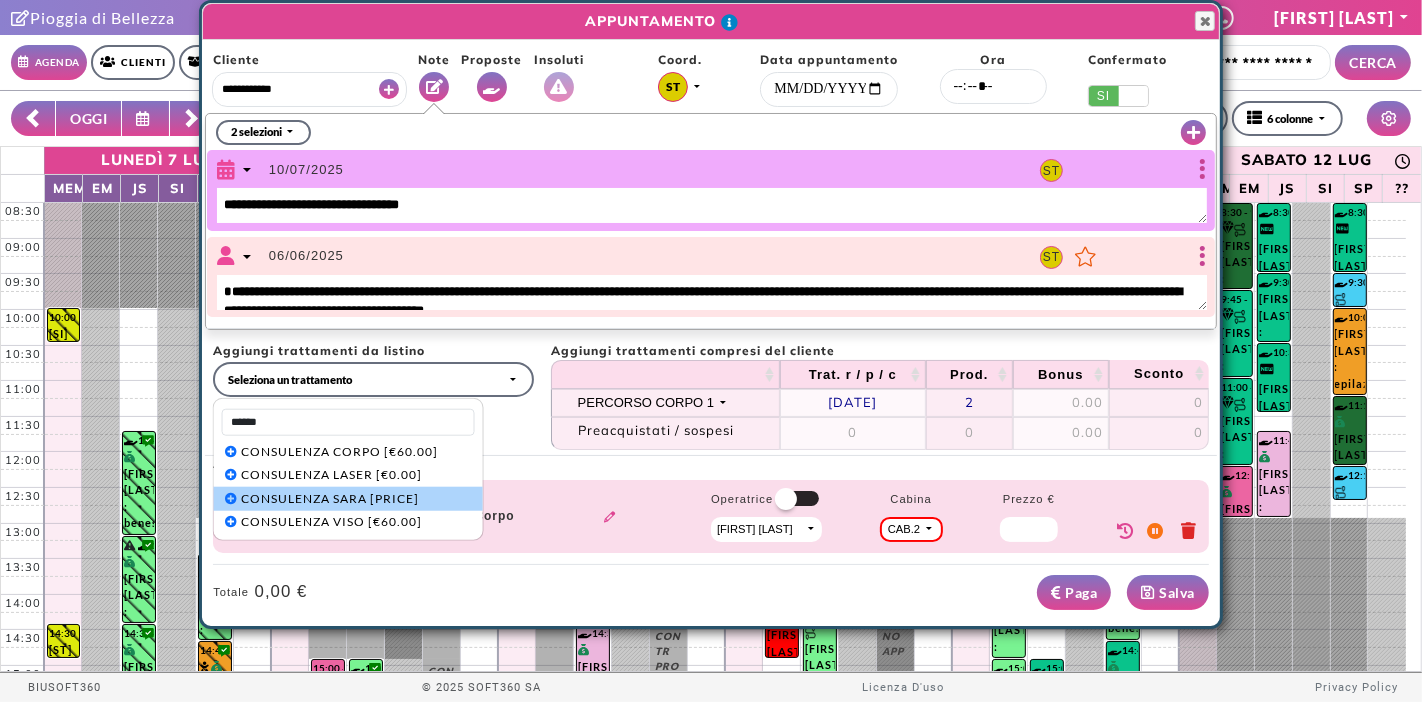 type on "******" 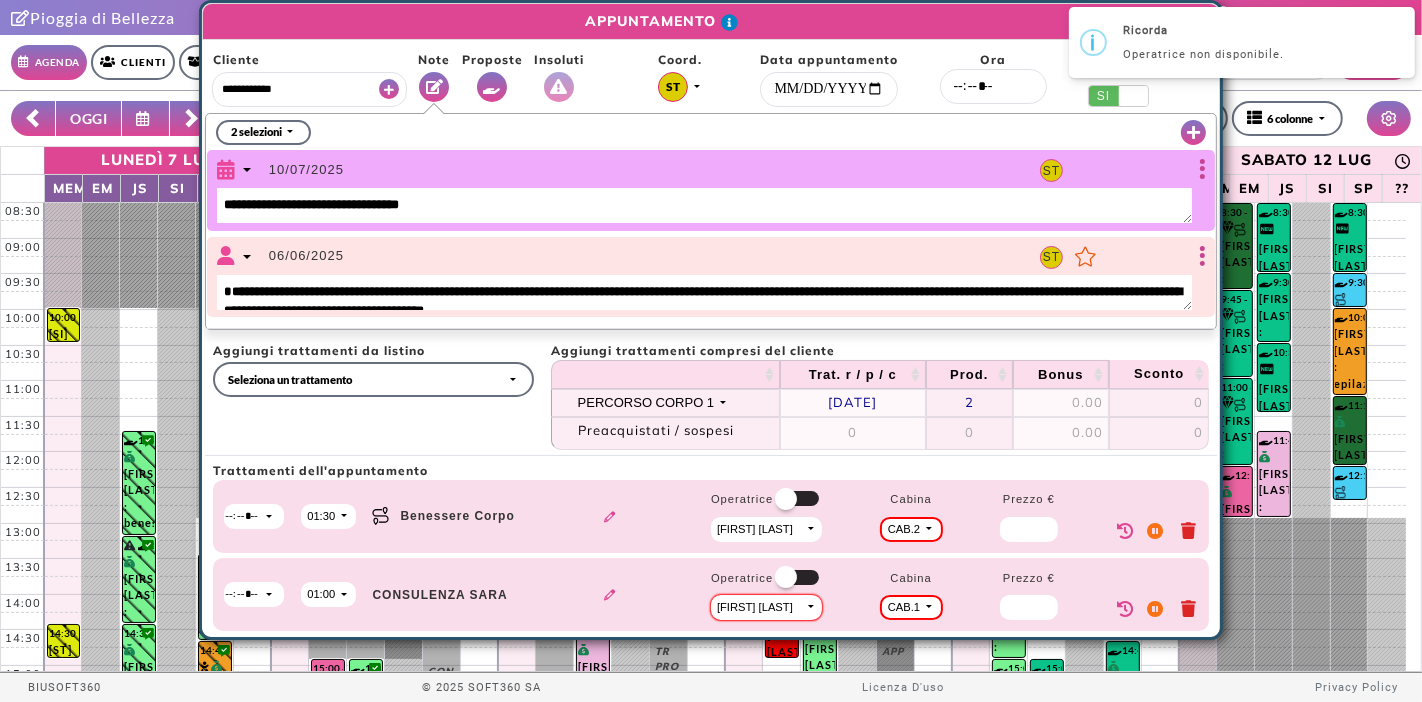click on "*****" at bounding box center (254, 516) 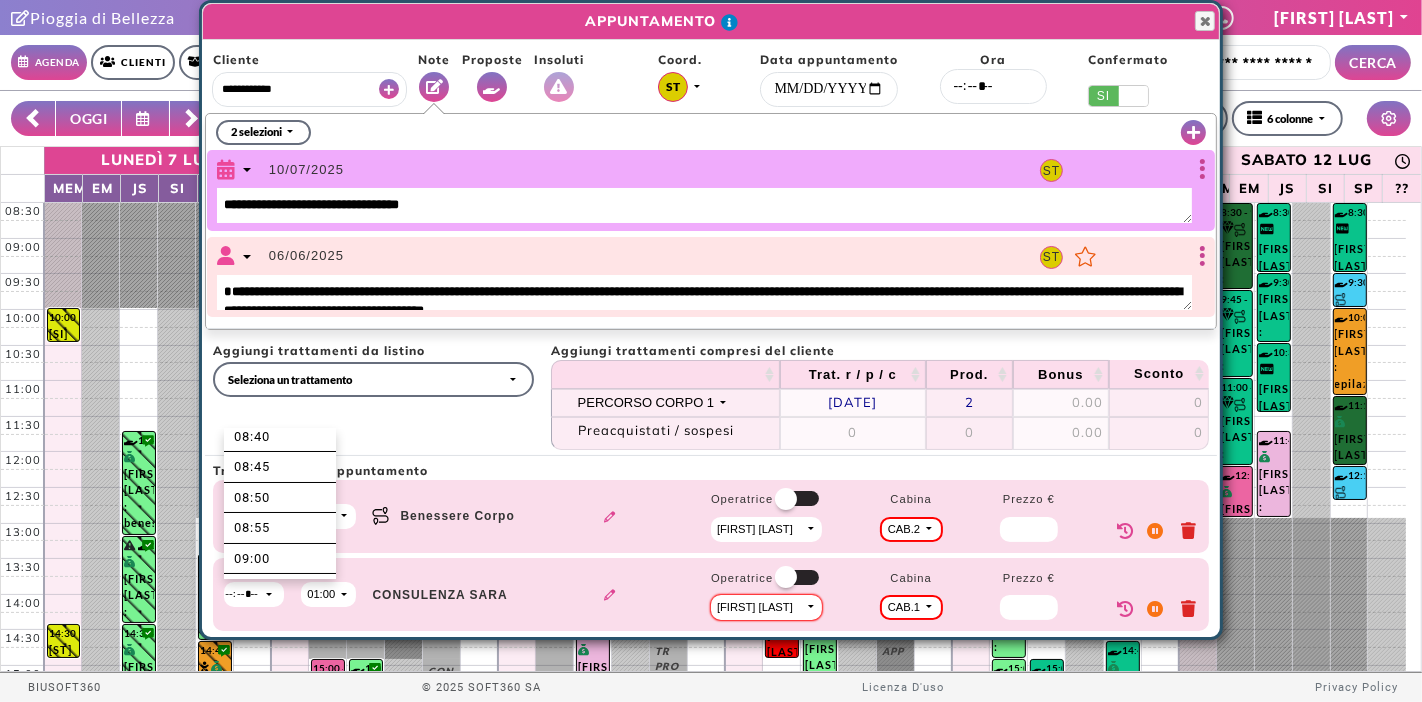 scroll, scrollTop: 0, scrollLeft: 0, axis: both 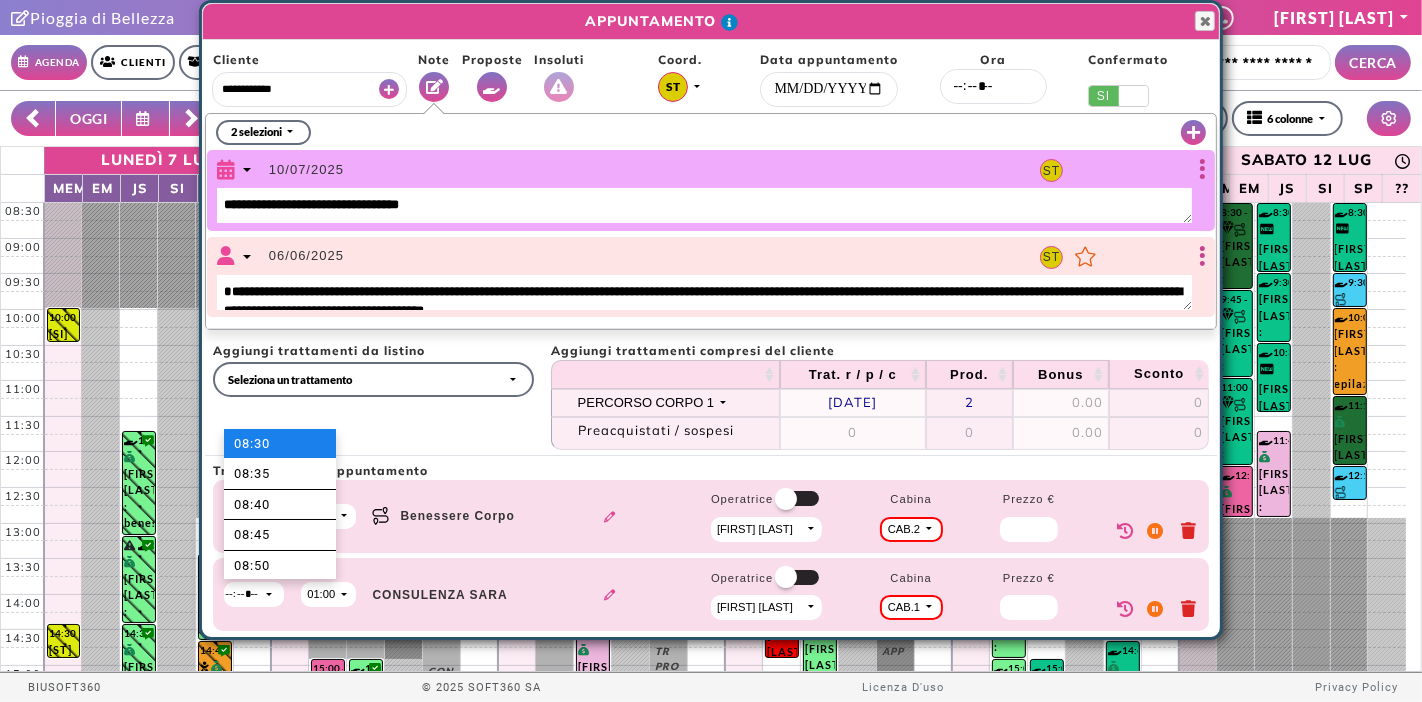 click on "08:30" at bounding box center (280, 444) 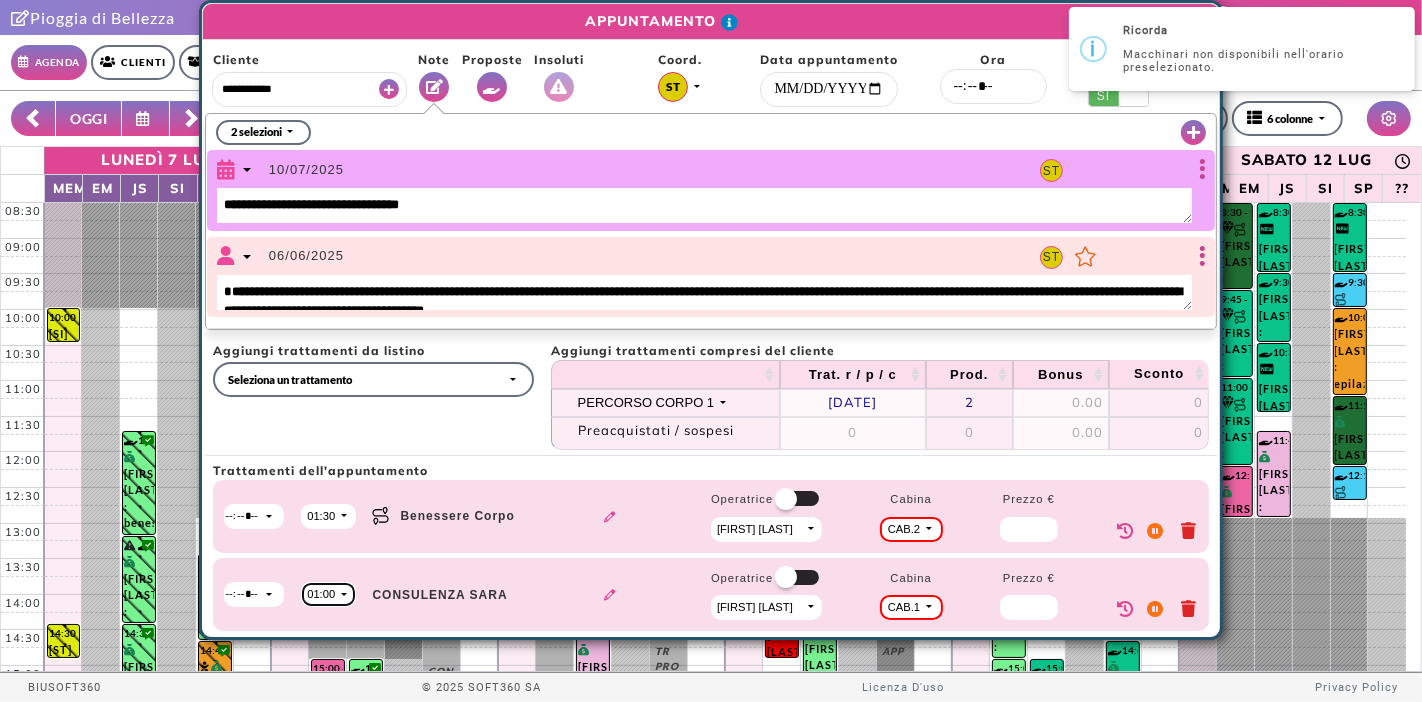 click on "01:00" at bounding box center [321, 516] 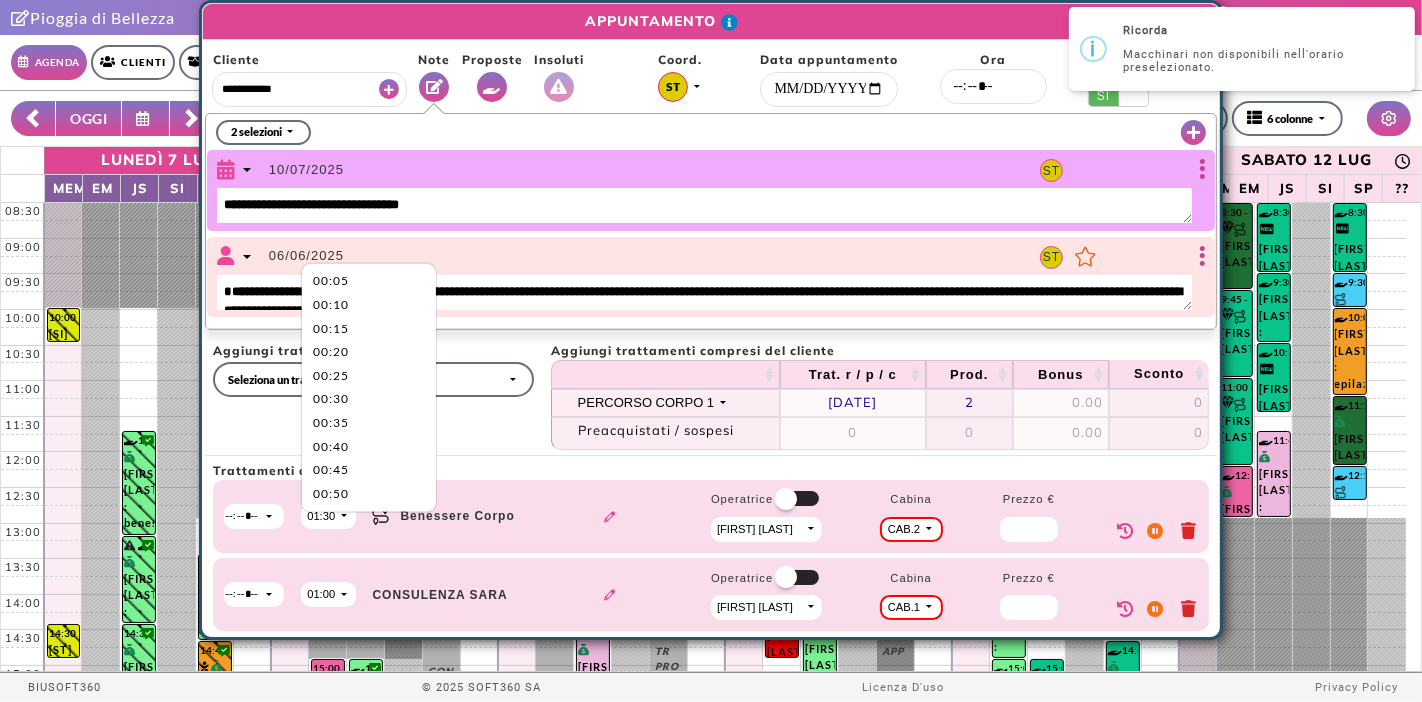 scroll, scrollTop: 64, scrollLeft: 0, axis: vertical 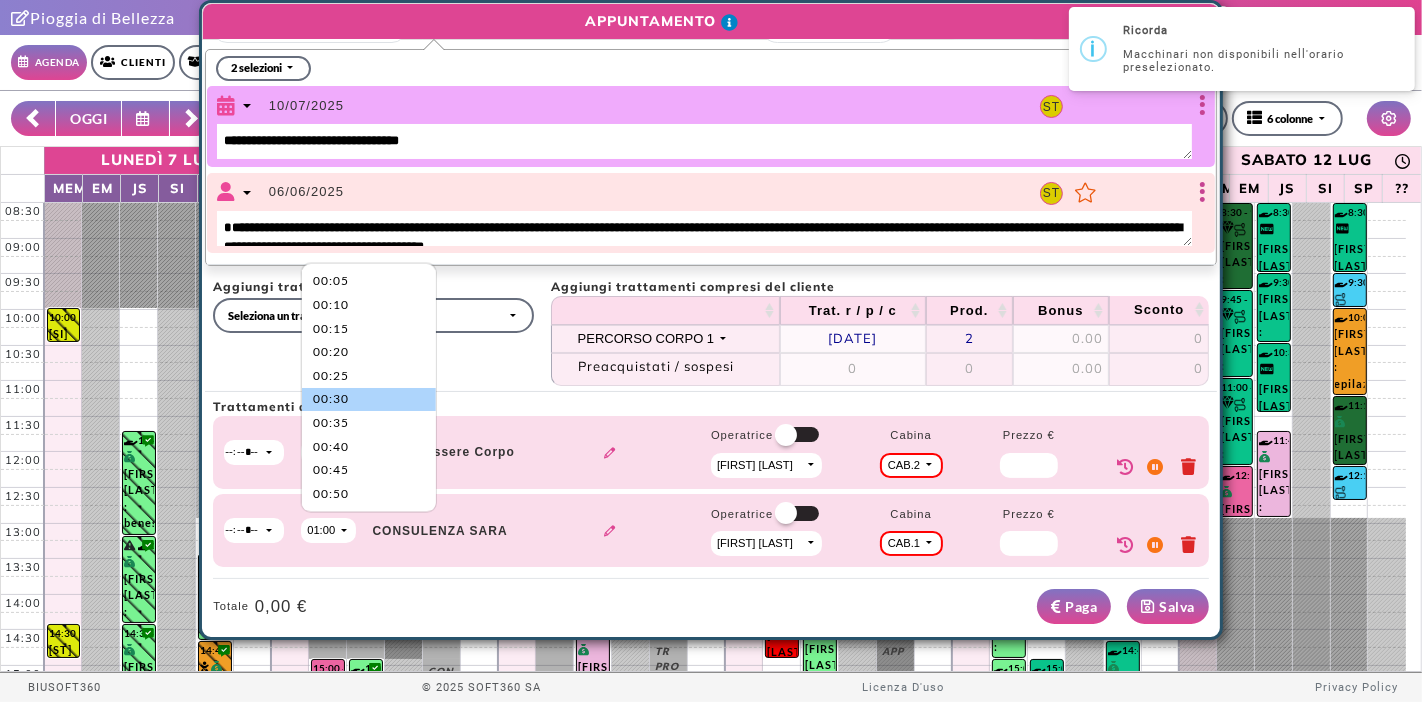 click on "00:30" at bounding box center [331, 399] 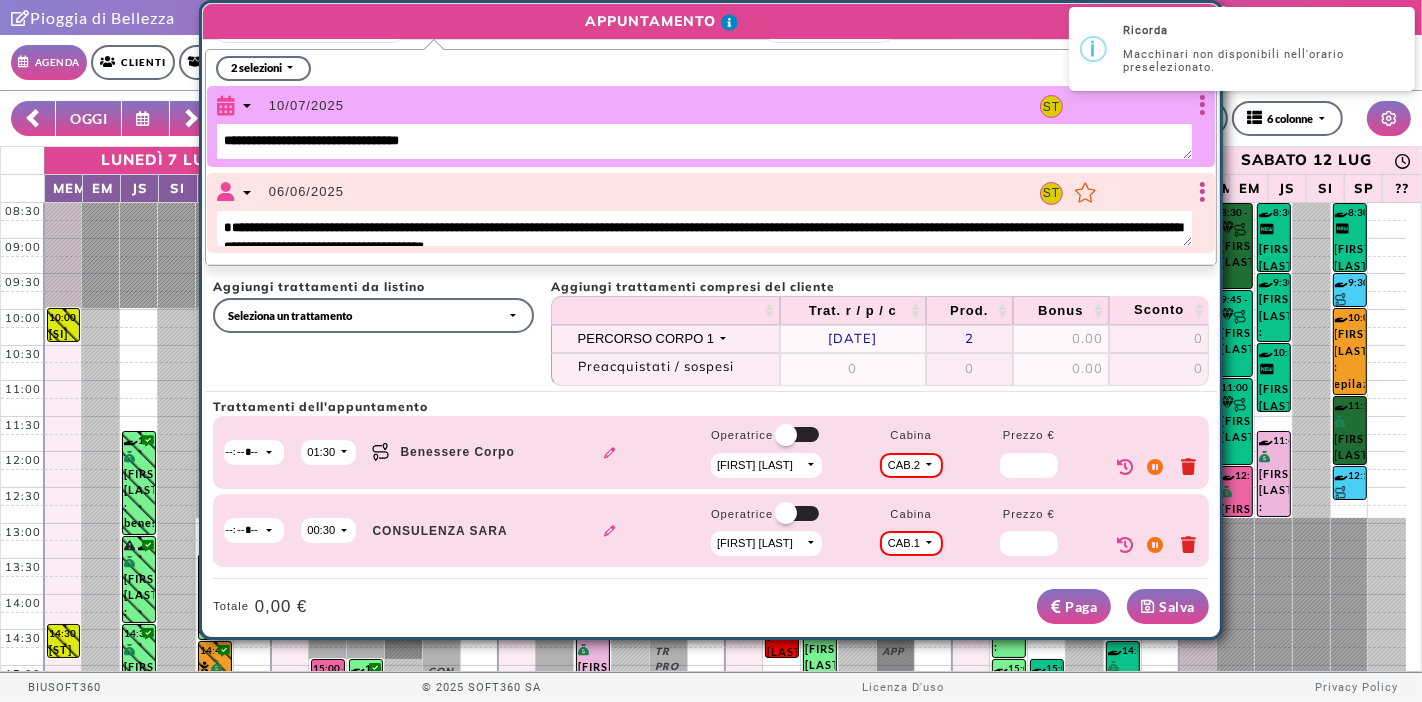 click on "Salva" at bounding box center (1168, 606) 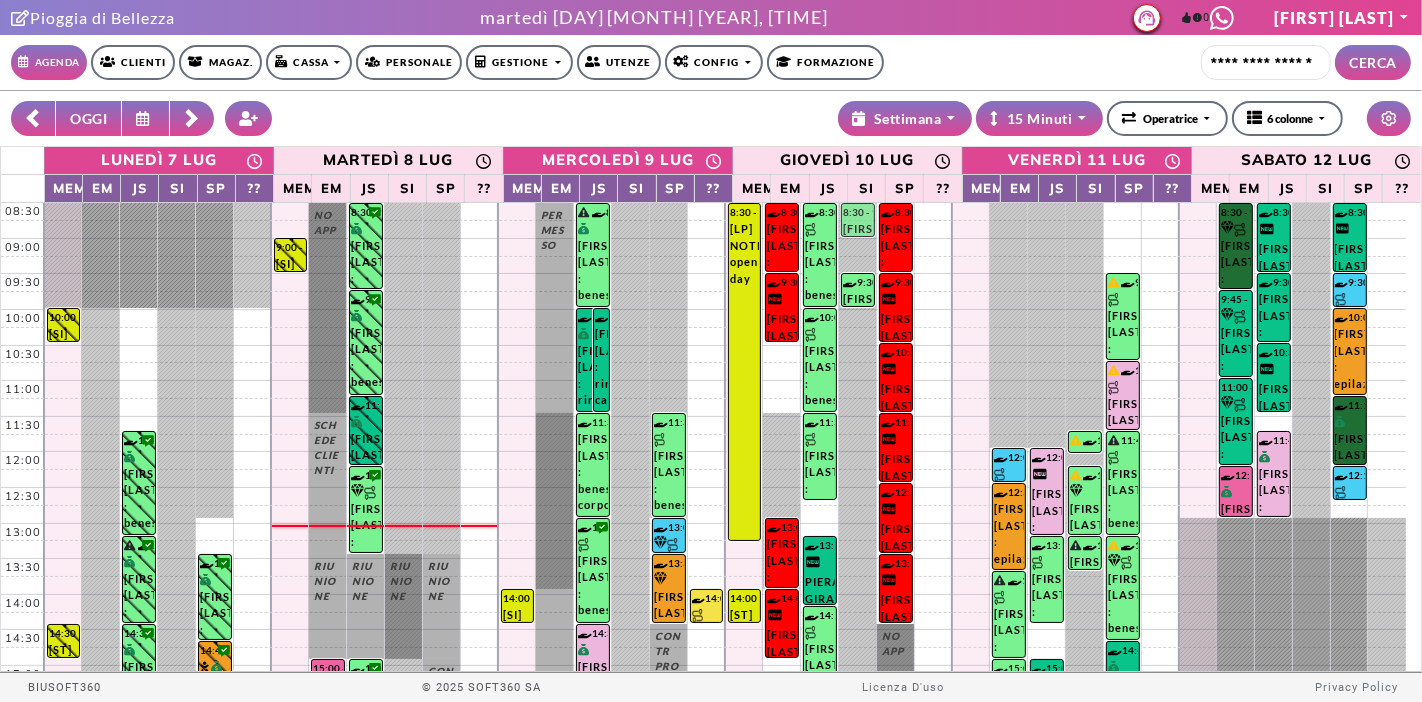 drag, startPoint x: 831, startPoint y: 215, endPoint x: 843, endPoint y: 214, distance: 12.0415945 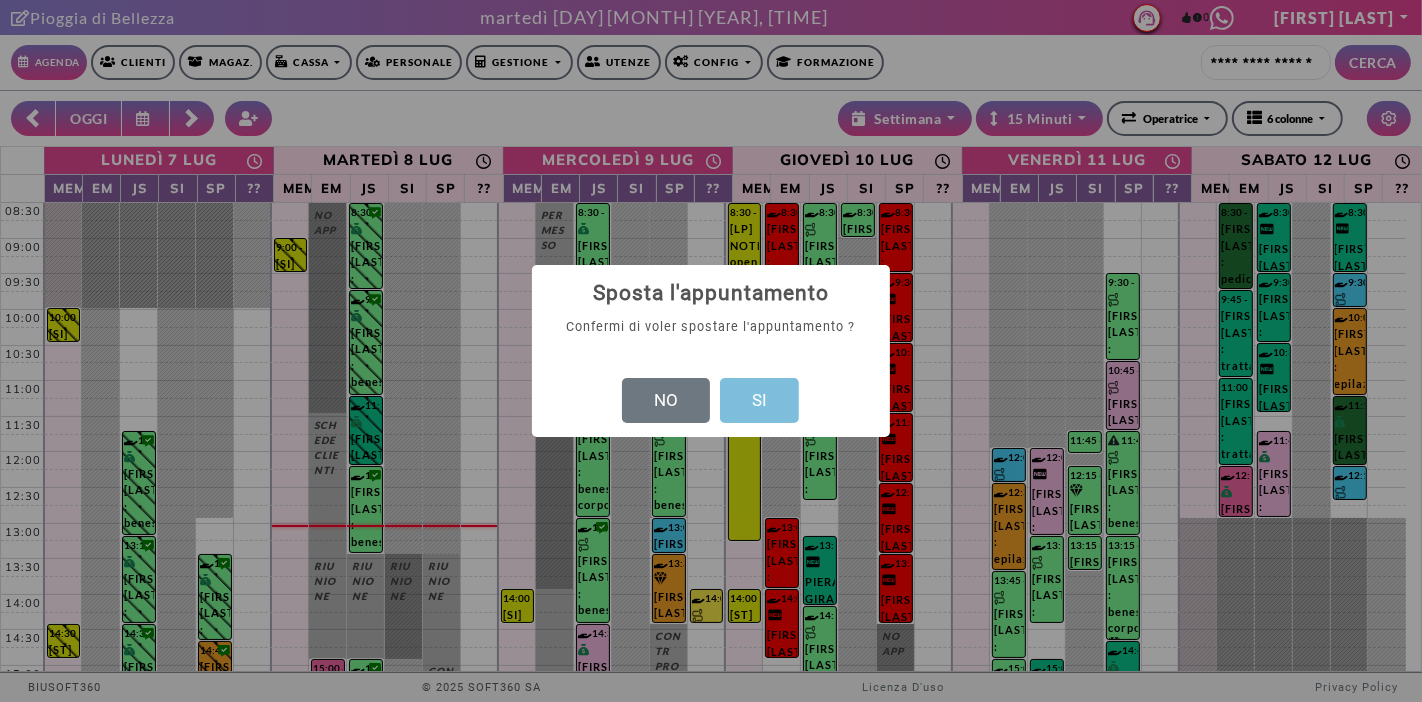 click on "SI" at bounding box center (759, 401) 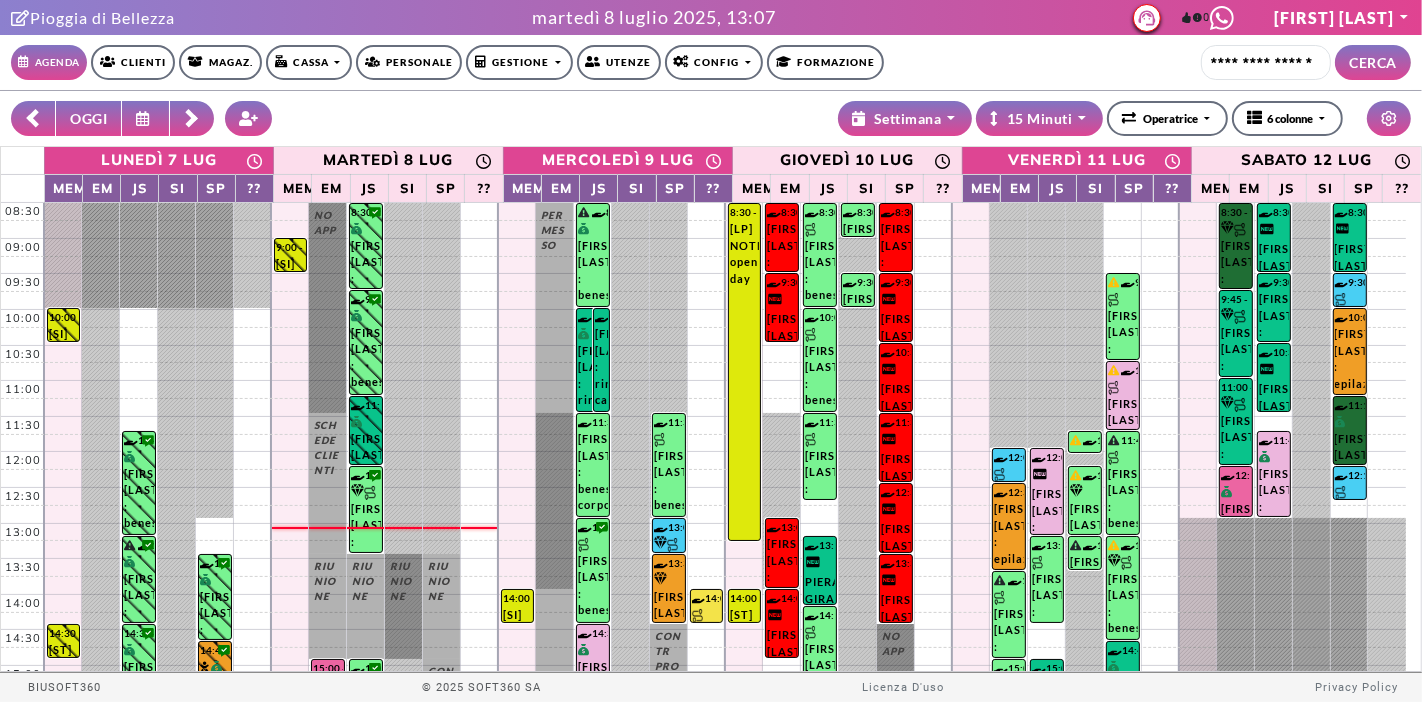click at bounding box center [192, 118] 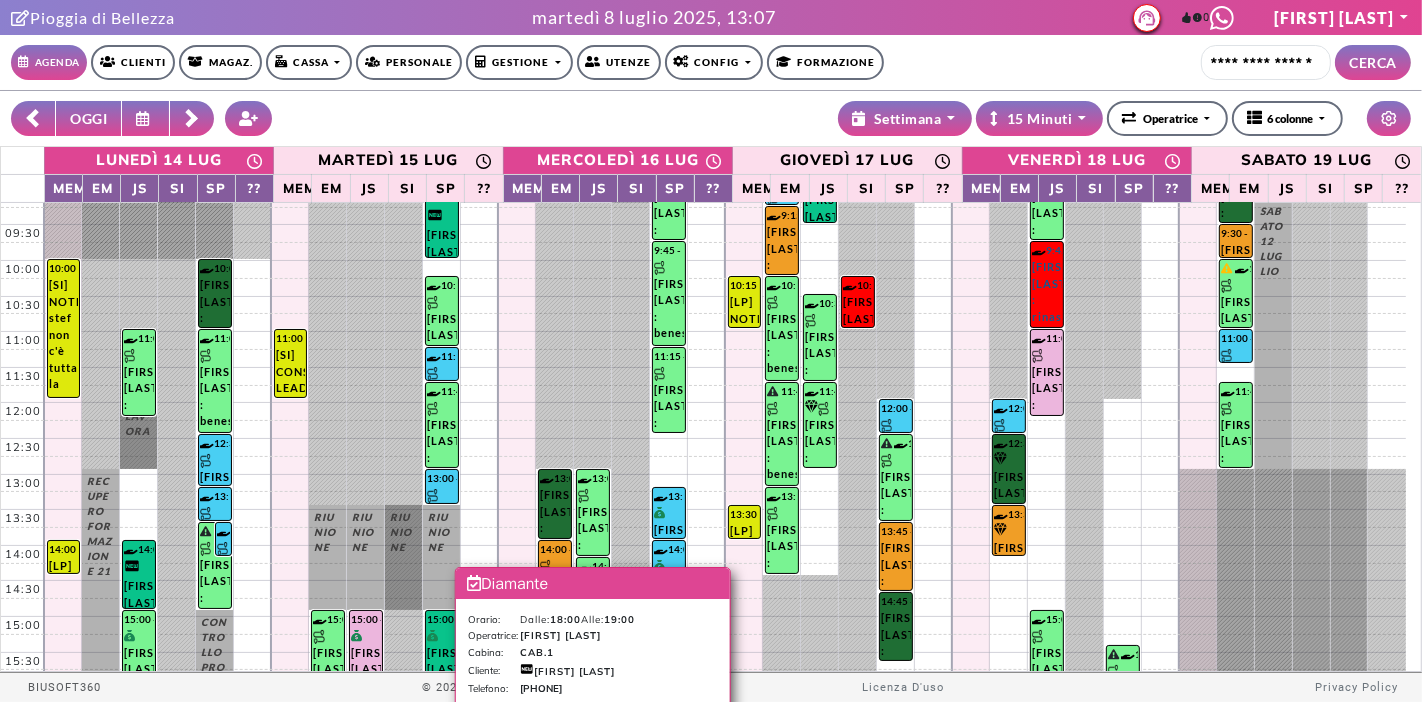 scroll, scrollTop: 0, scrollLeft: 0, axis: both 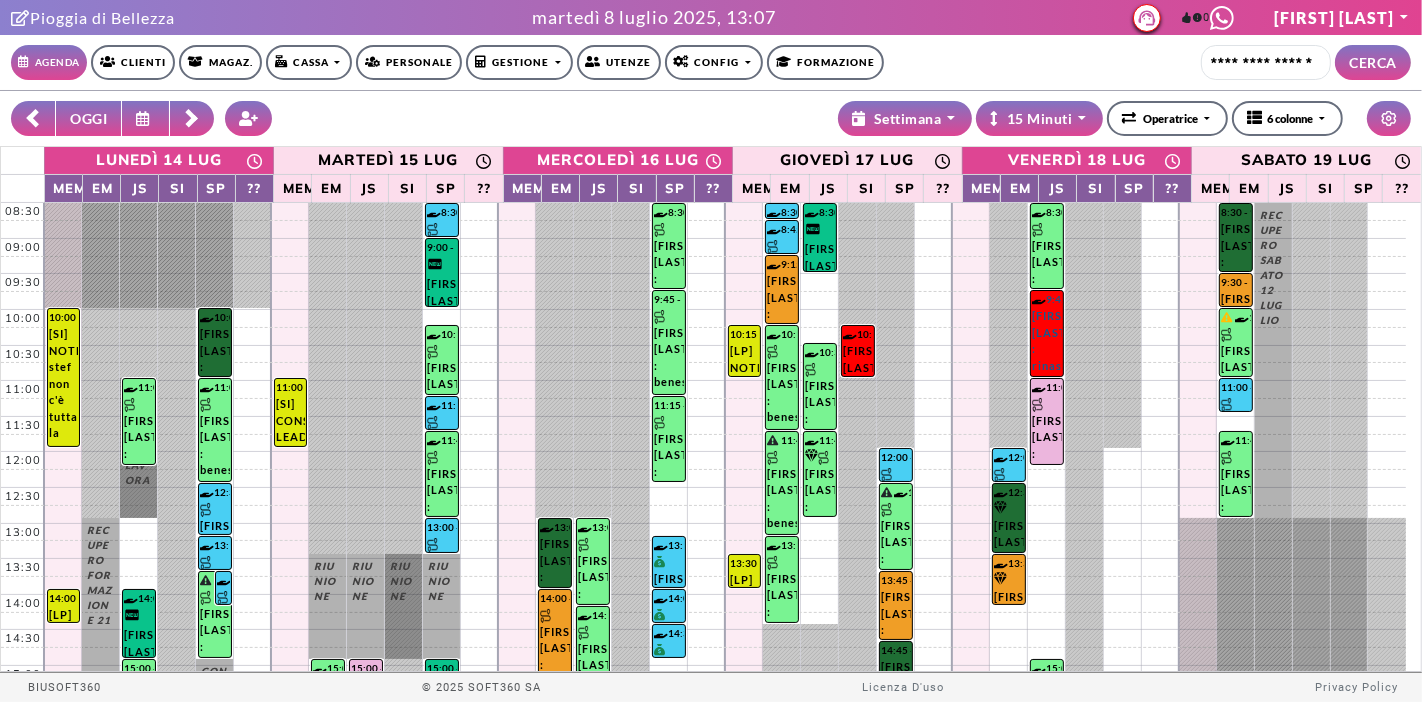 click at bounding box center [192, 119] 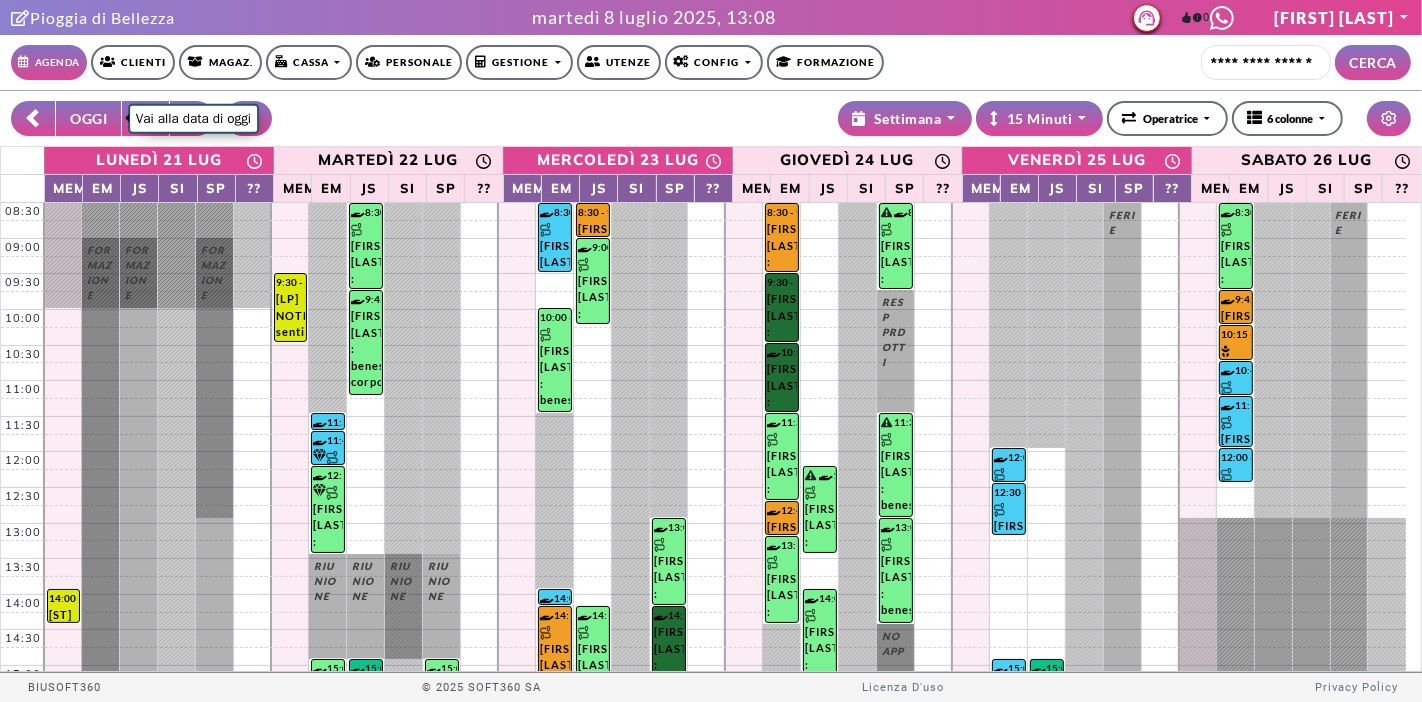 click on "OGGI" at bounding box center (88, 118) 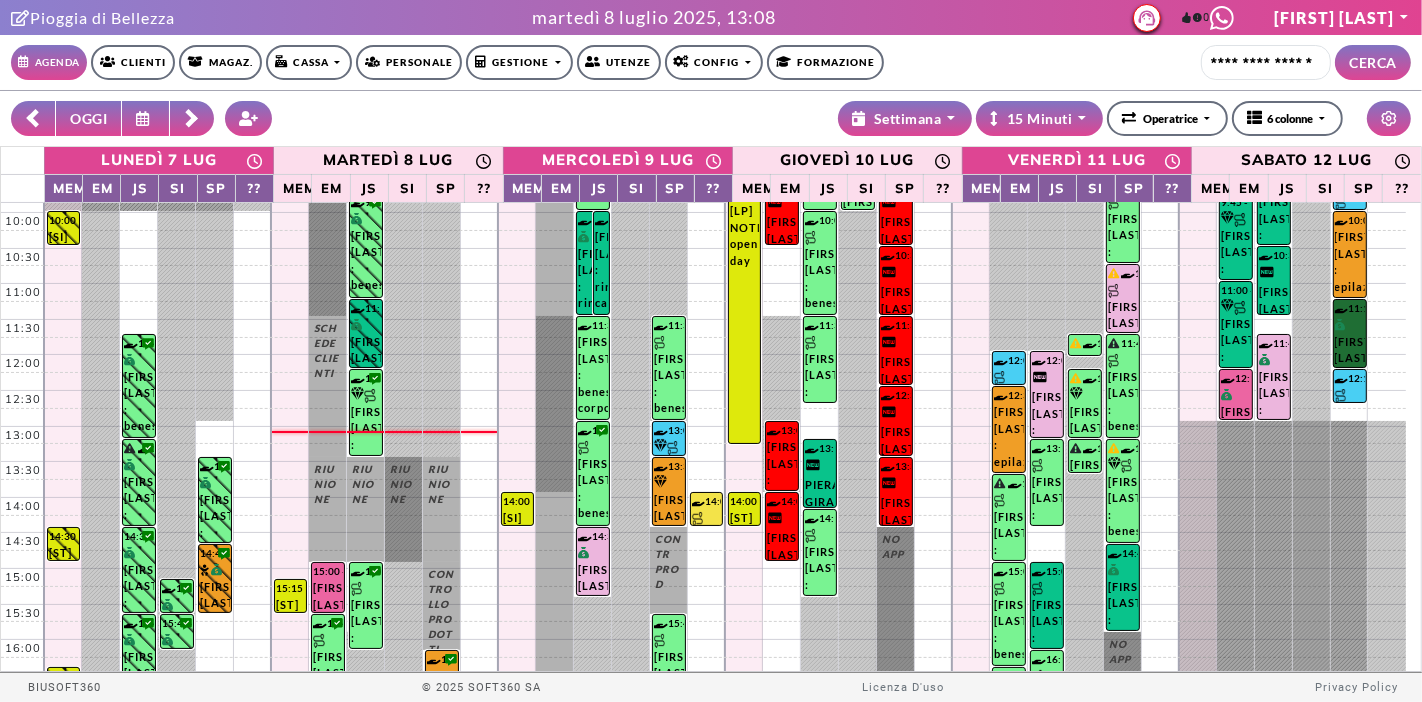 scroll, scrollTop: 0, scrollLeft: 0, axis: both 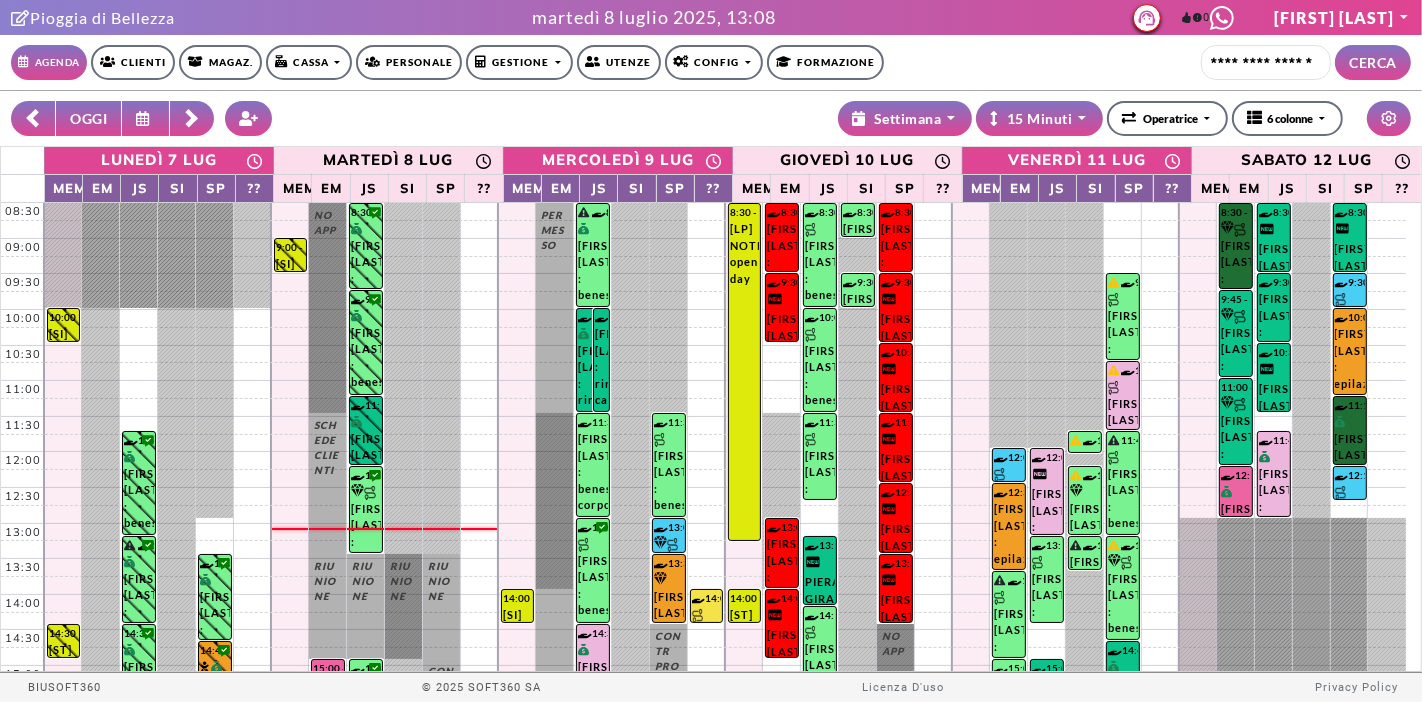 click on "Gestione" at bounding box center (309, 62) 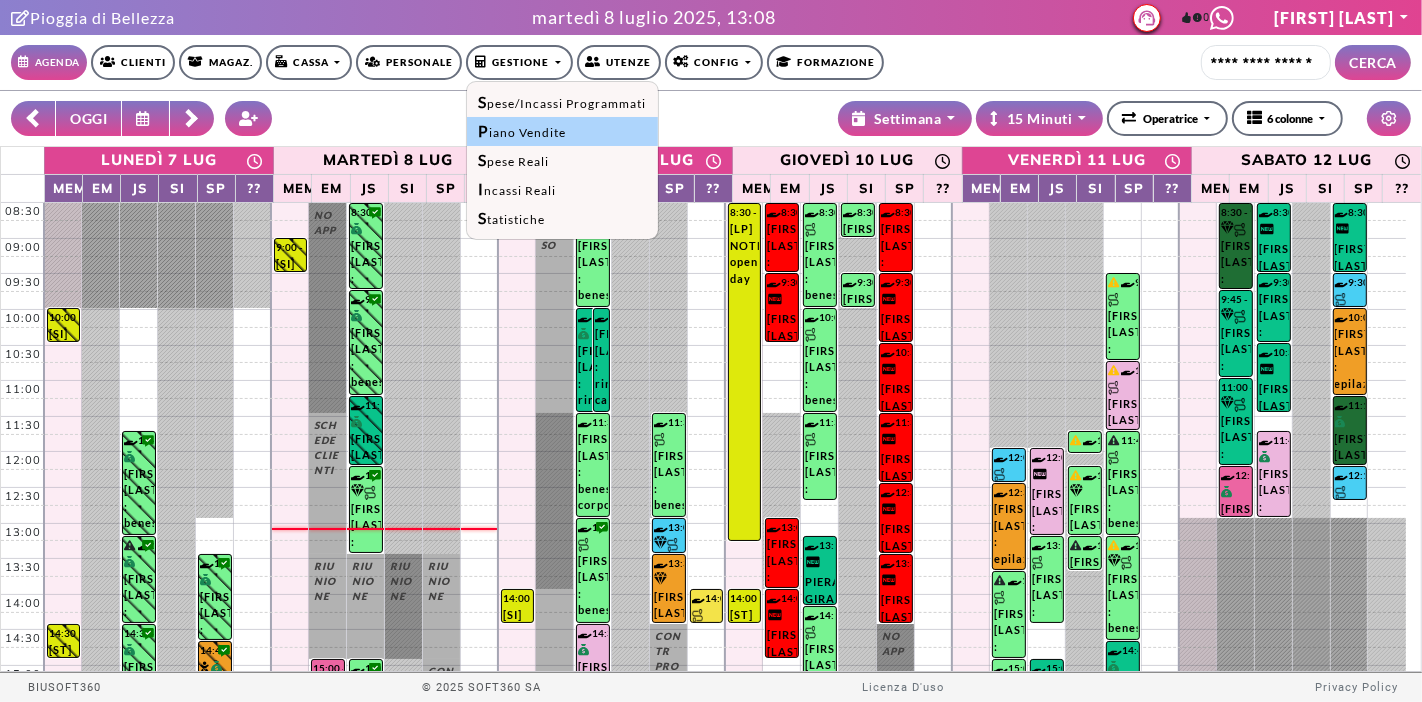 click on "Piano Vendite" at bounding box center (562, 131) 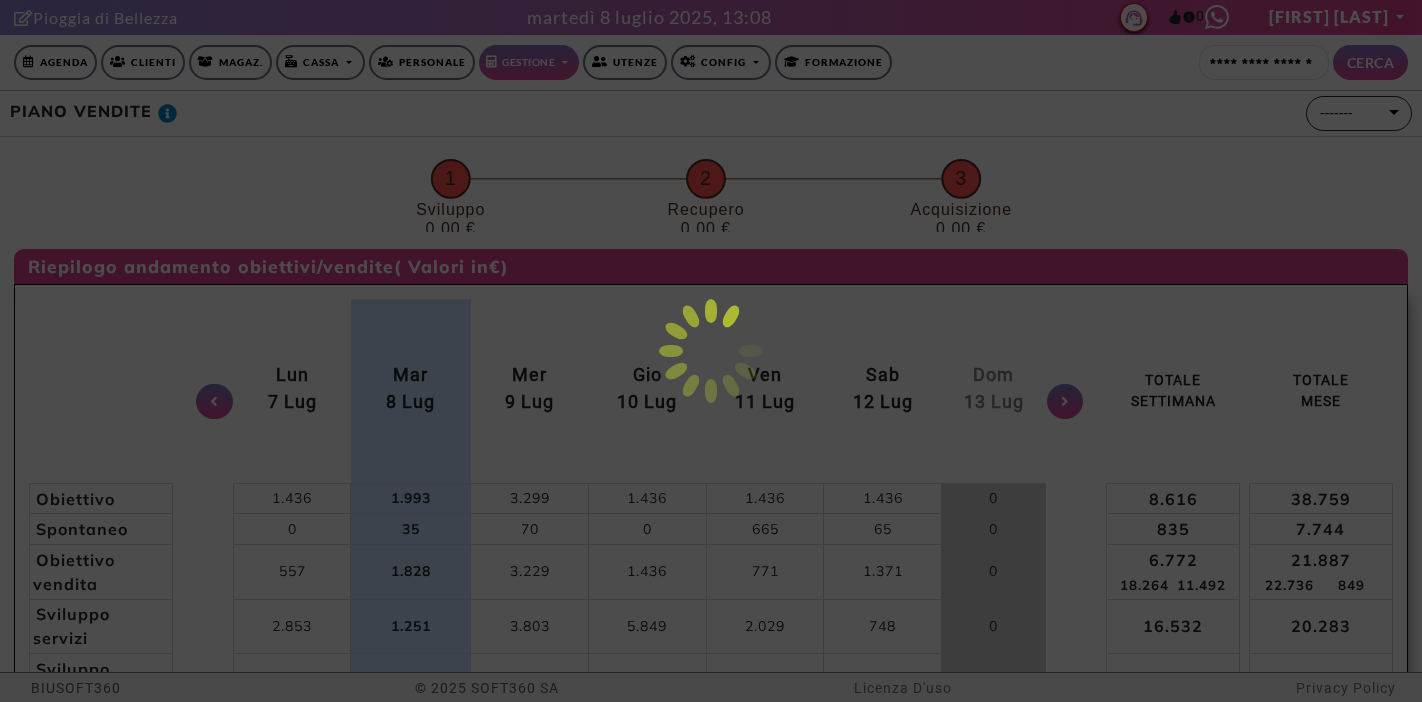 scroll, scrollTop: 0, scrollLeft: 0, axis: both 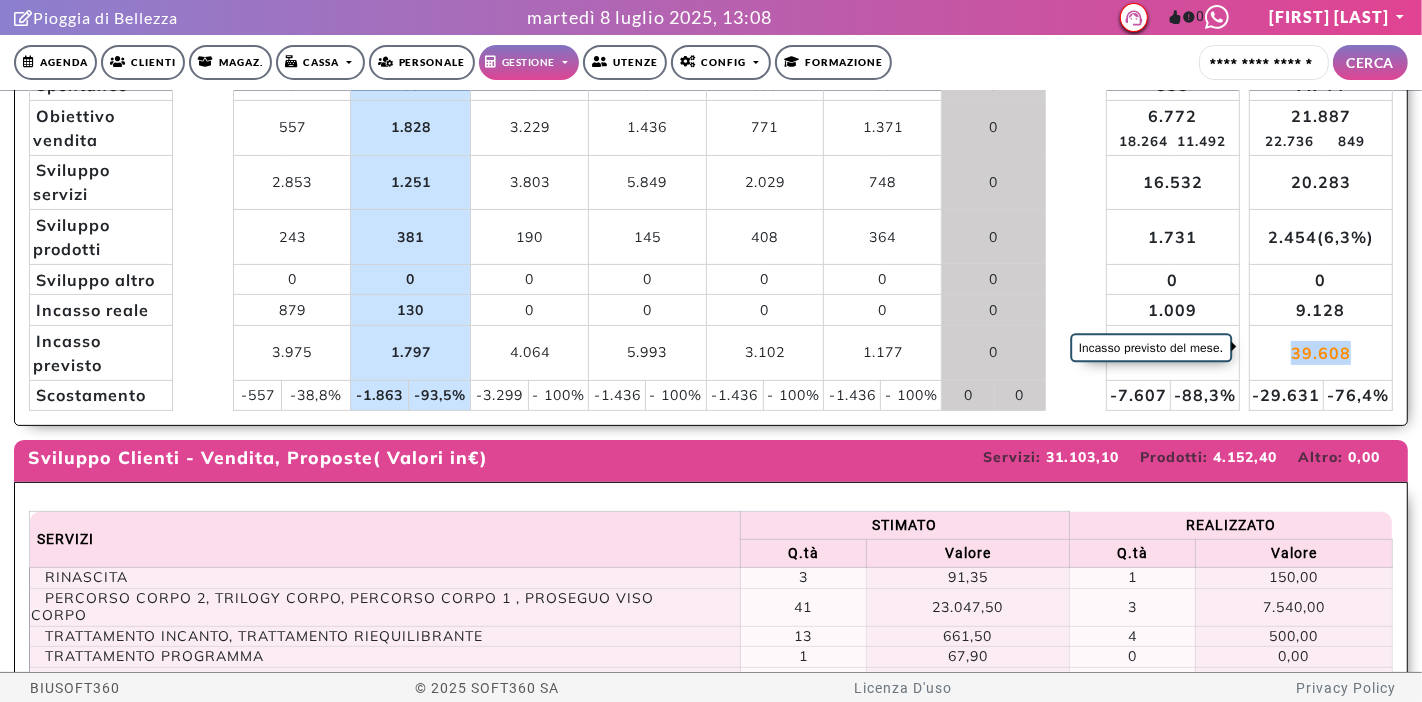 drag, startPoint x: 1280, startPoint y: 349, endPoint x: 1340, endPoint y: 348, distance: 60.00833 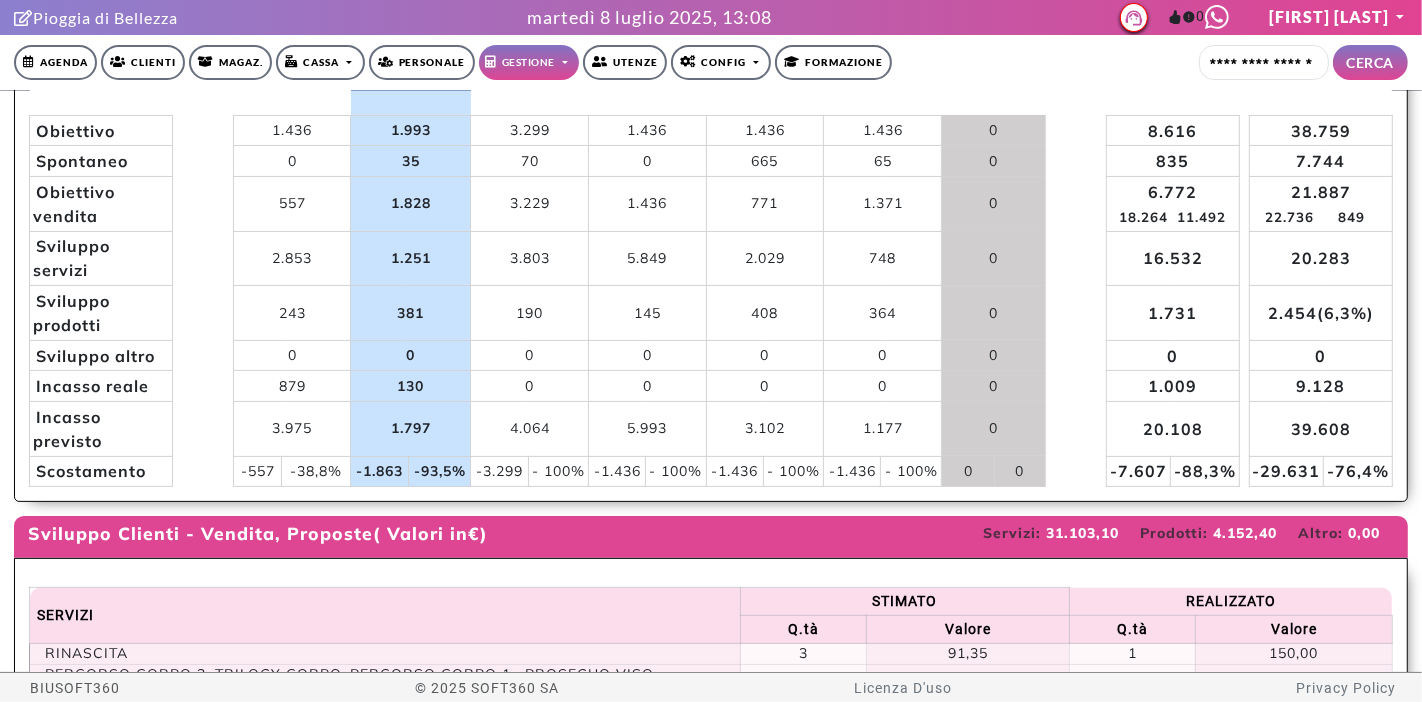 scroll, scrollTop: 222, scrollLeft: 0, axis: vertical 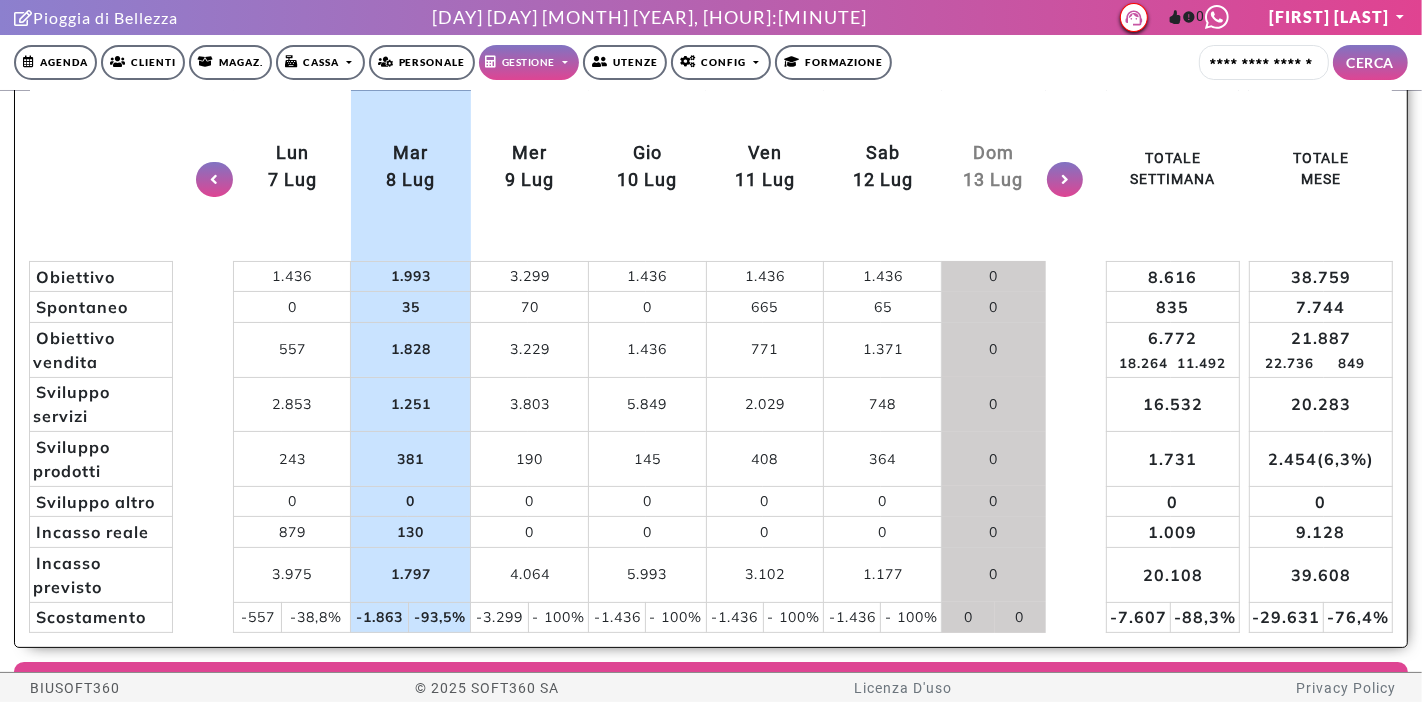 click on "Agenda" at bounding box center (55, 62) 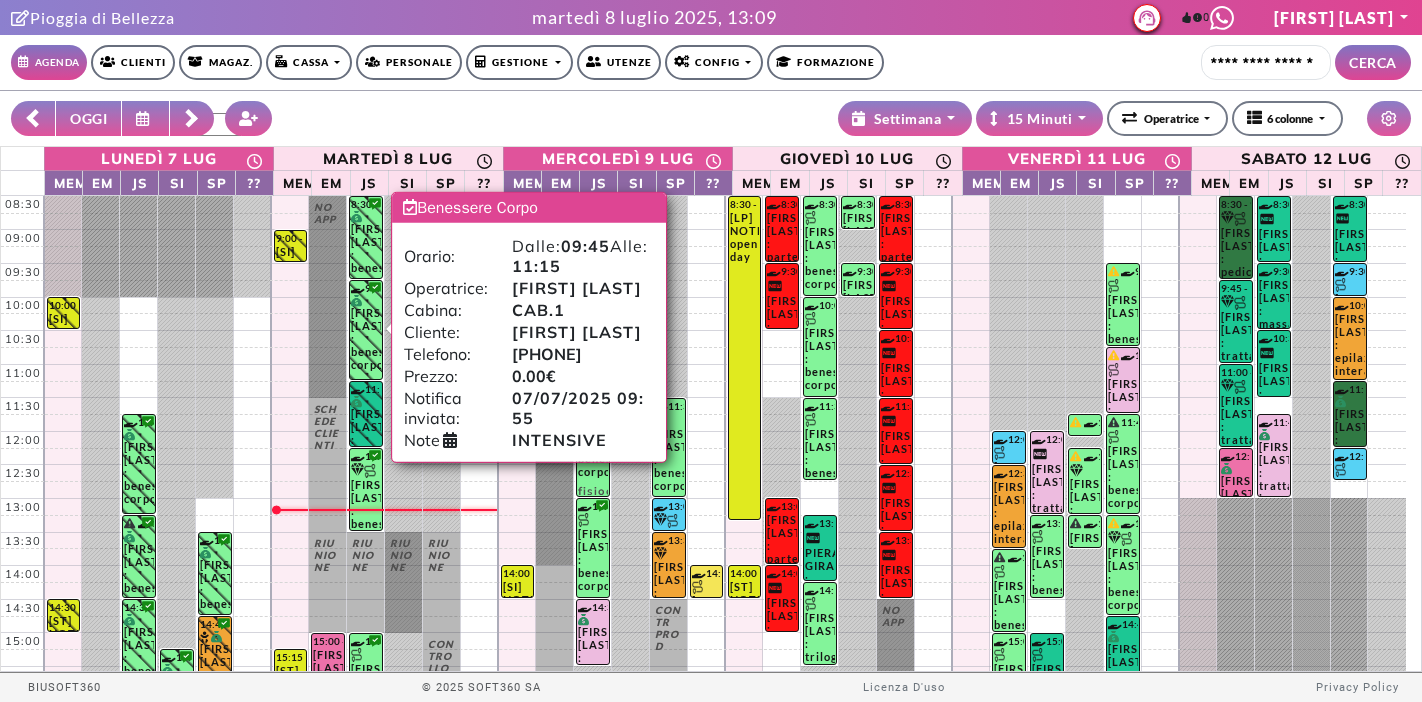 scroll, scrollTop: 0, scrollLeft: 0, axis: both 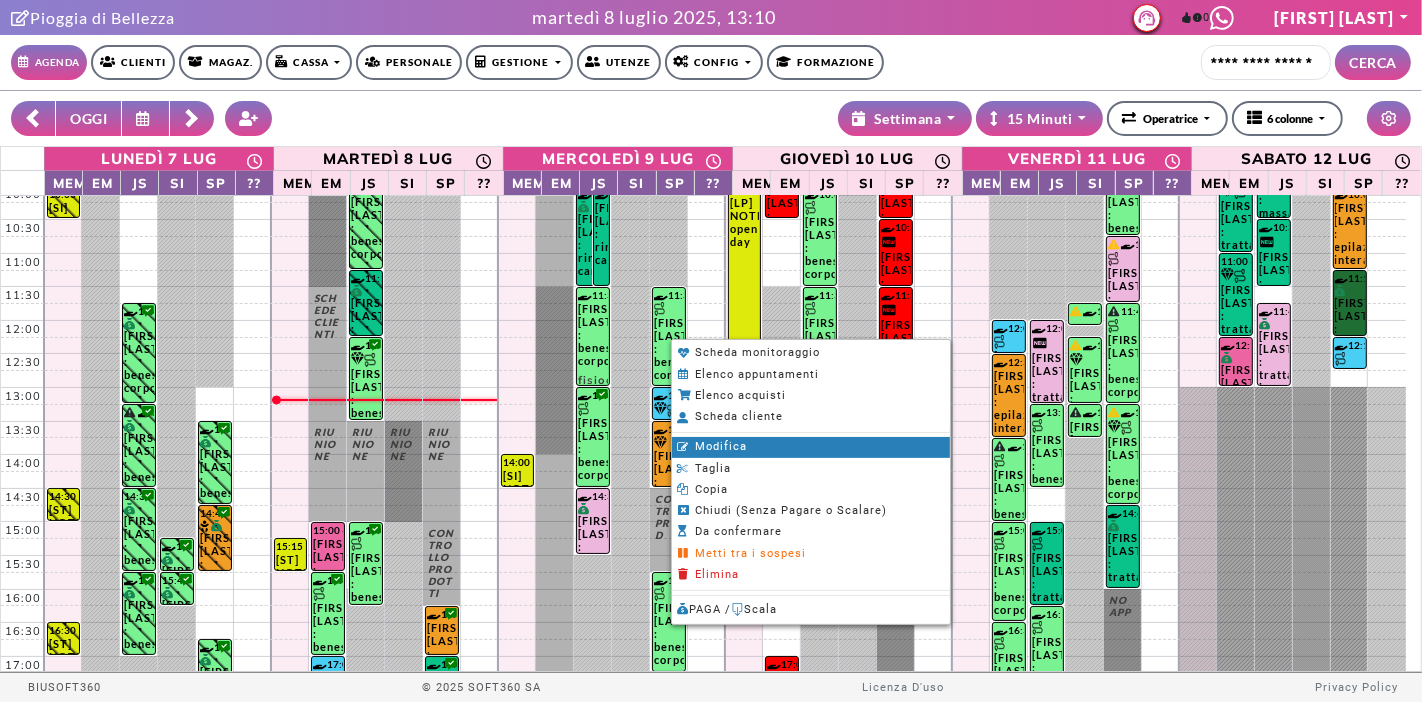 click on "Modifica" at bounding box center (811, 447) 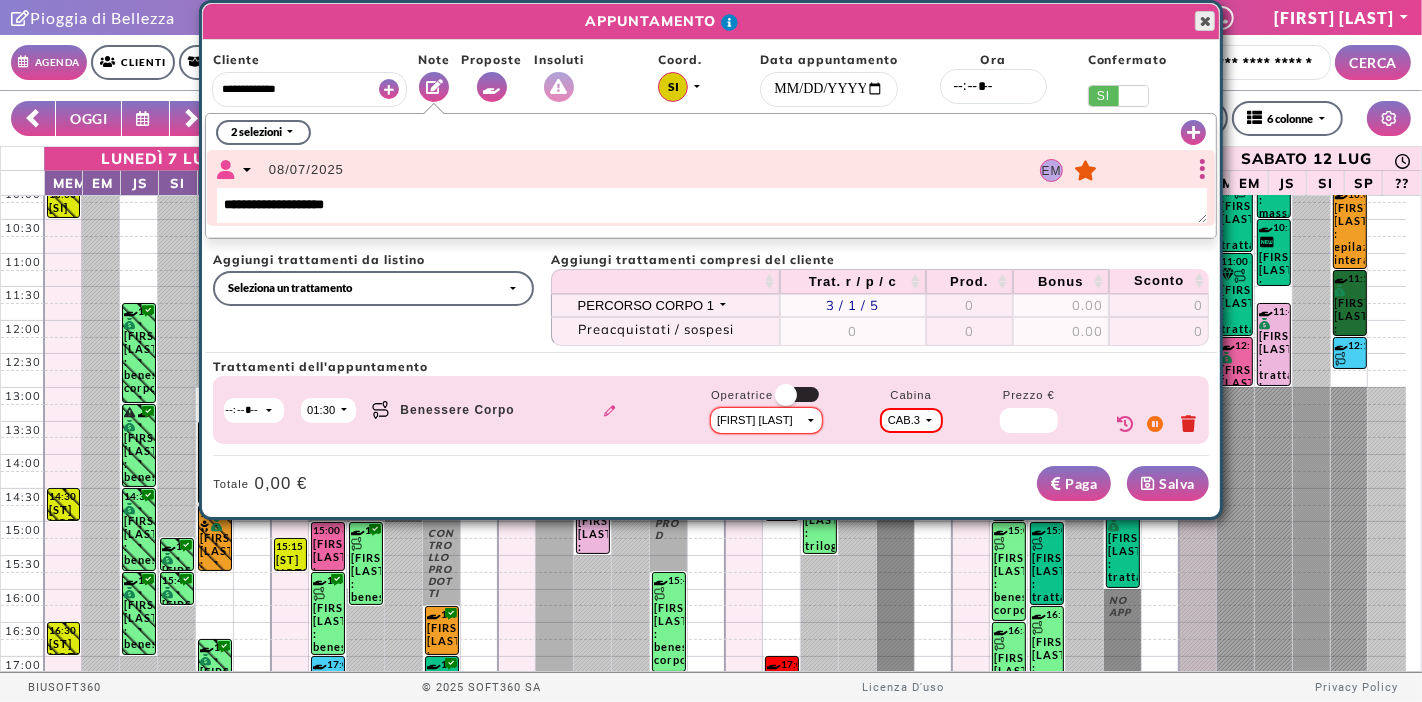 click at bounding box center (1205, 21) 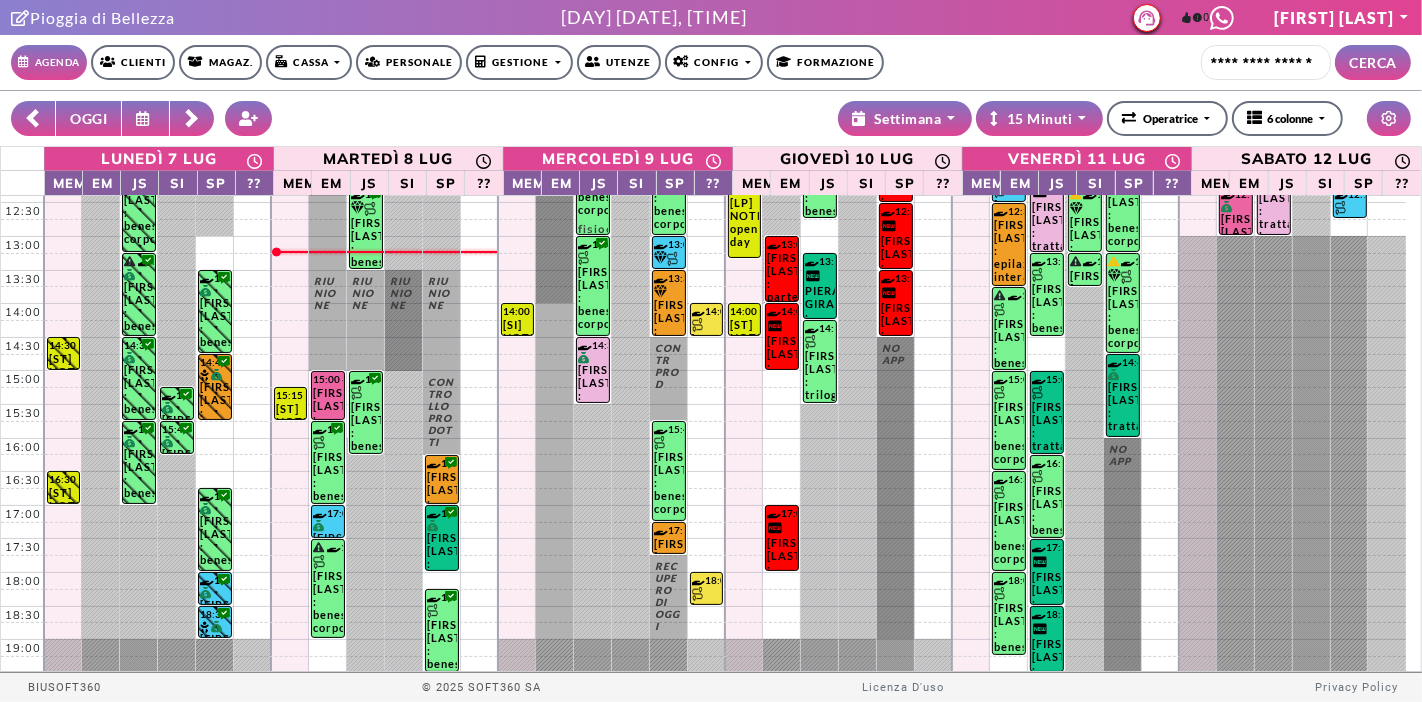 scroll, scrollTop: 262, scrollLeft: 0, axis: vertical 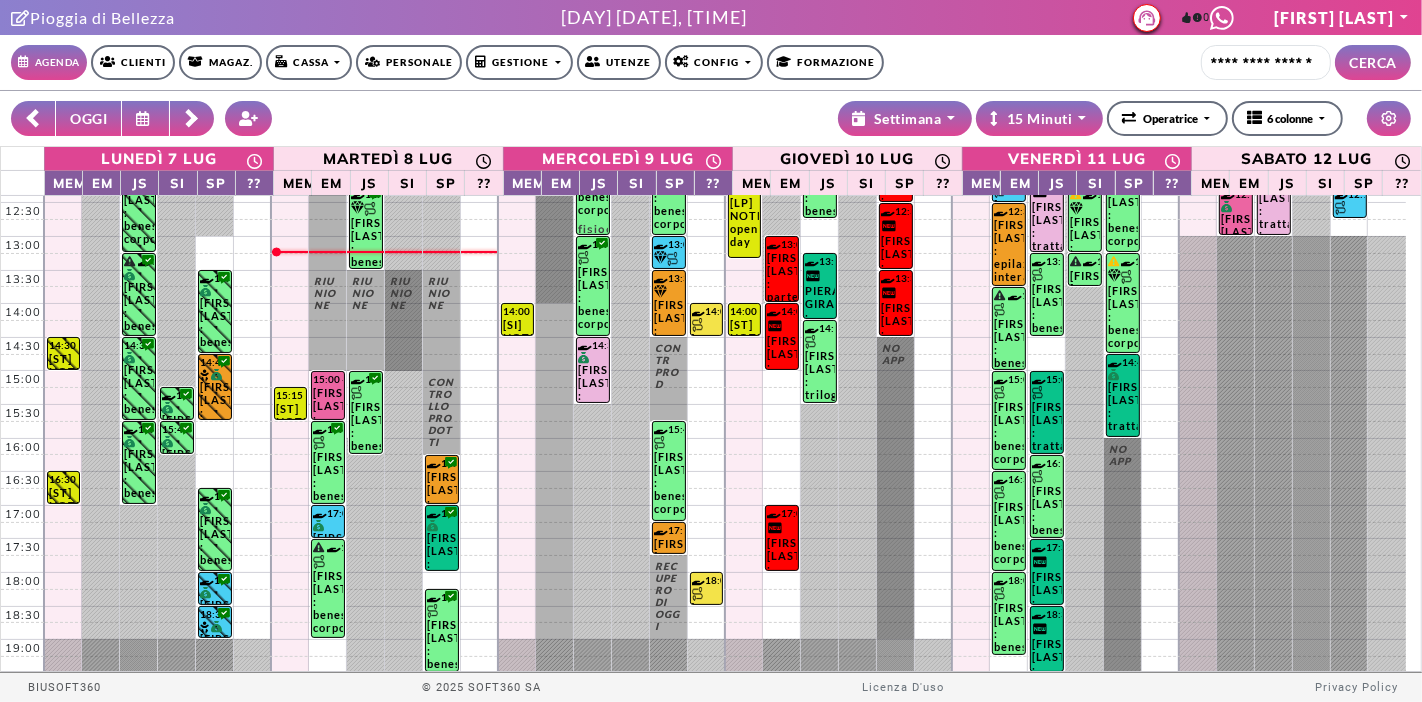 click at bounding box center (146, 118) 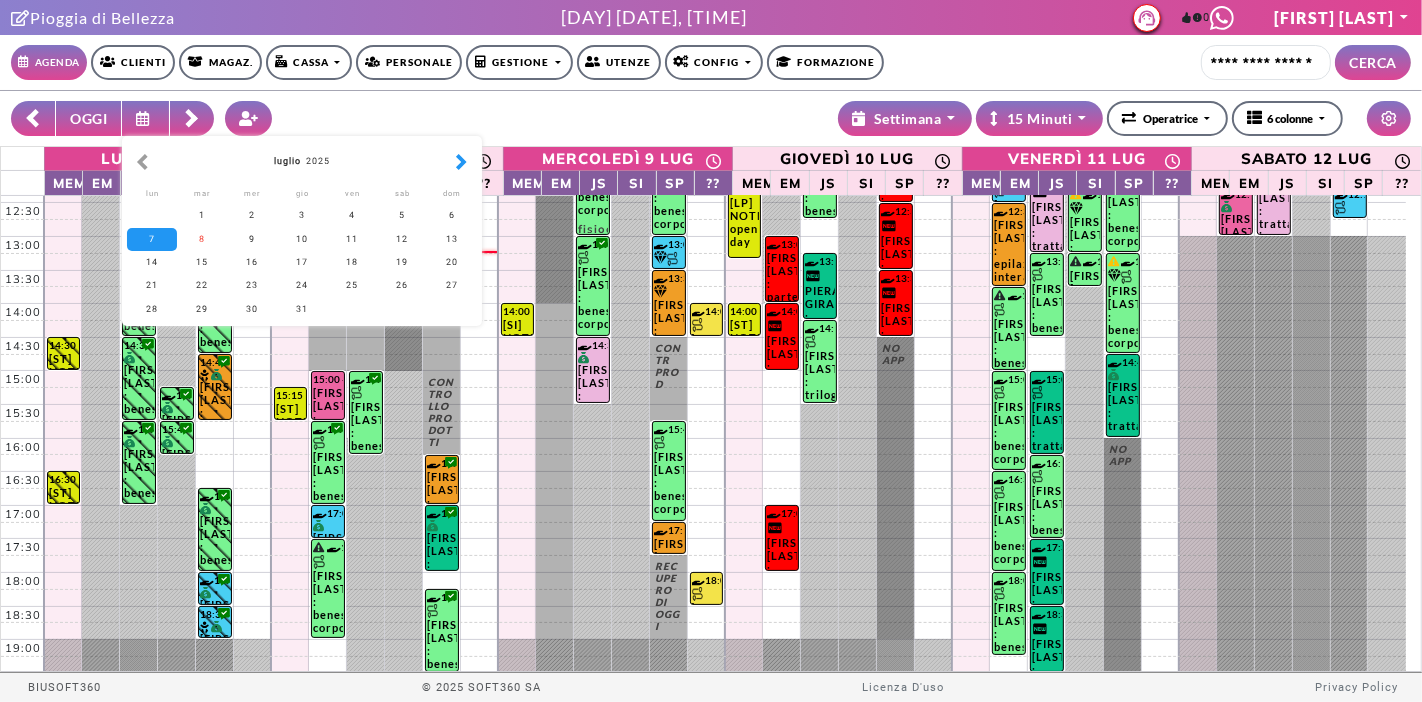 click at bounding box center (461, 162) 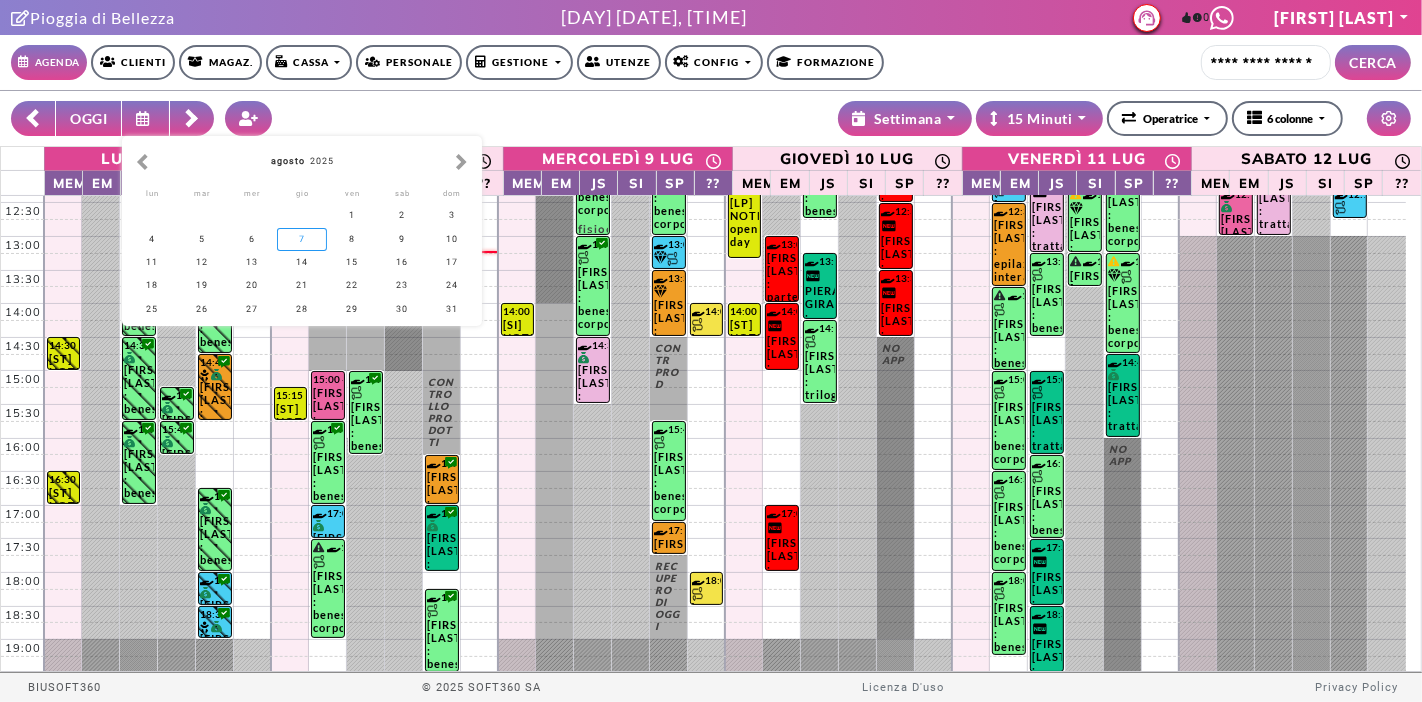 click on "7" at bounding box center (302, 239) 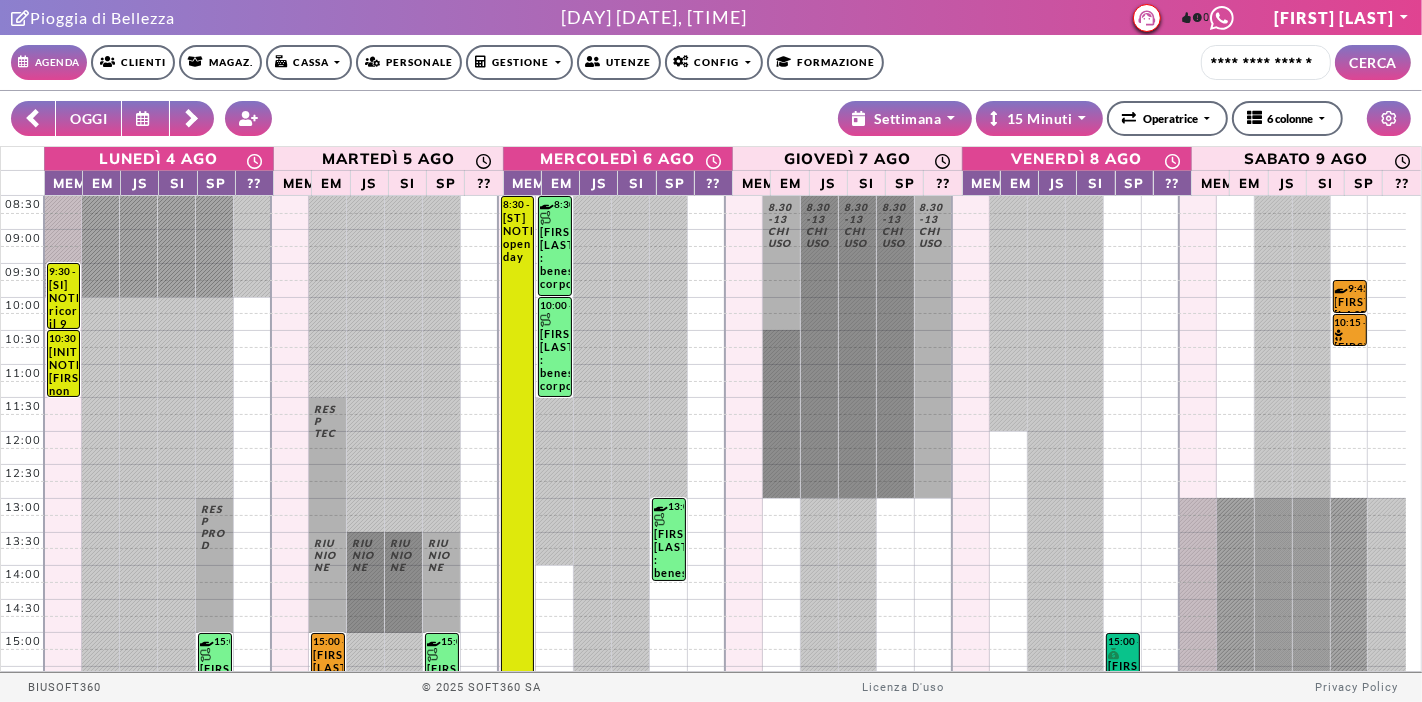scroll, scrollTop: 0, scrollLeft: 0, axis: both 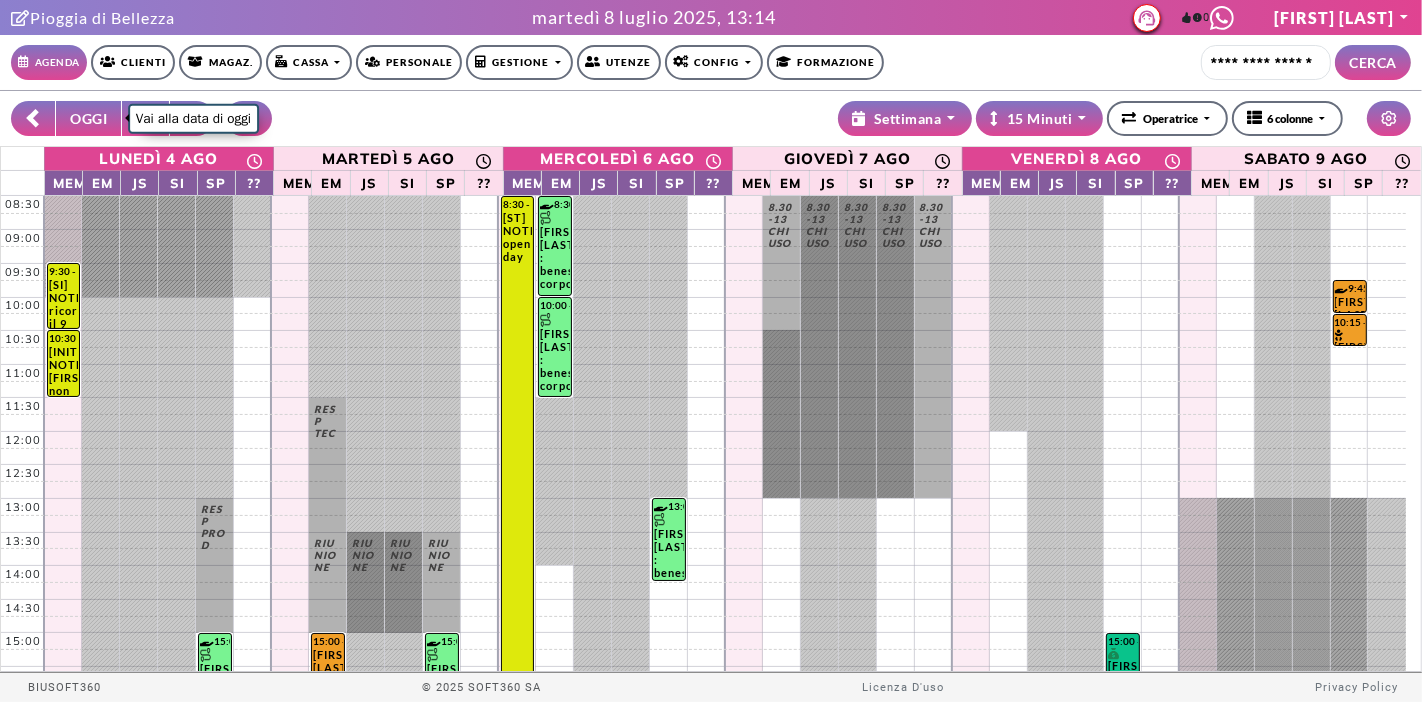 click on "OGGI" at bounding box center (88, 118) 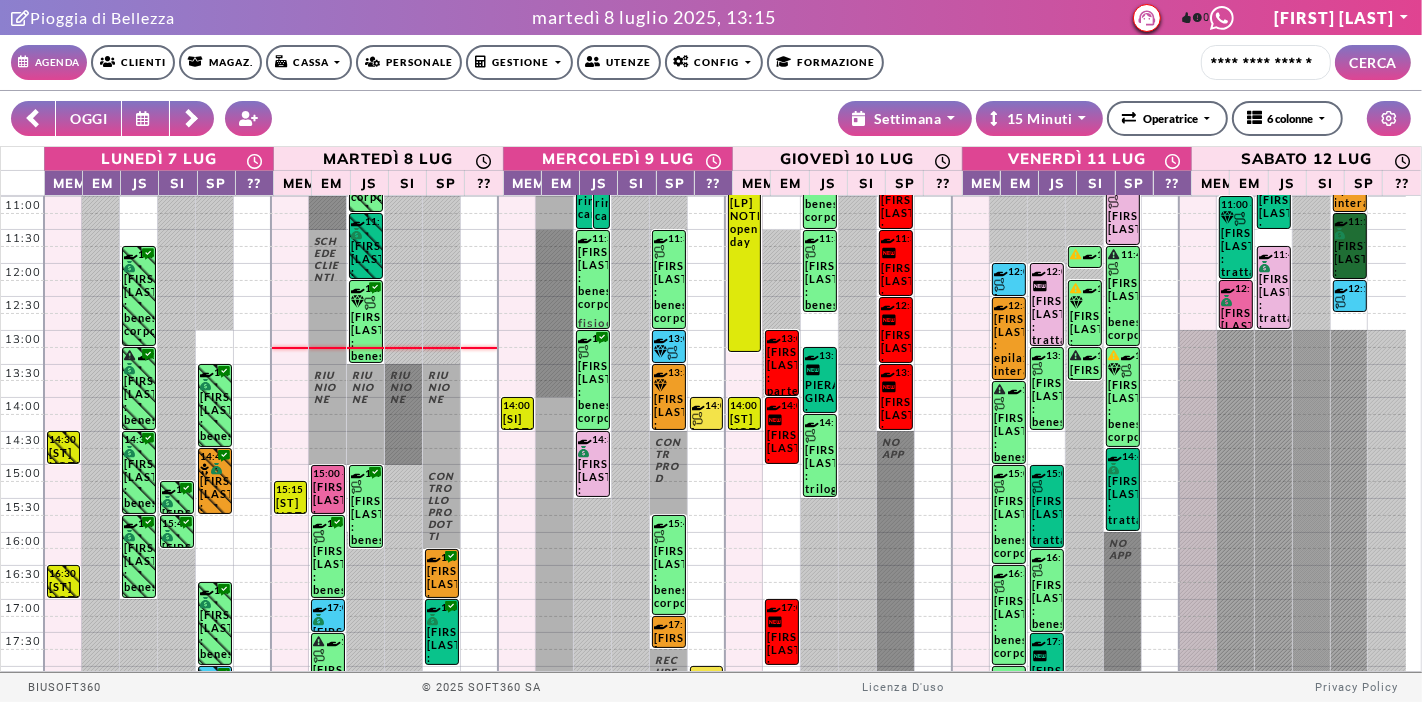 scroll, scrollTop: 40, scrollLeft: 0, axis: vertical 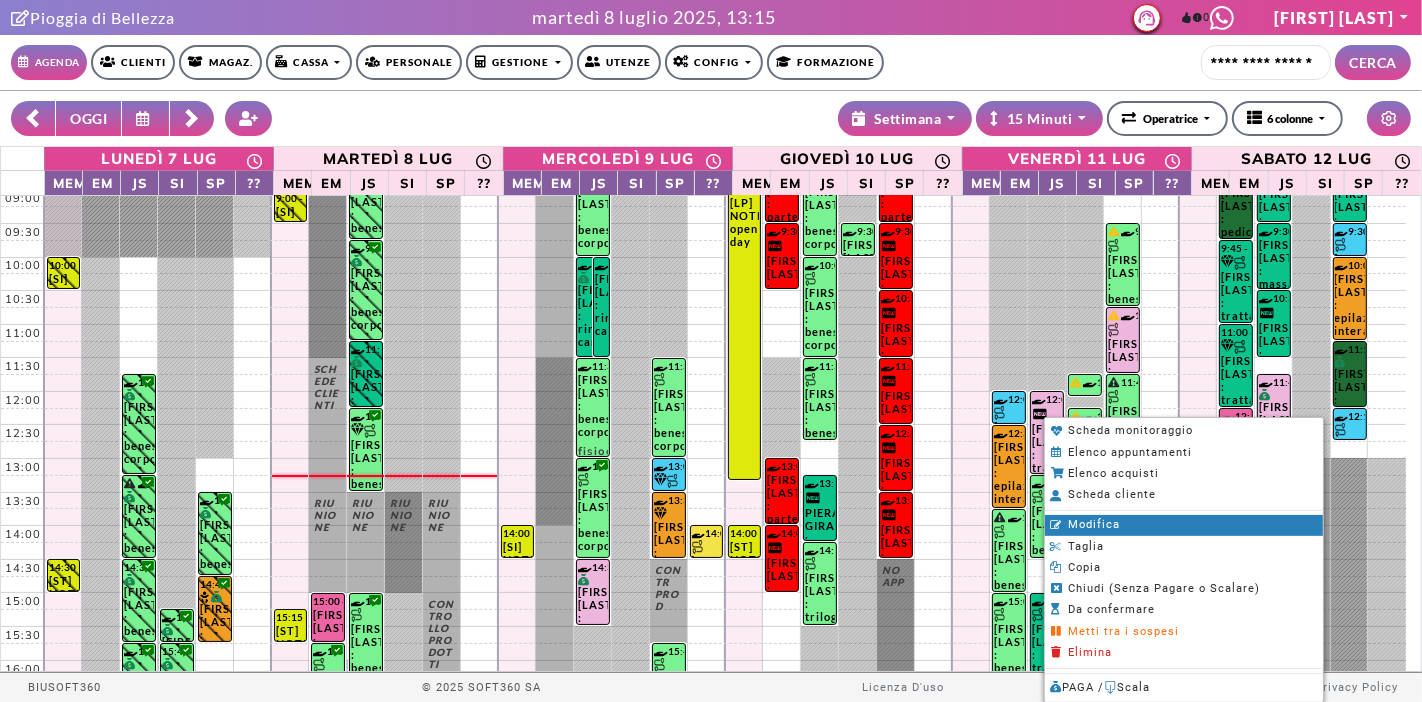 click on "Modifica" at bounding box center (1094, 524) 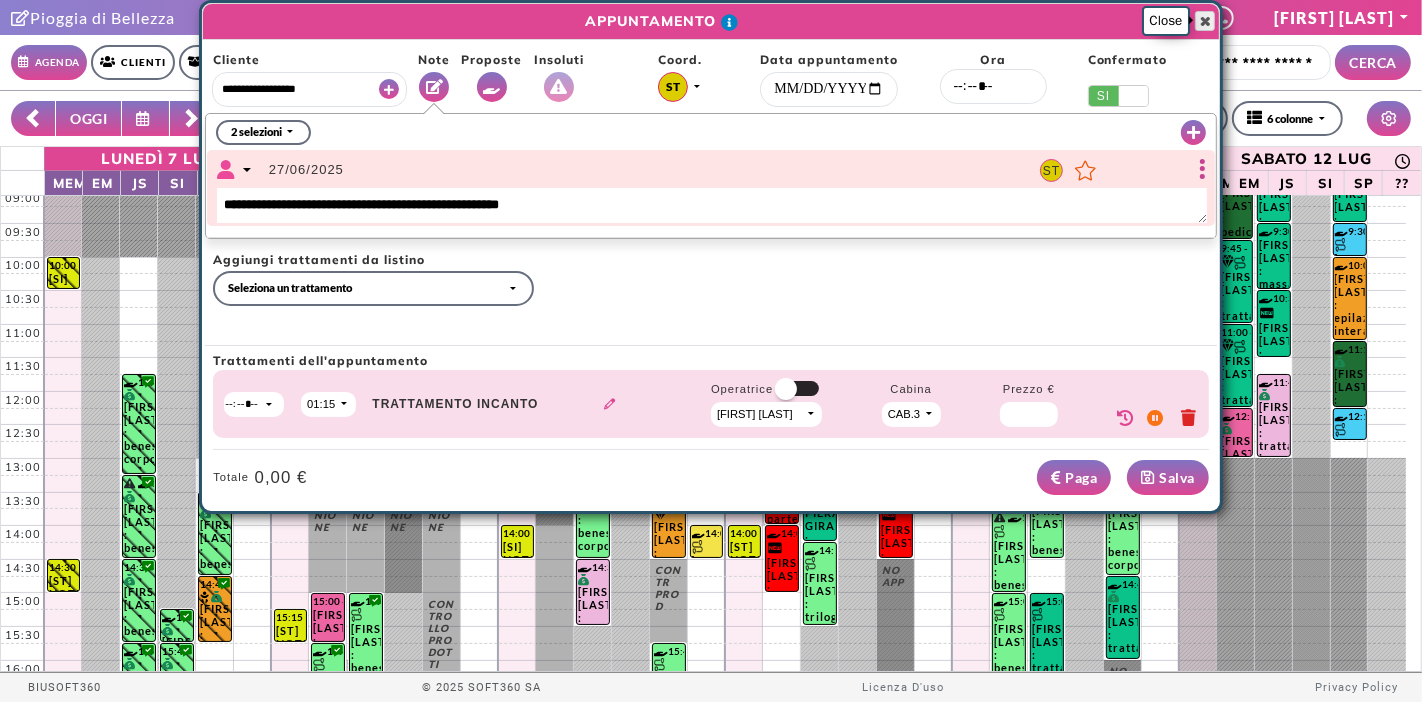 click at bounding box center (1205, 21) 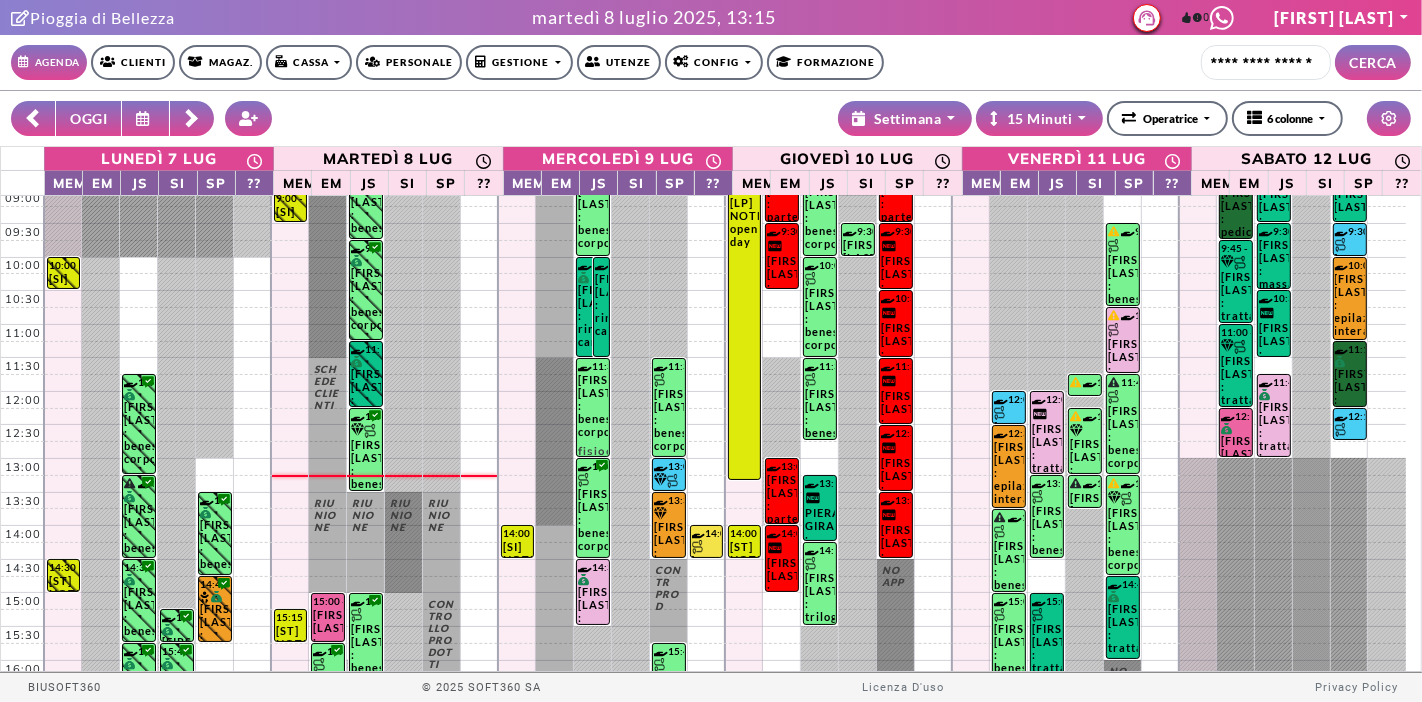 click at bounding box center [191, 115] 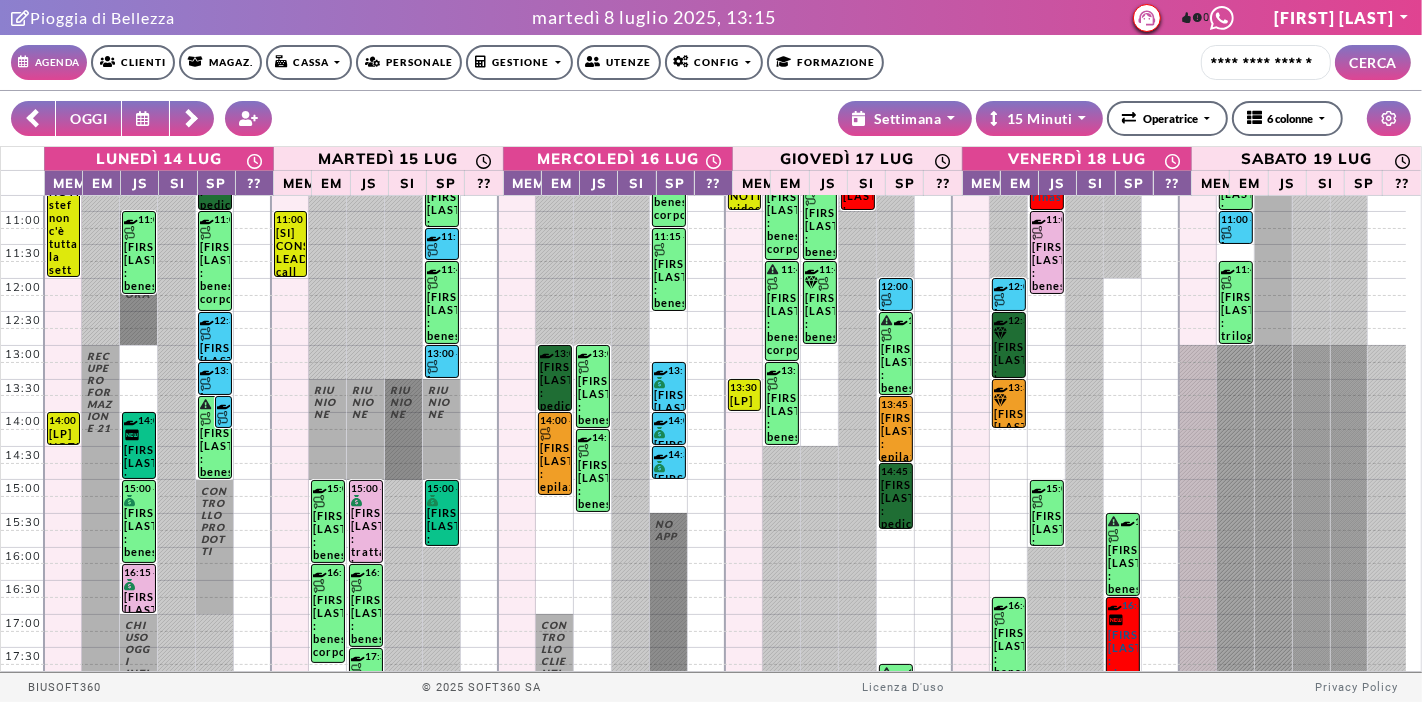 scroll, scrollTop: 0, scrollLeft: 0, axis: both 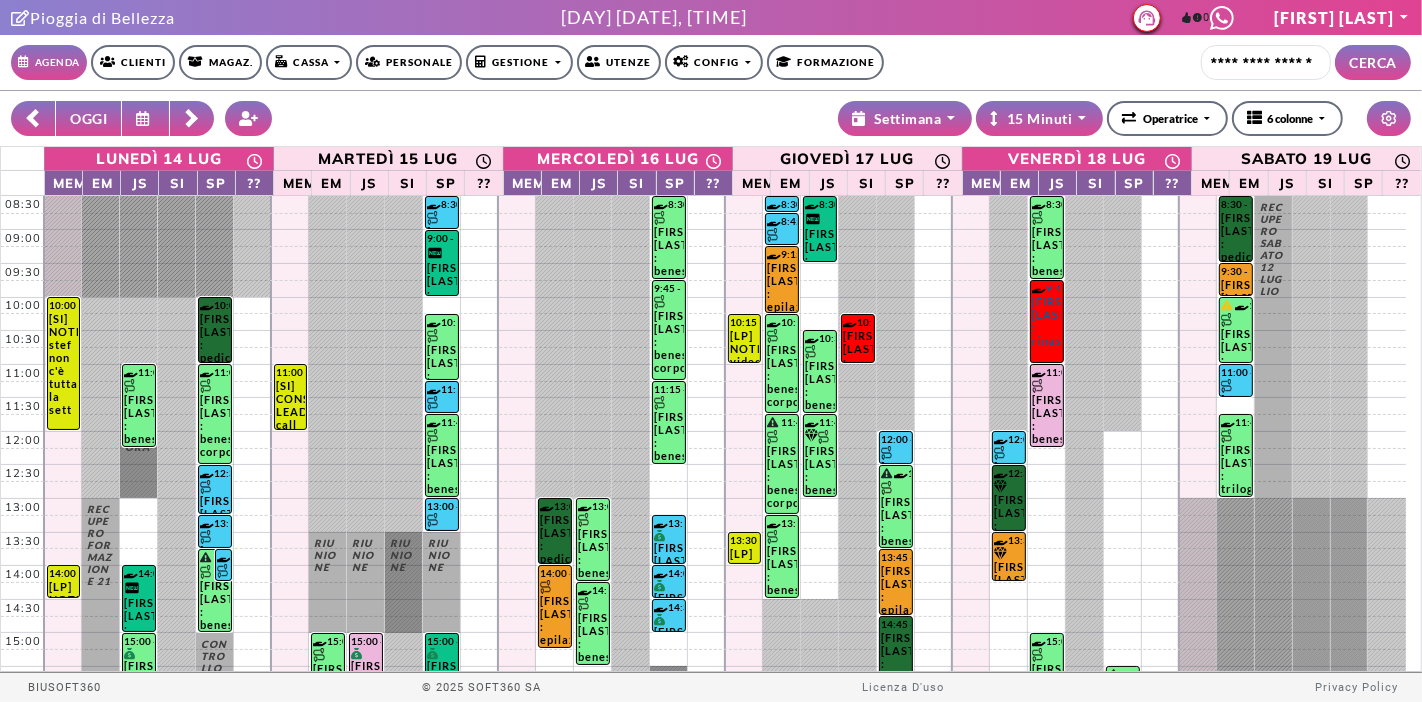 click at bounding box center (33, 120) 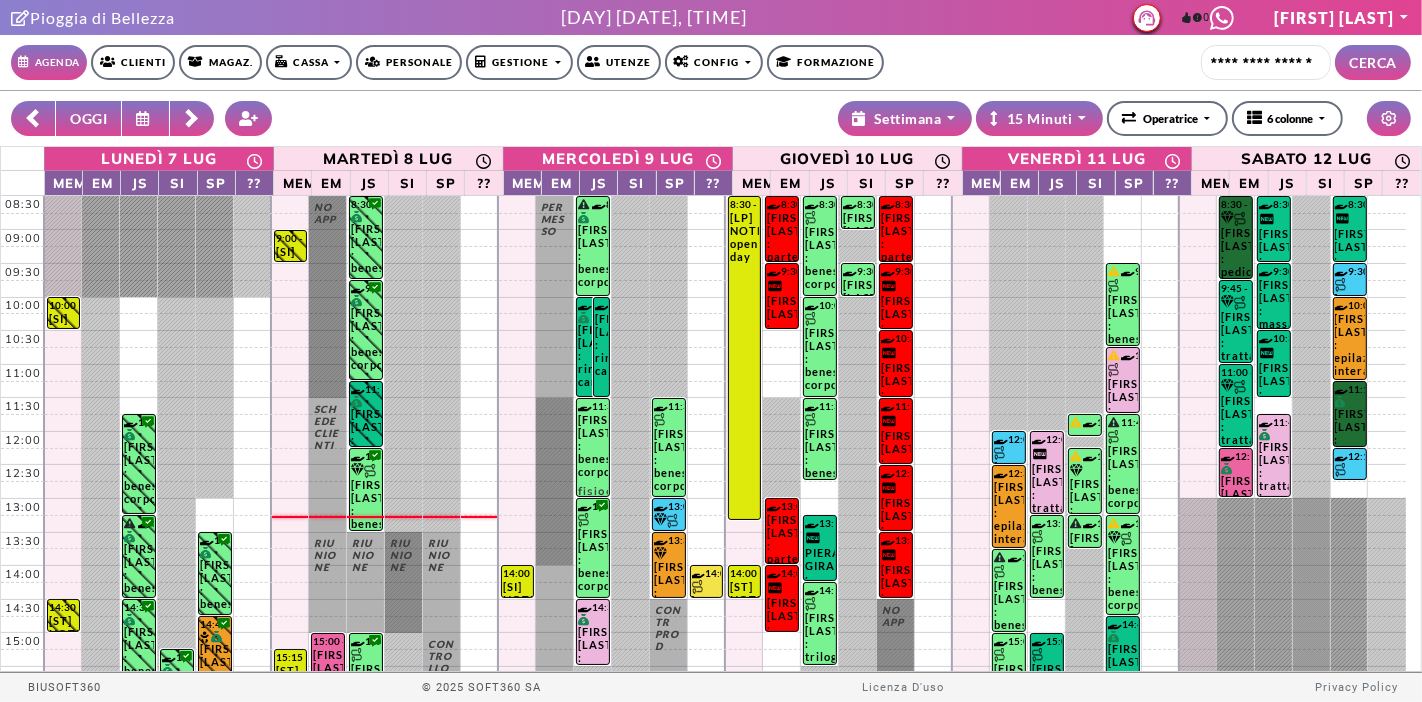 click at bounding box center (192, 119) 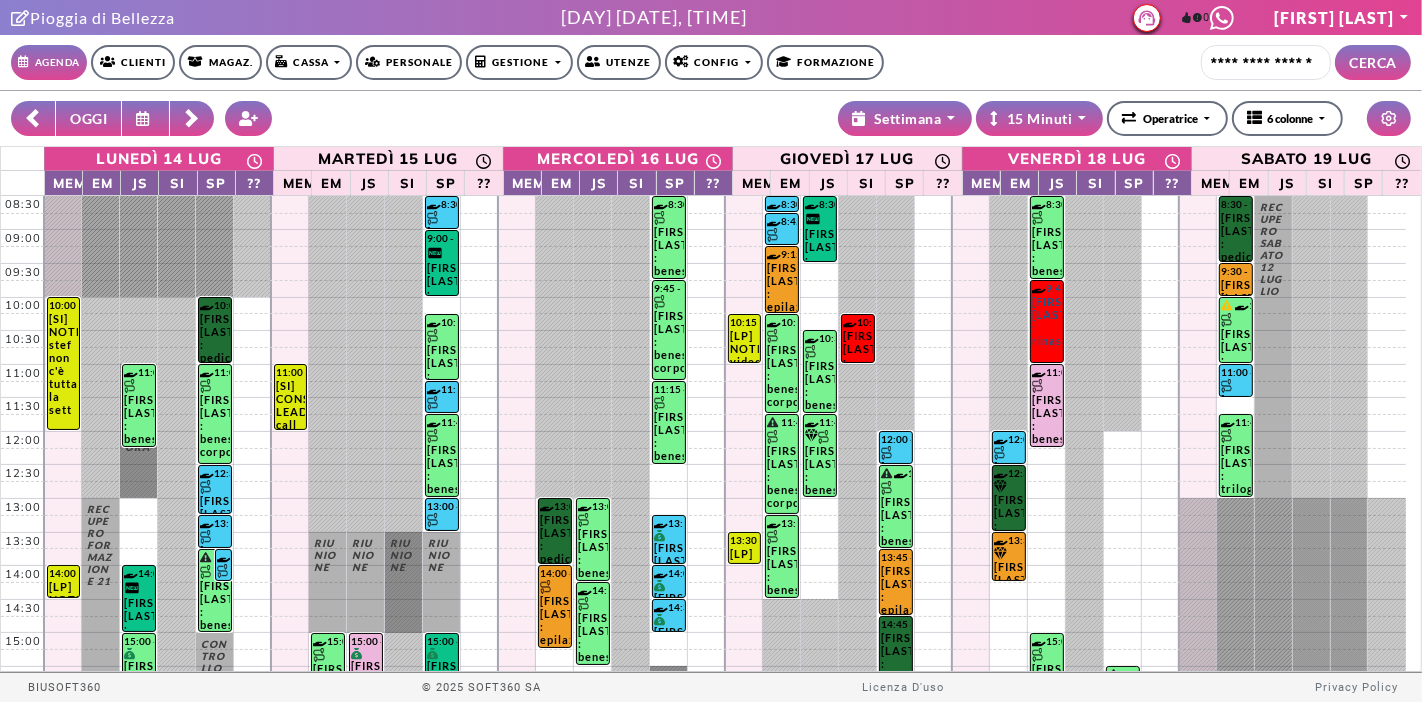 click at bounding box center (192, 119) 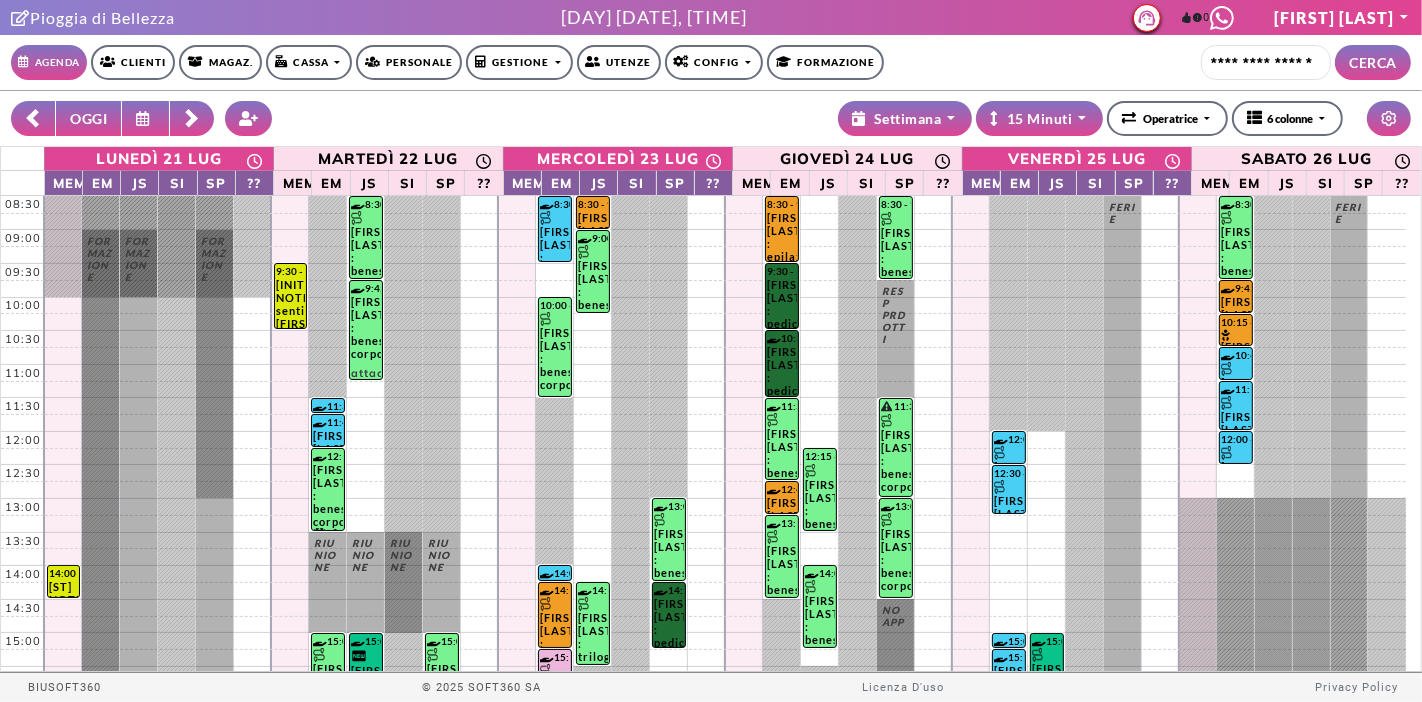 click at bounding box center [192, 119] 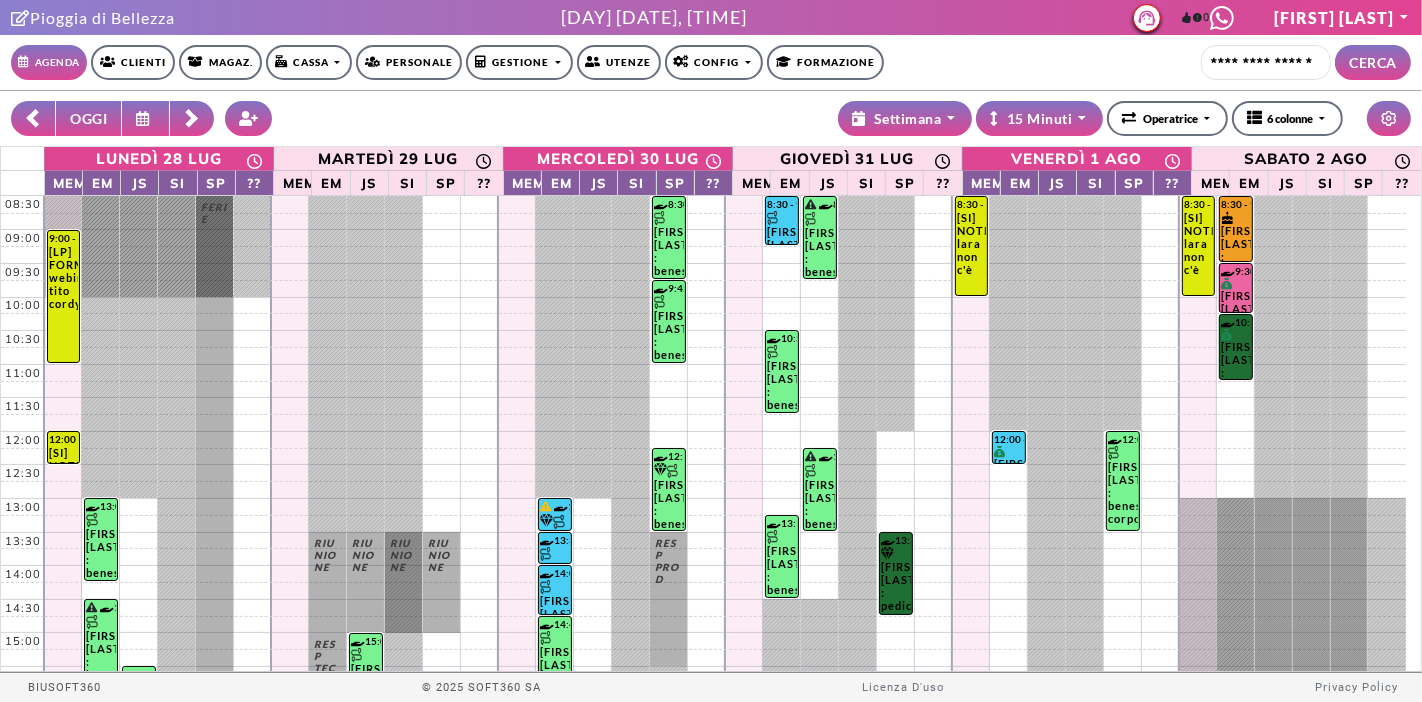 click at bounding box center [33, 119] 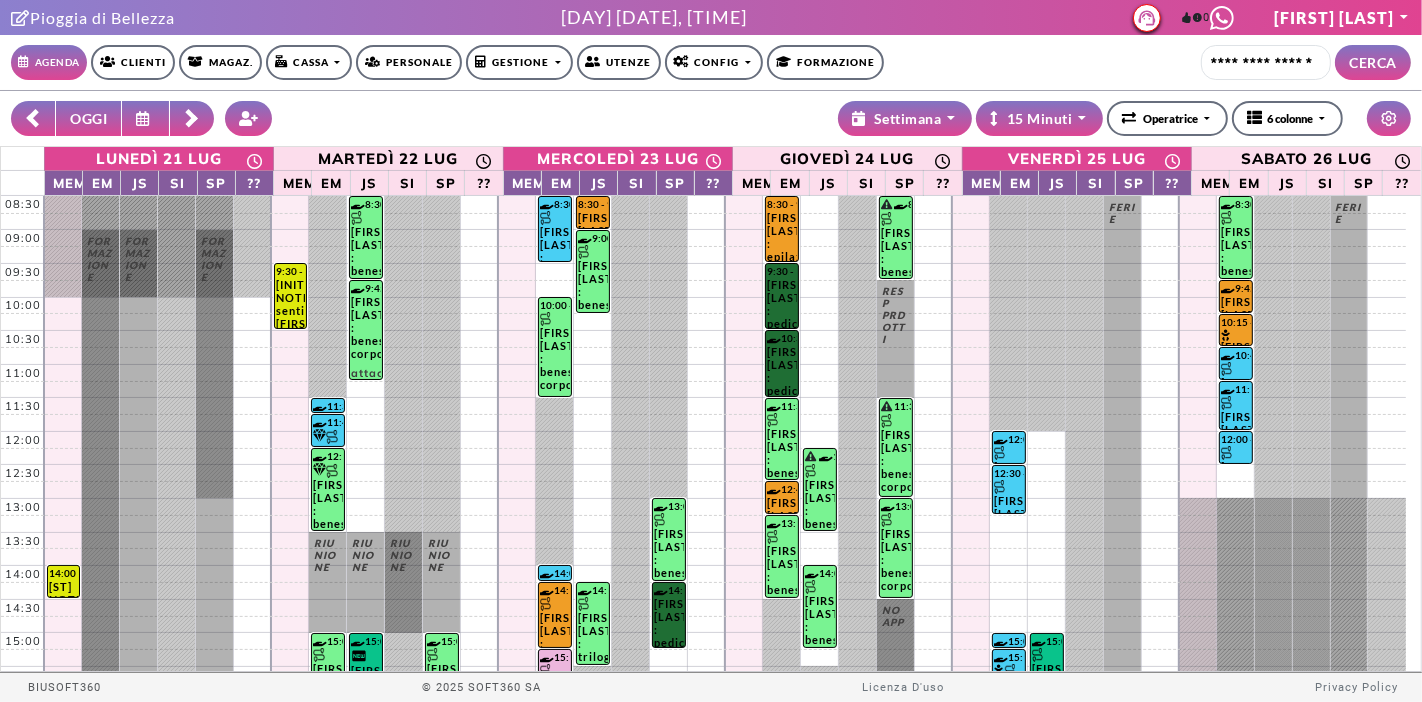 click at bounding box center (33, 119) 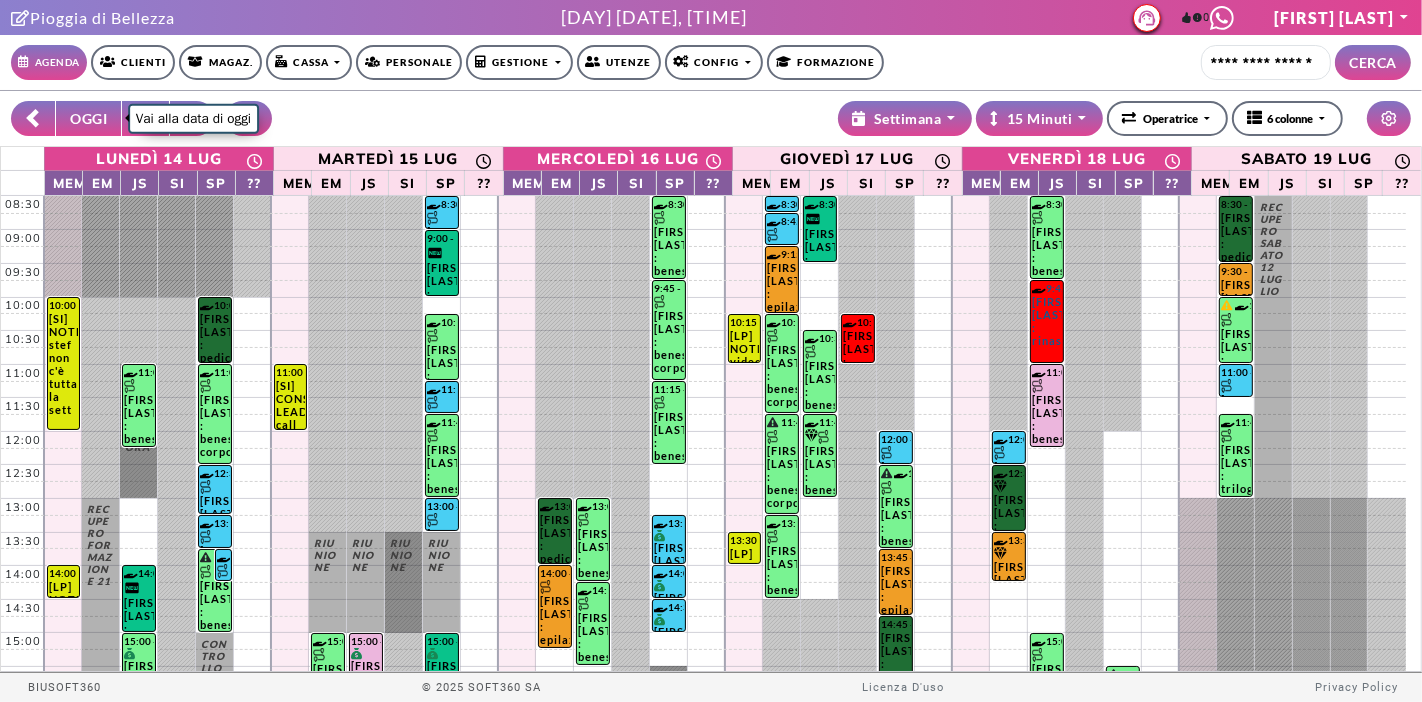 click on "OGGI" at bounding box center [88, 118] 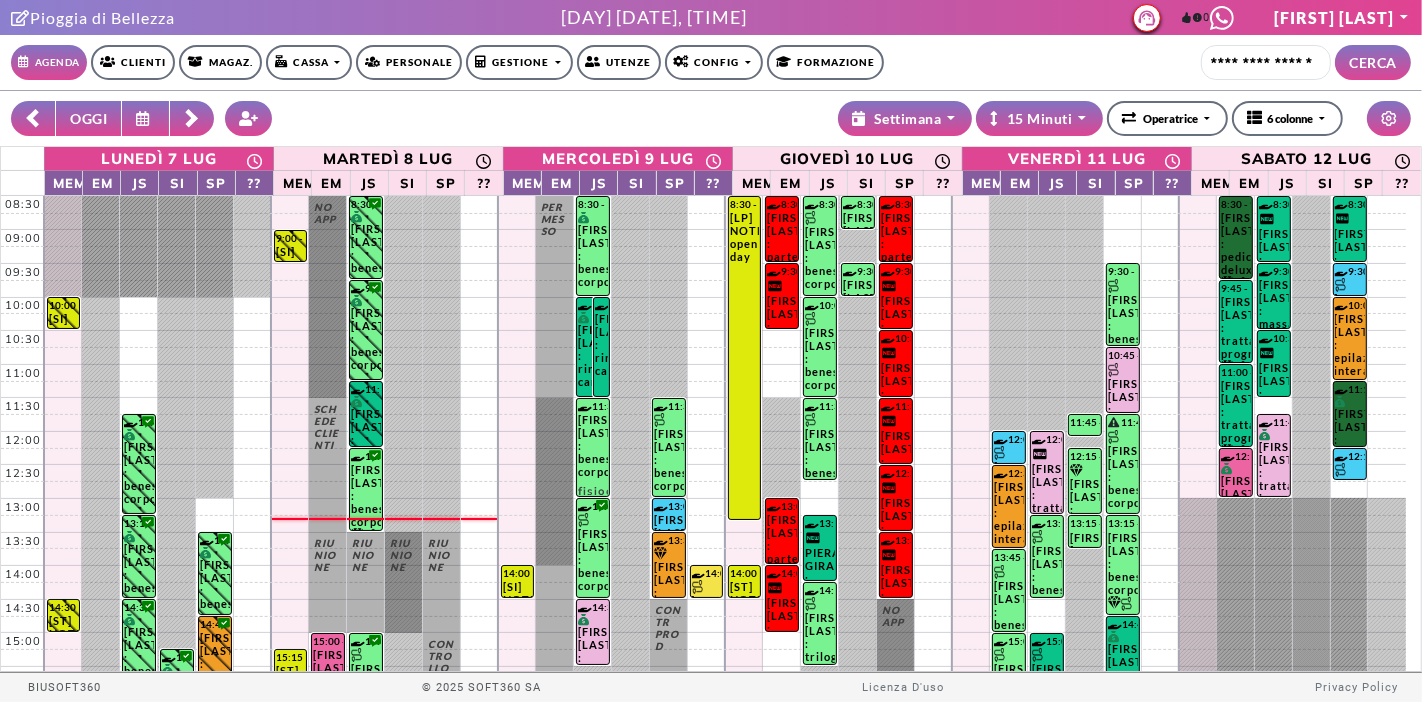 click on "Personale" at bounding box center (409, 62) 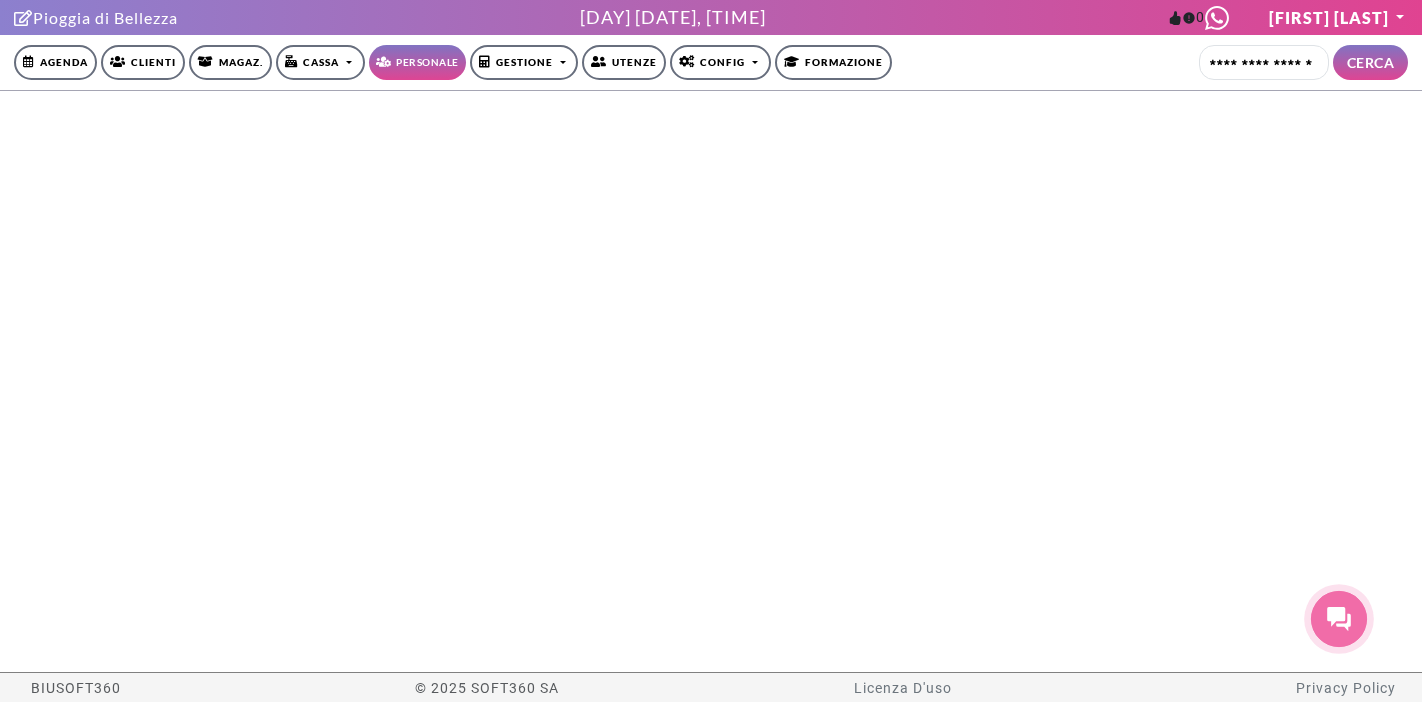 scroll, scrollTop: 0, scrollLeft: 0, axis: both 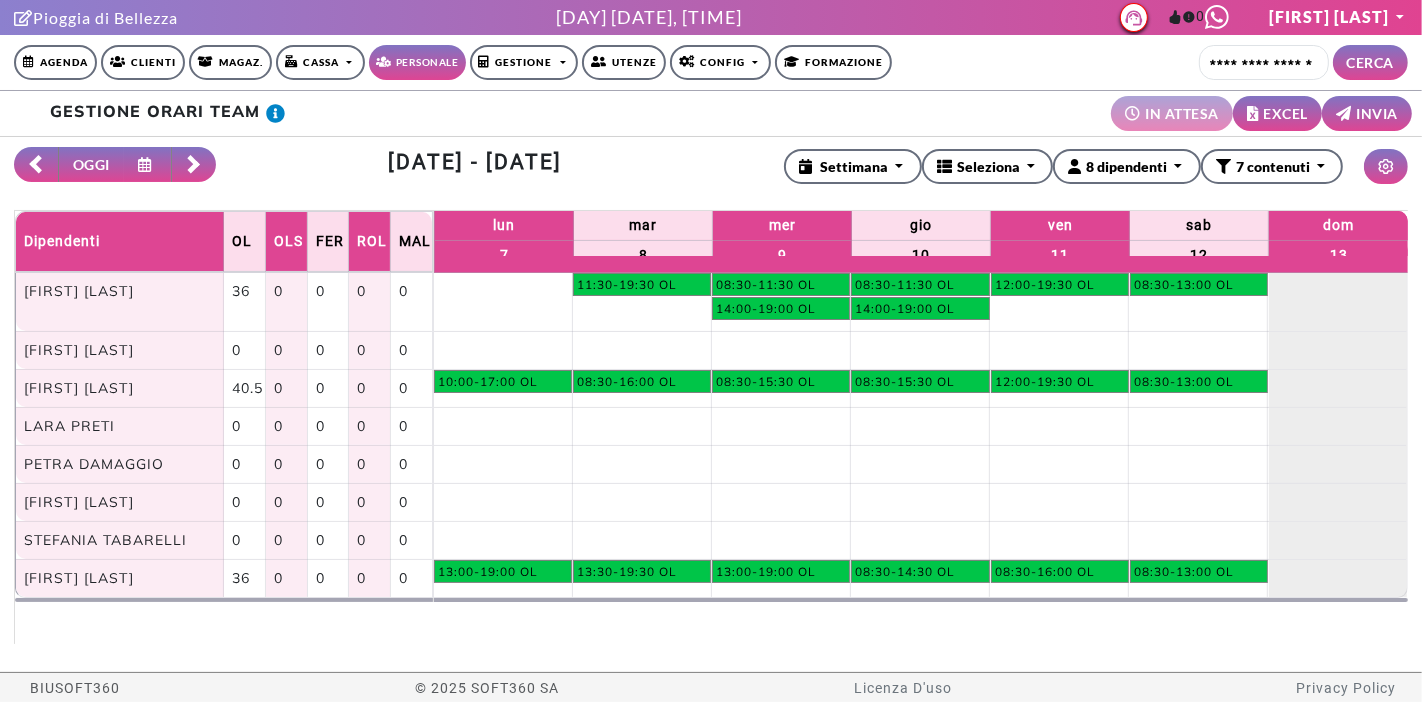 click on "Gestione" at bounding box center [320, 62] 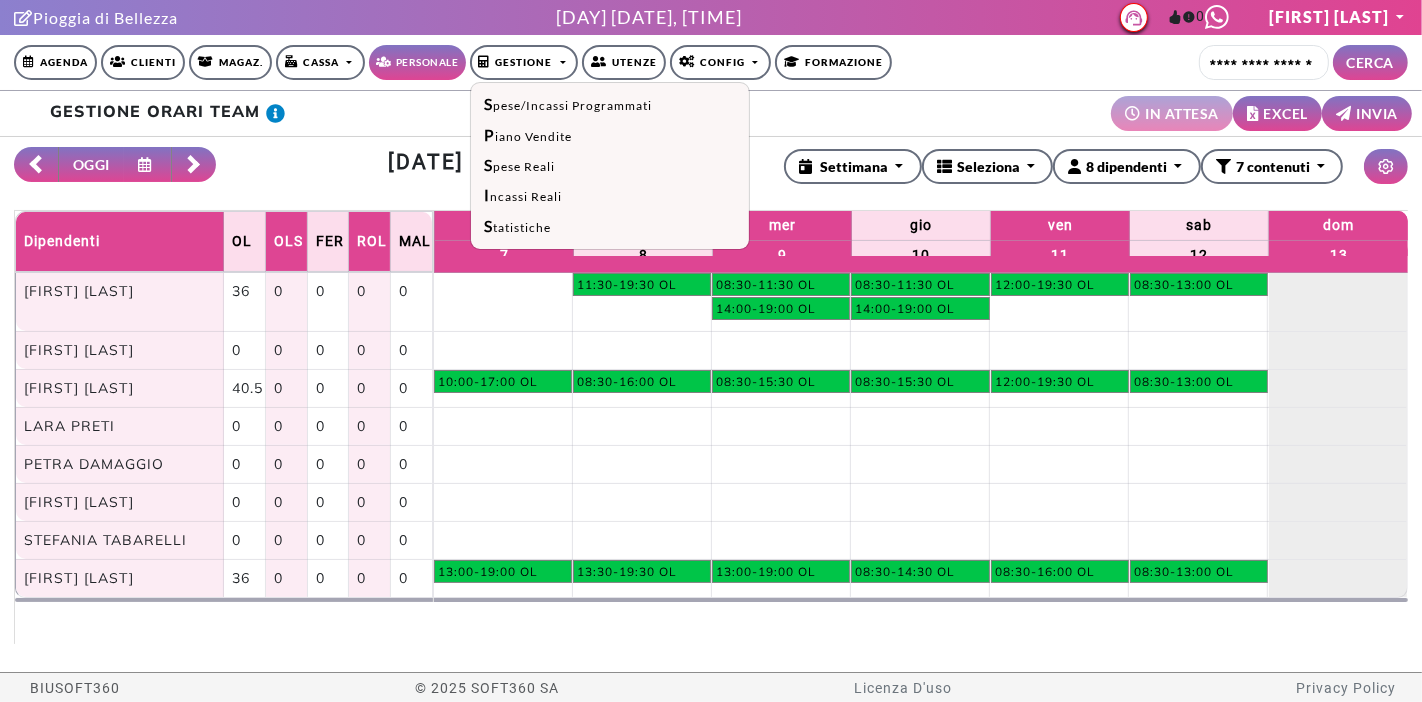 click on "Utenze" at bounding box center (624, 62) 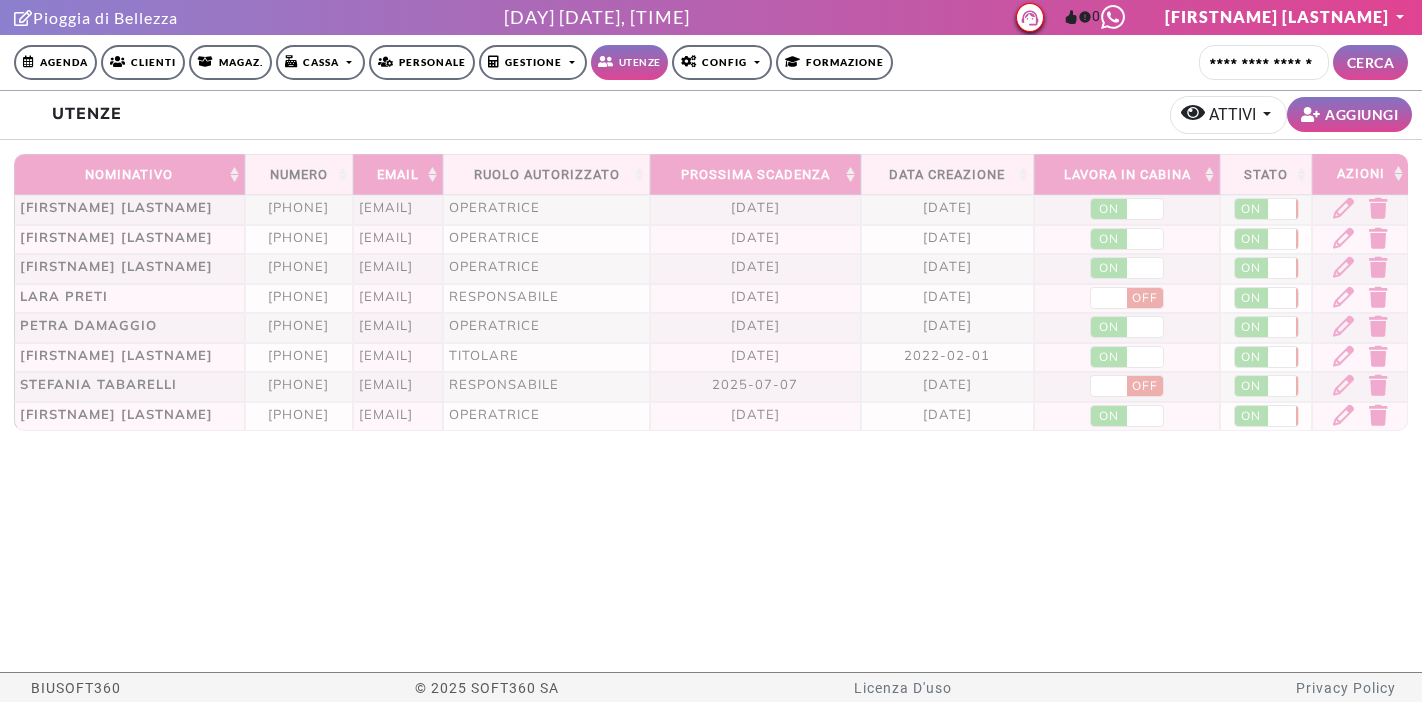 scroll, scrollTop: 0, scrollLeft: 0, axis: both 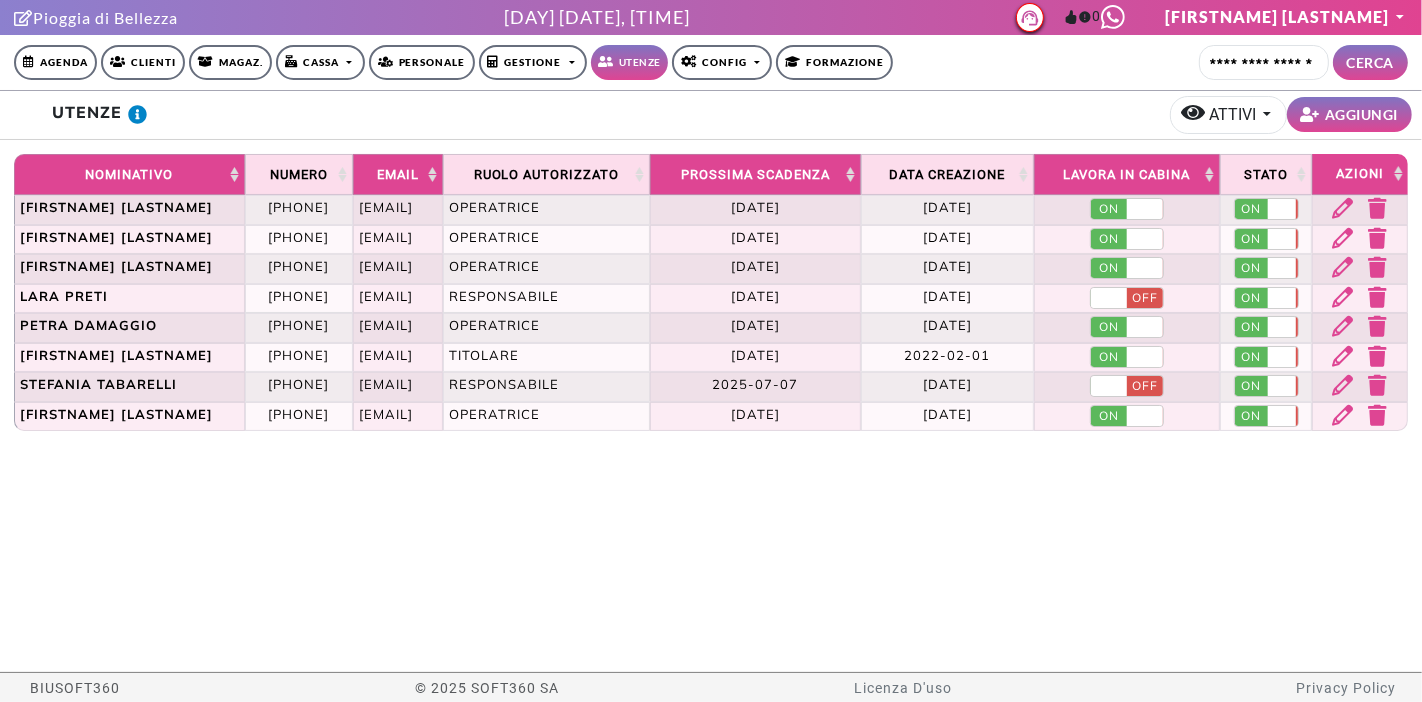 click at bounding box center (1344, 208) 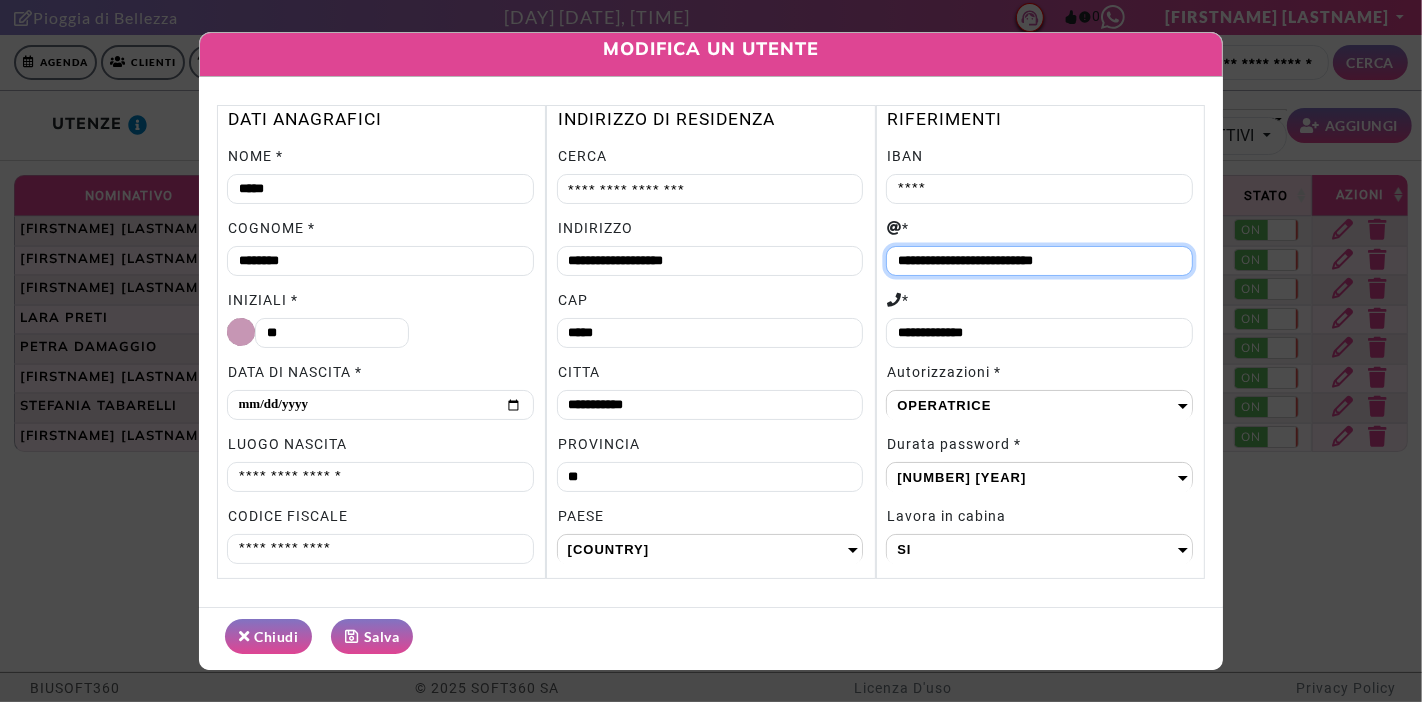 click on "**********" at bounding box center (1039, 261) 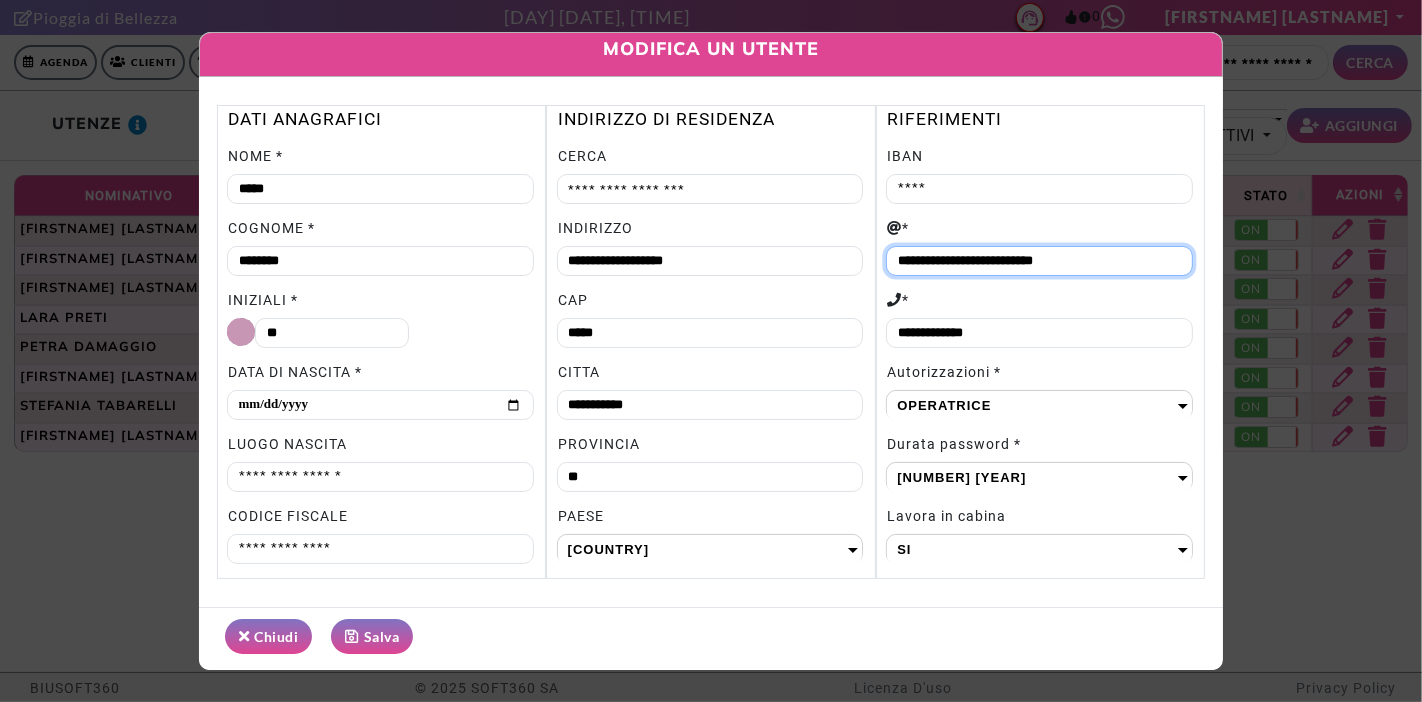 drag, startPoint x: 1114, startPoint y: 262, endPoint x: 868, endPoint y: 229, distance: 248.20355 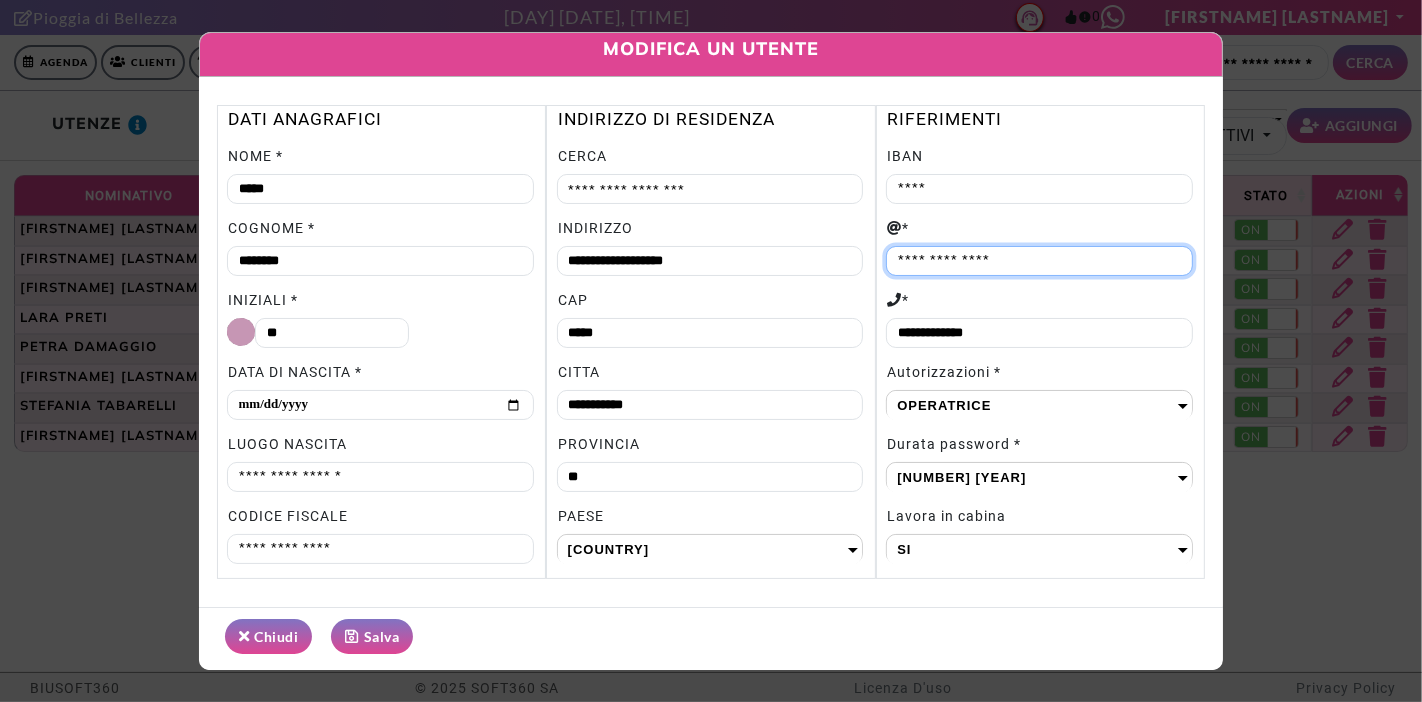 paste on "**********" 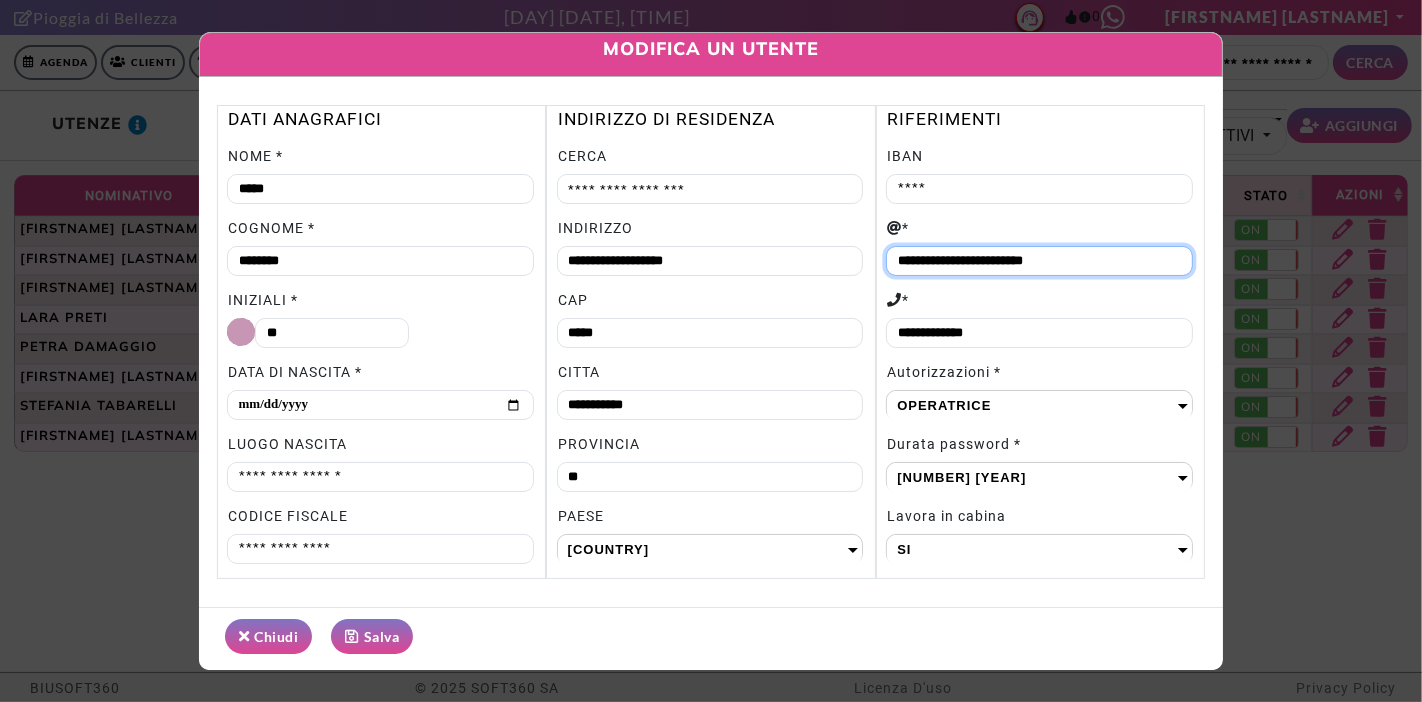 type on "**********" 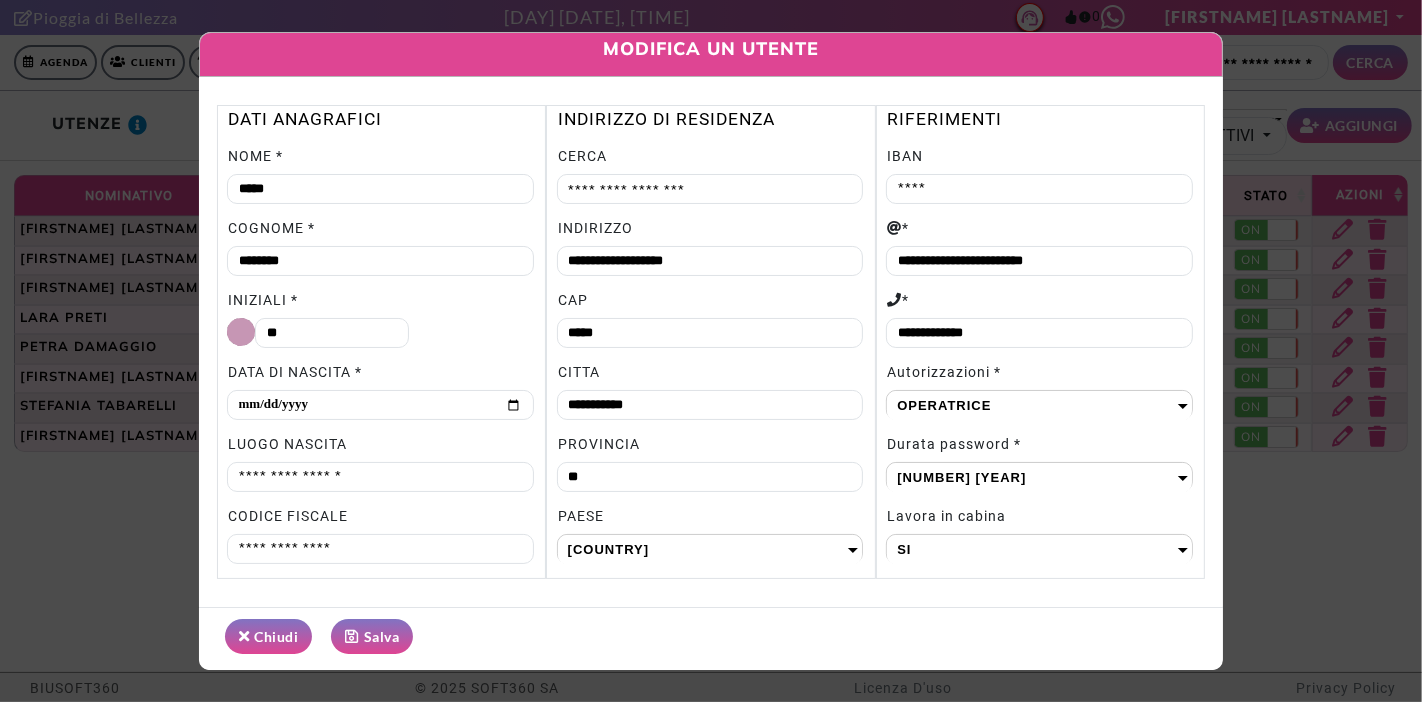 click on "Salva" at bounding box center (372, 636) 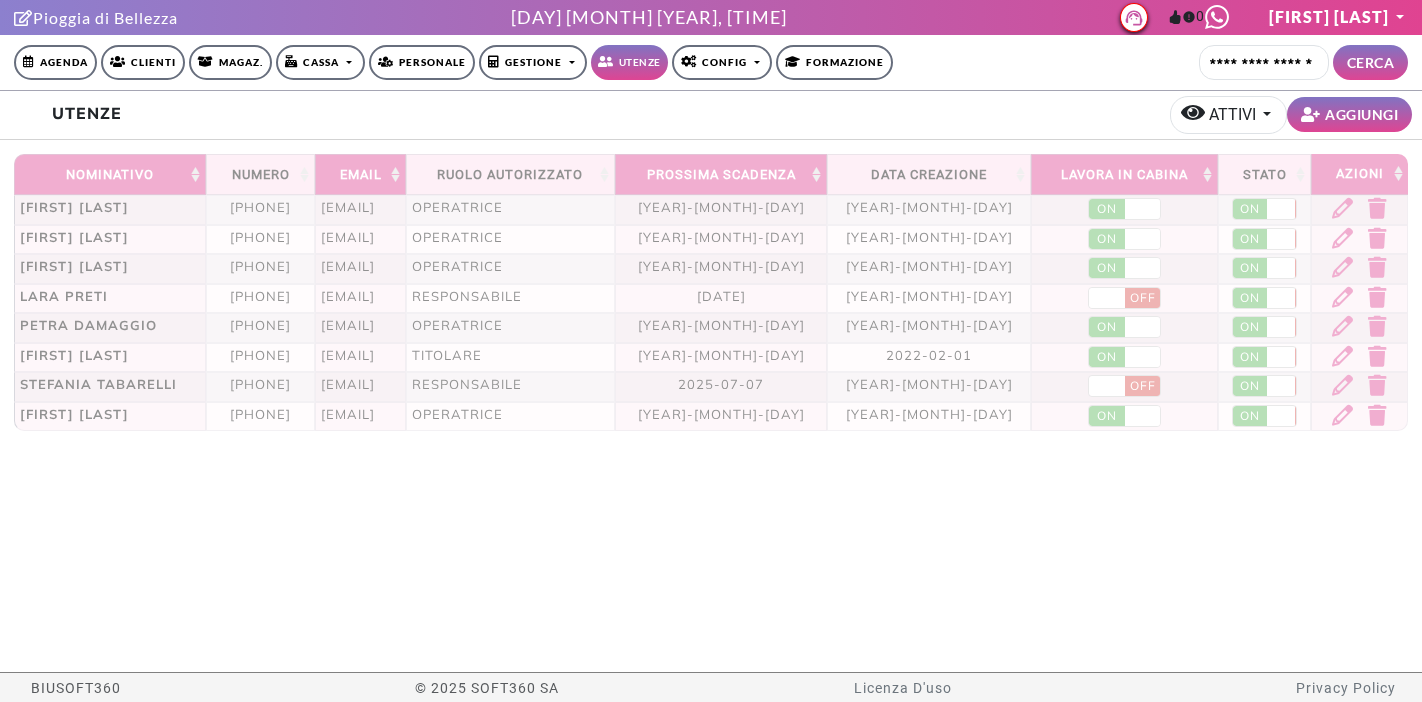 scroll, scrollTop: 0, scrollLeft: 0, axis: both 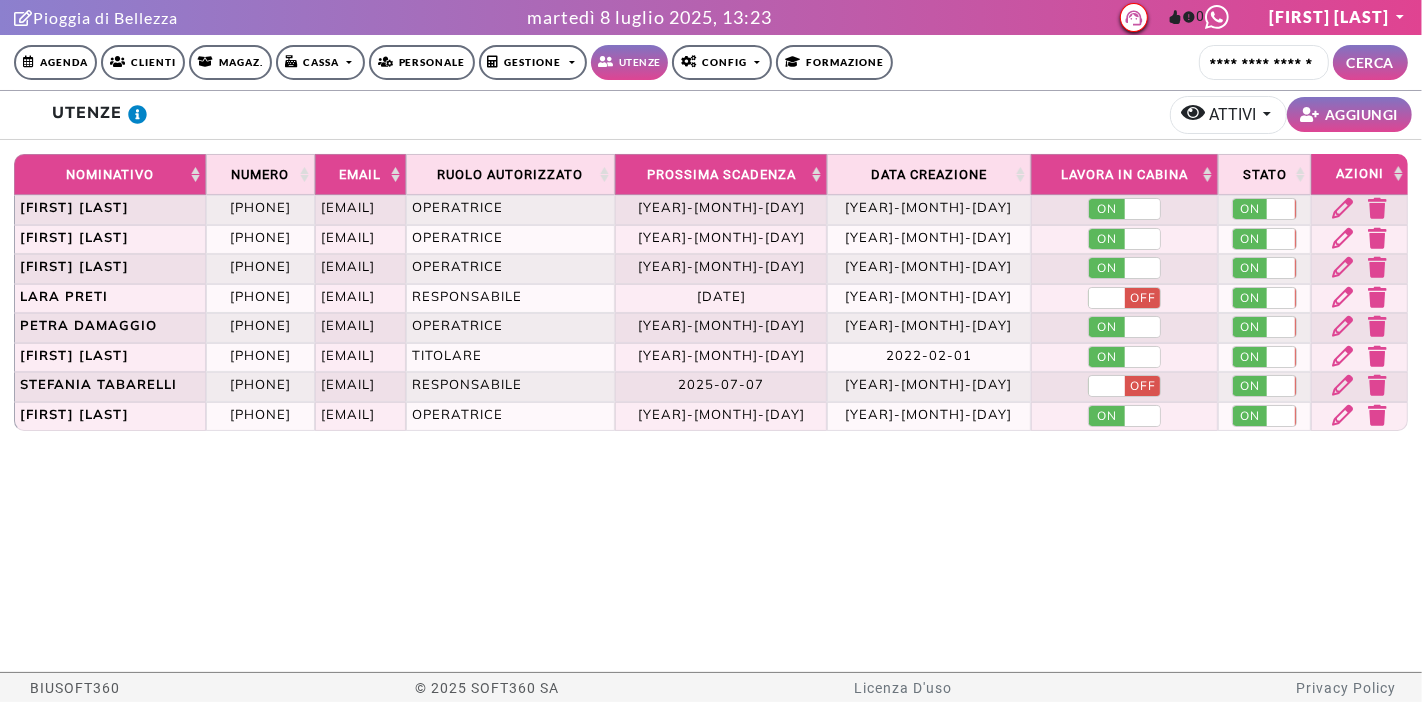 click on "Gestione" at bounding box center (320, 62) 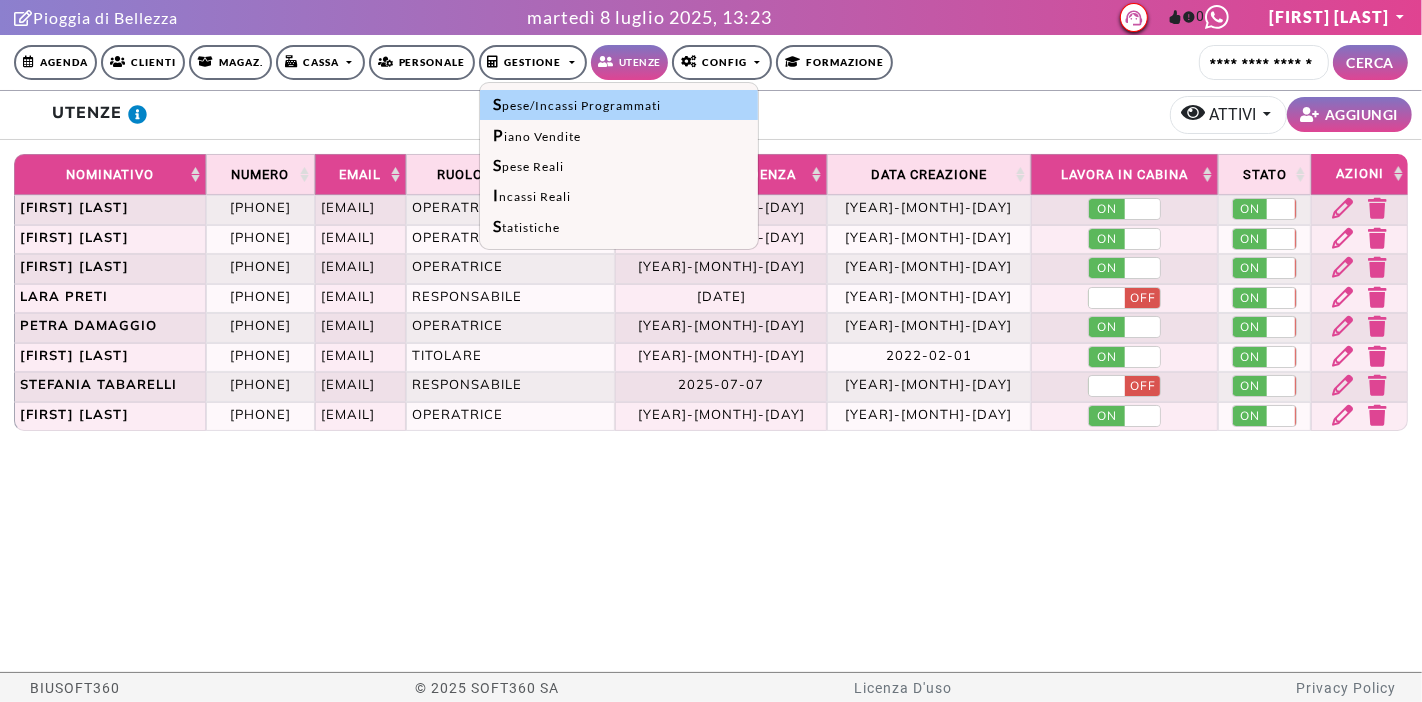 click on "Spese/Incassi Programmati" at bounding box center [619, 105] 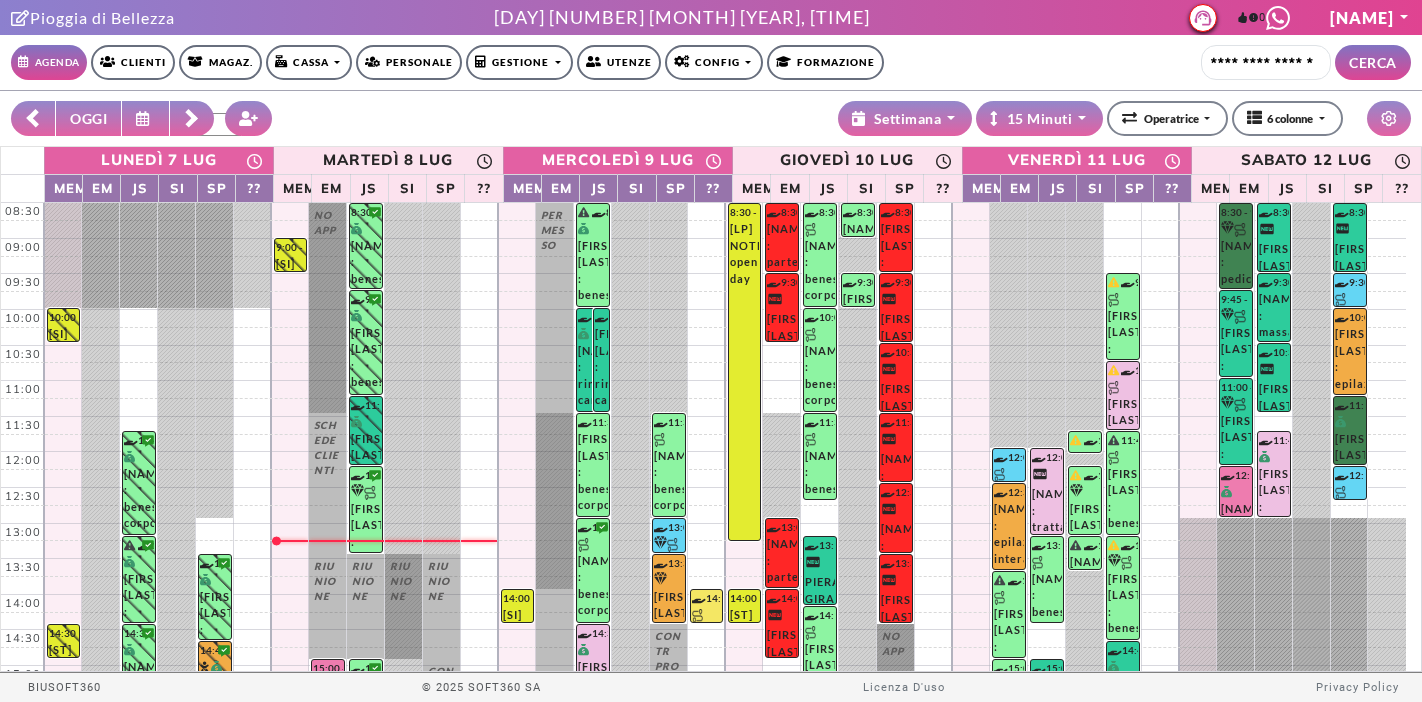 scroll, scrollTop: 0, scrollLeft: 0, axis: both 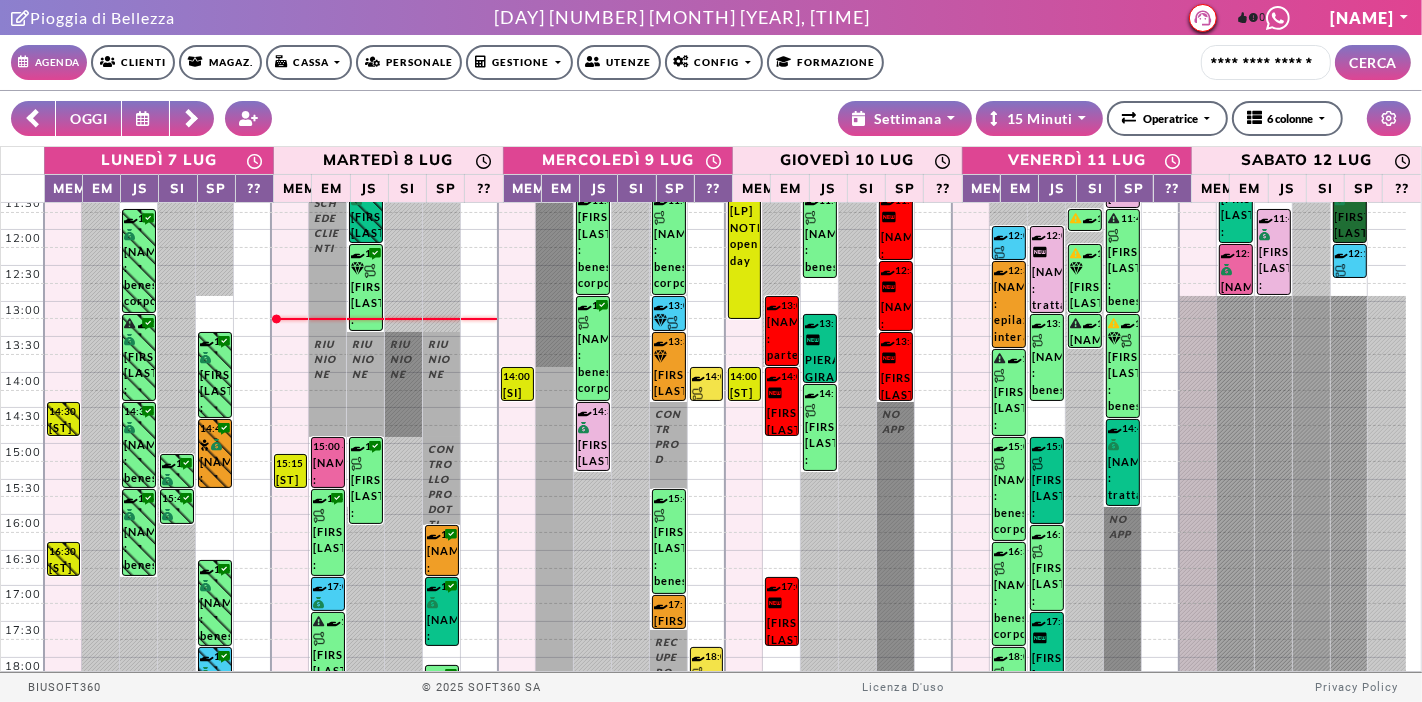 click at bounding box center [192, 119] 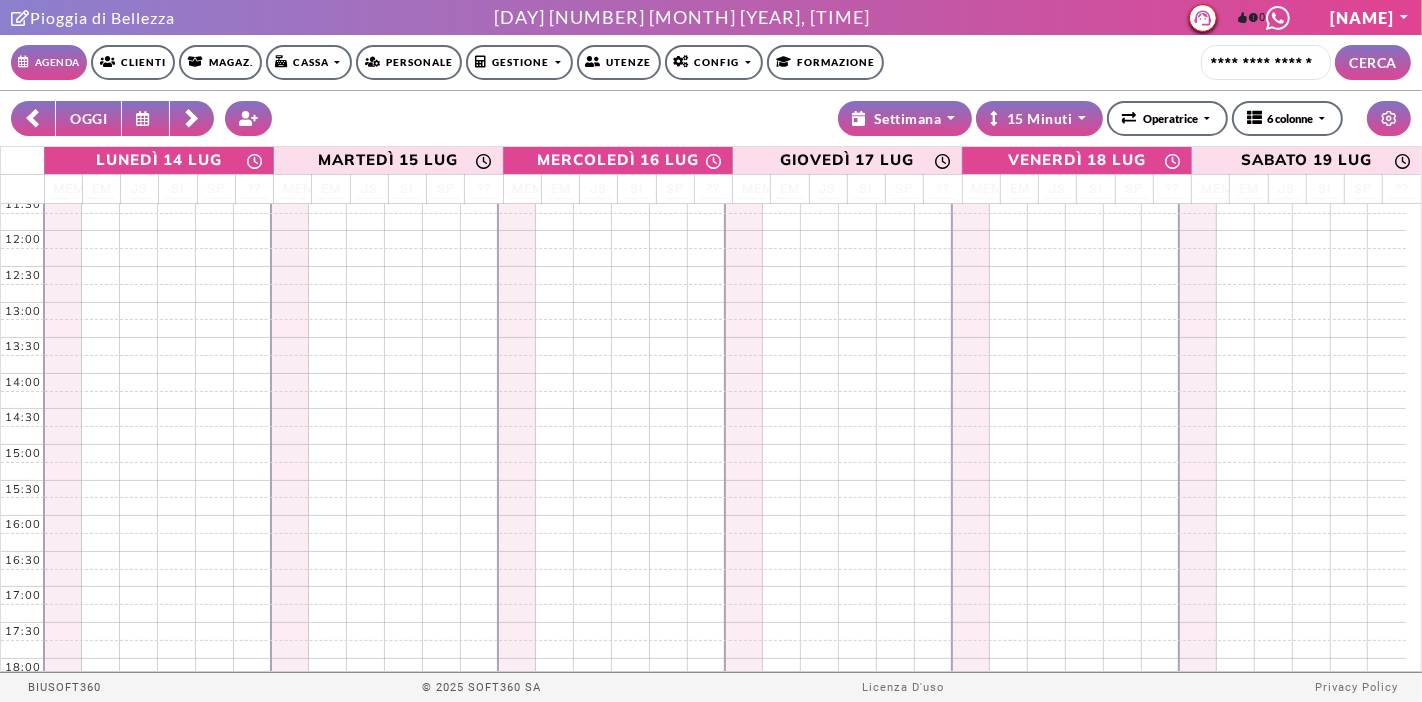 scroll, scrollTop: 0, scrollLeft: 0, axis: both 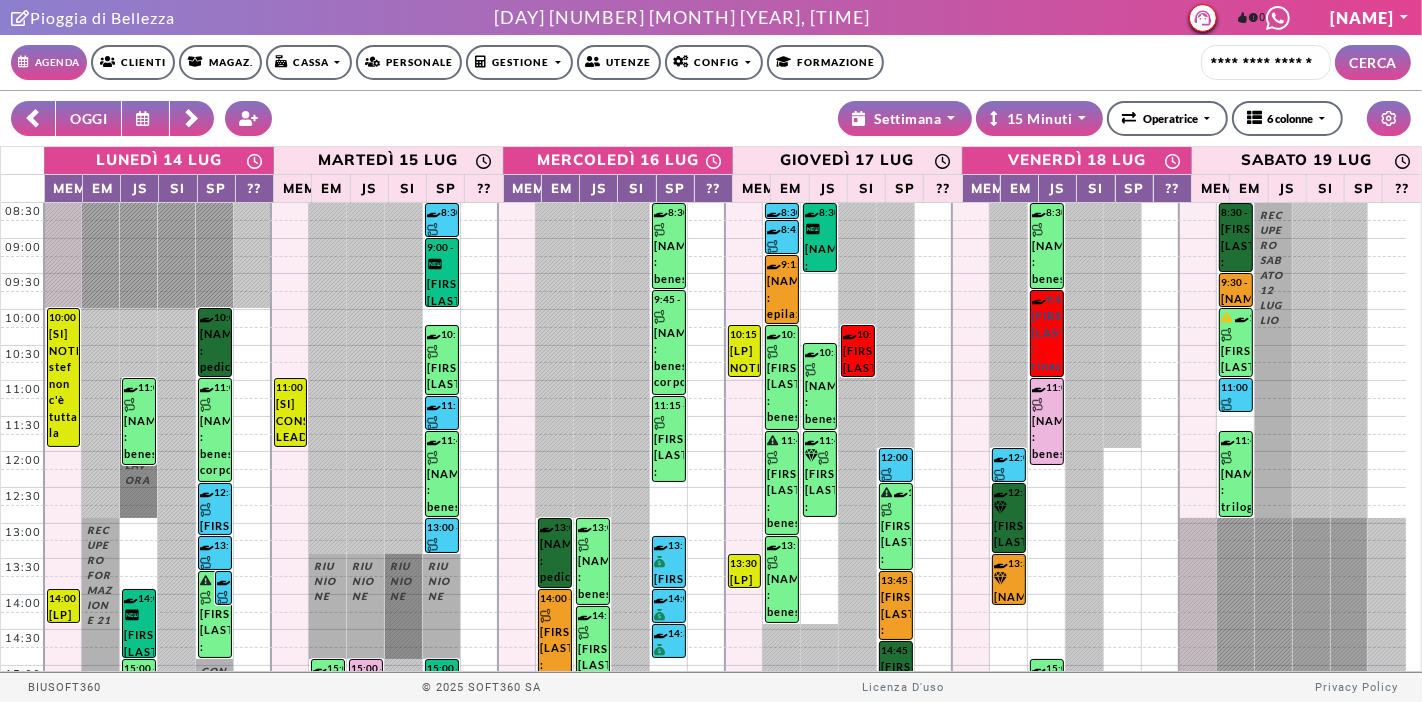 click at bounding box center [192, 118] 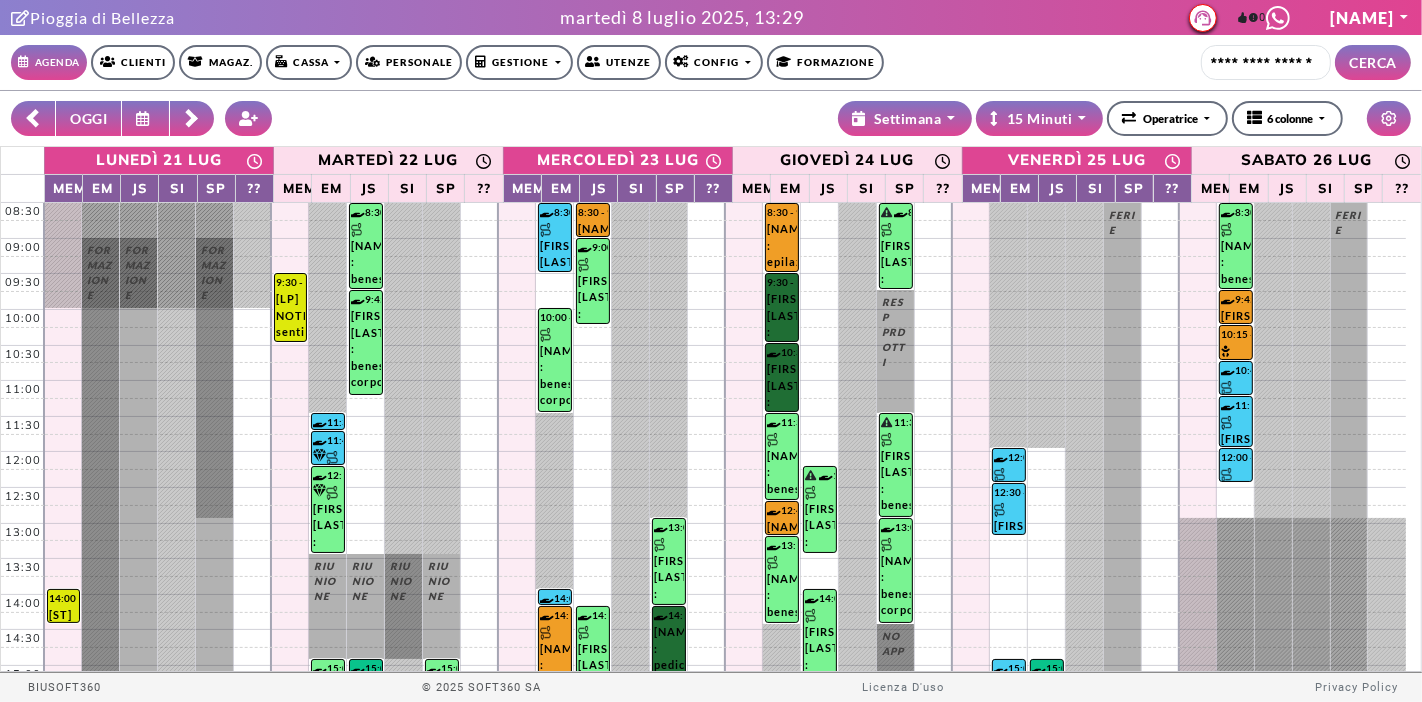 click at bounding box center (33, 118) 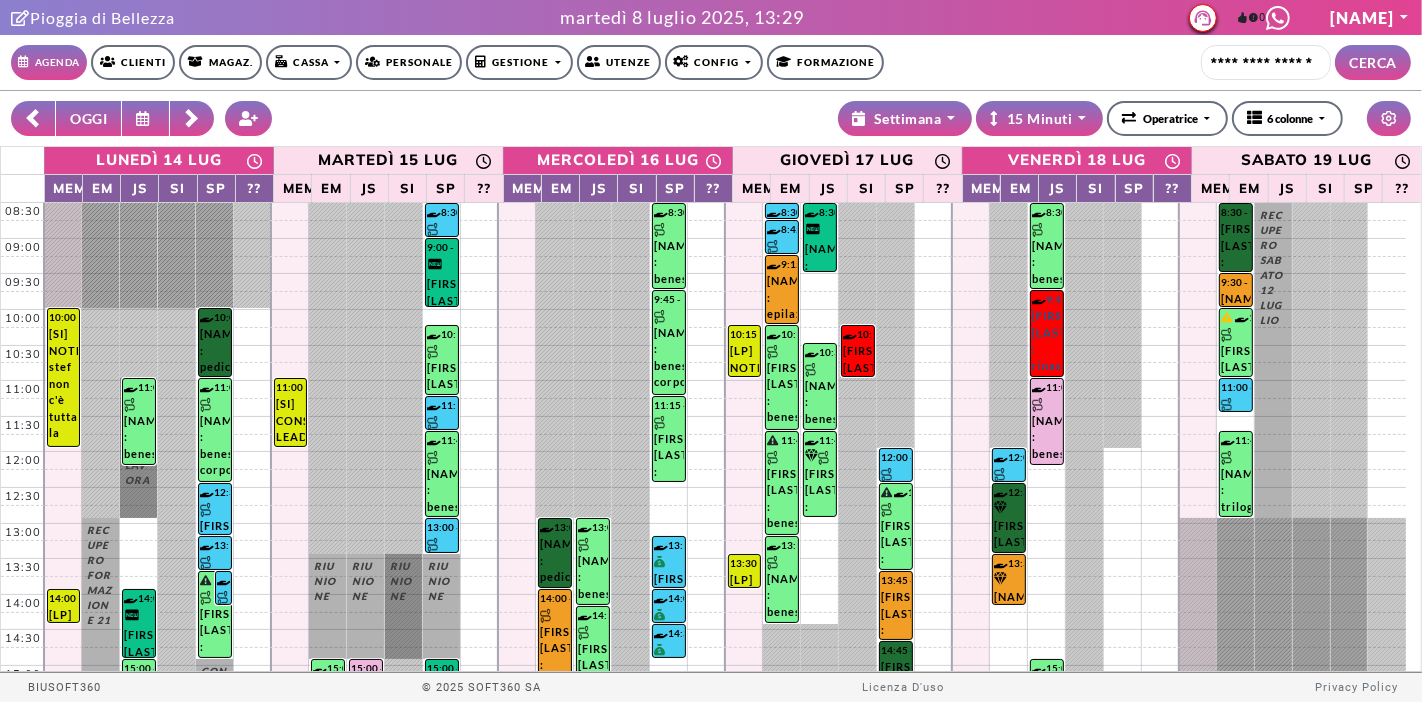 click at bounding box center (33, 118) 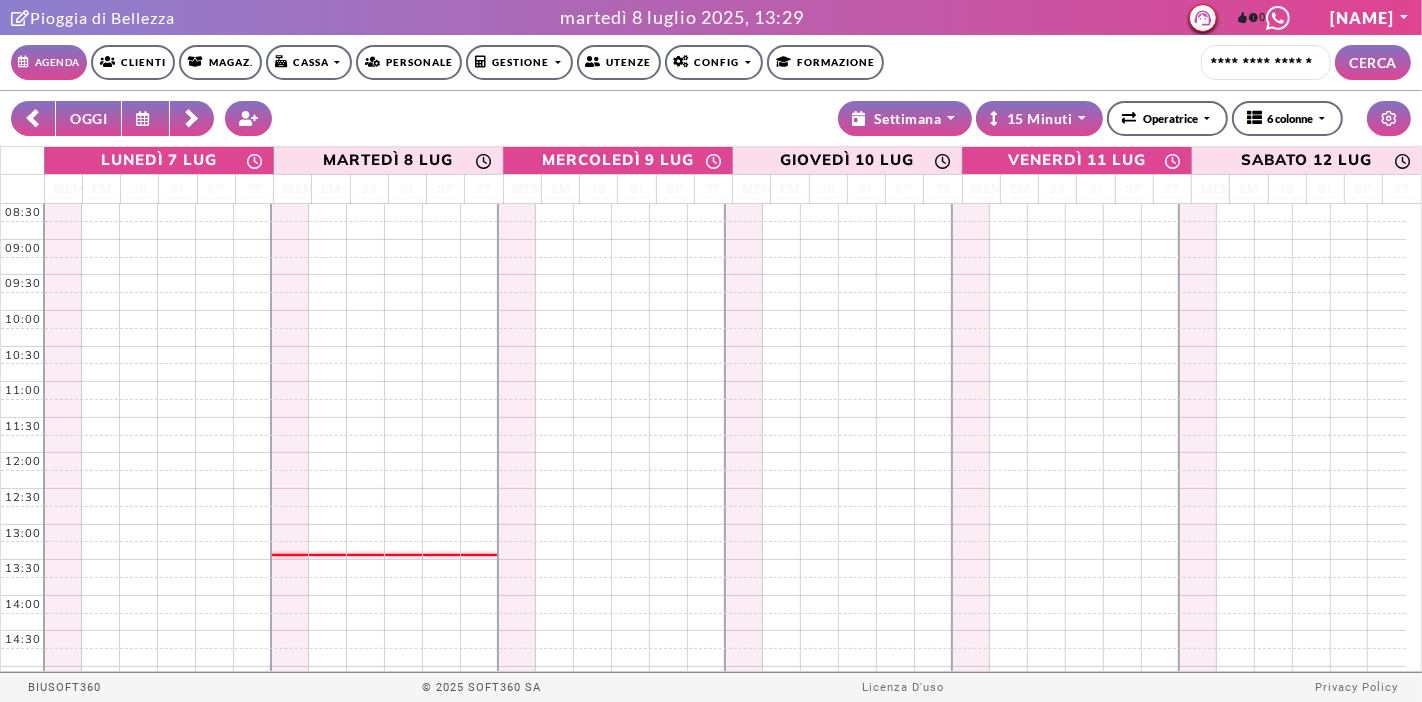 click at bounding box center [33, 118] 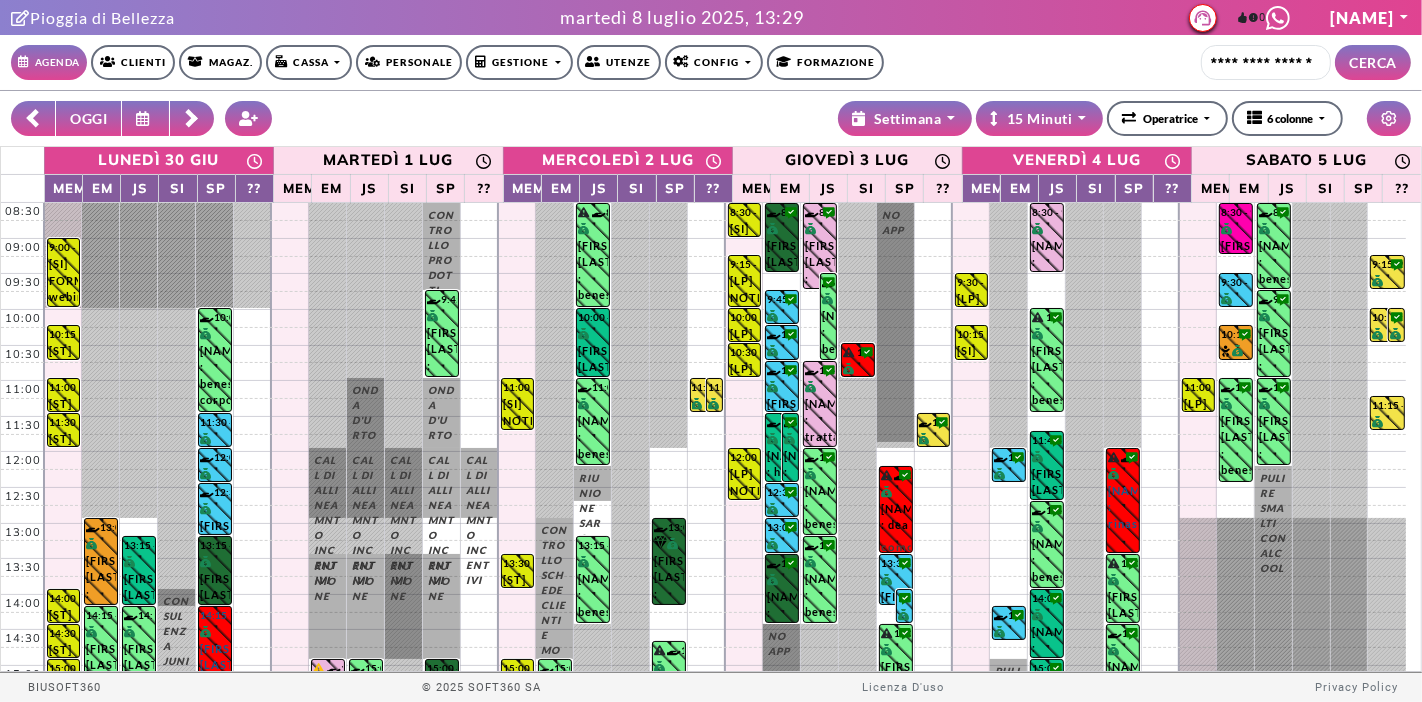 click at bounding box center [33, 118] 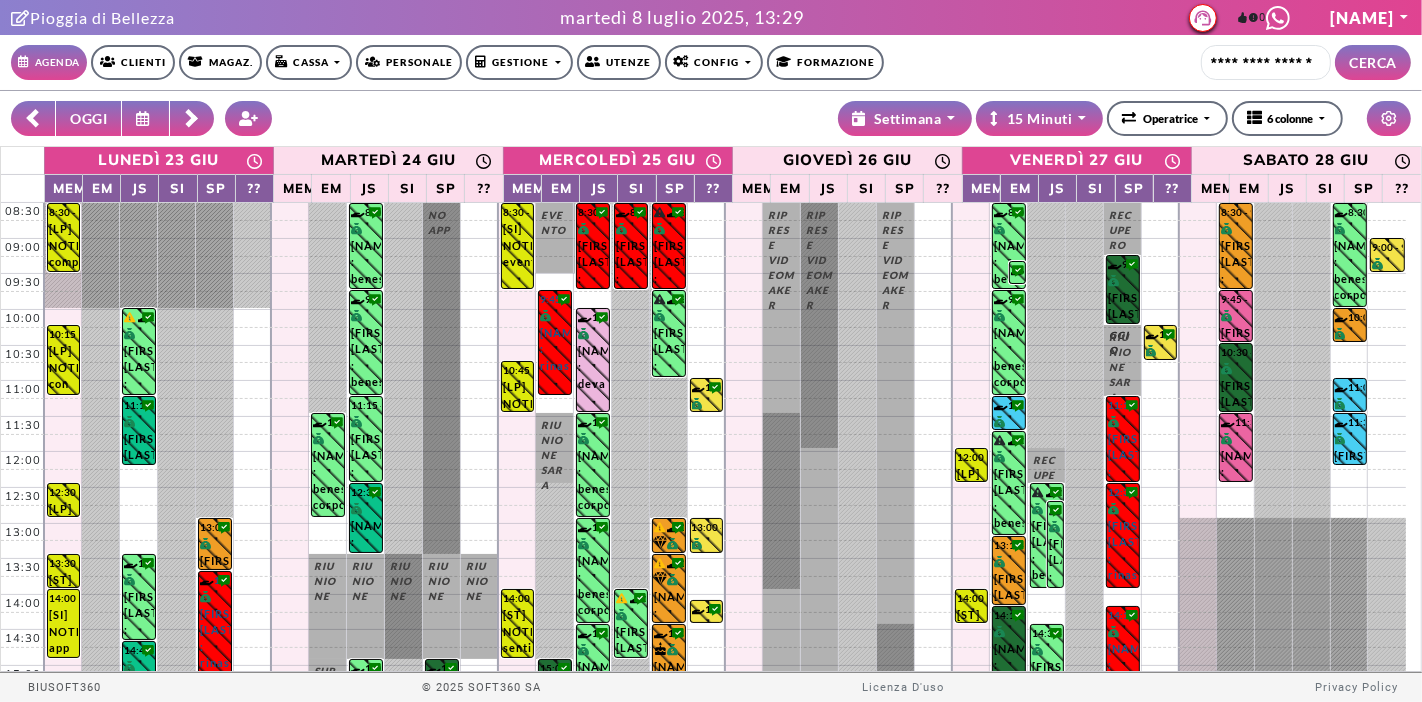 click at bounding box center [33, 118] 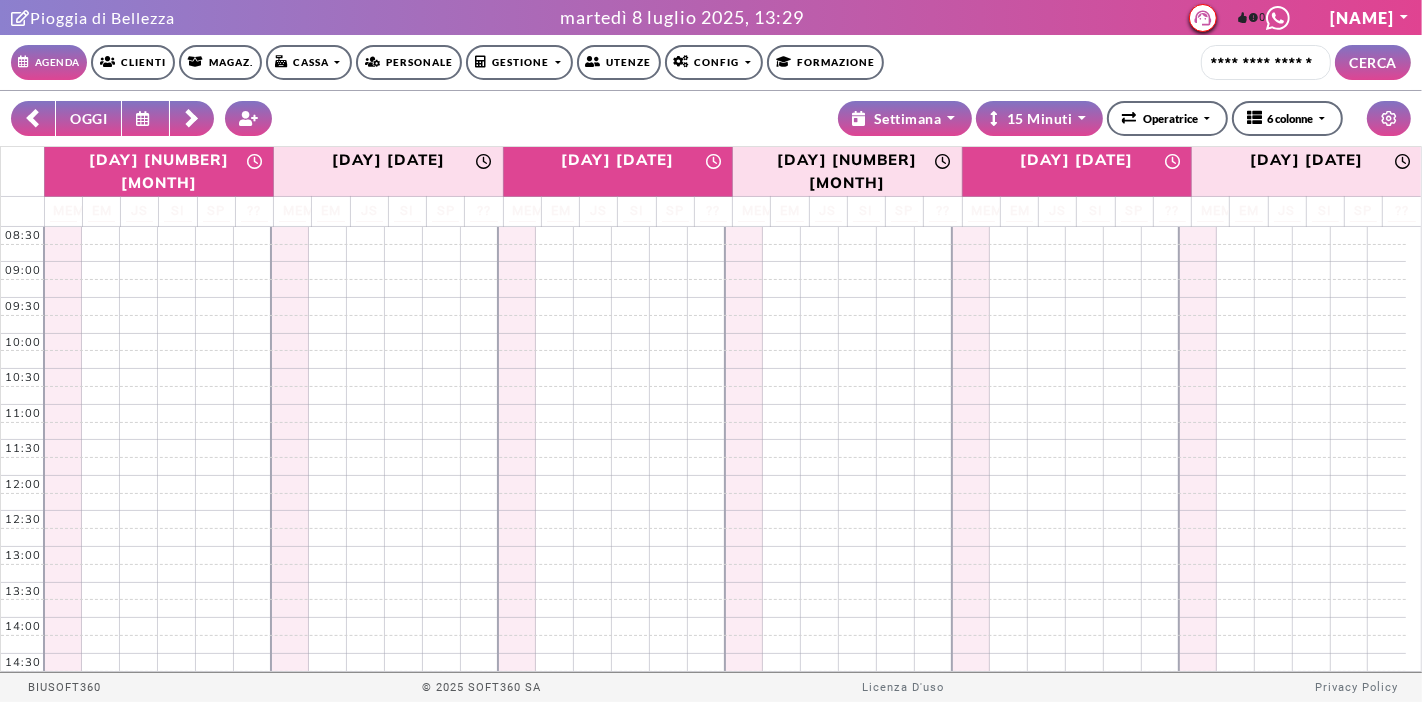click at bounding box center (33, 118) 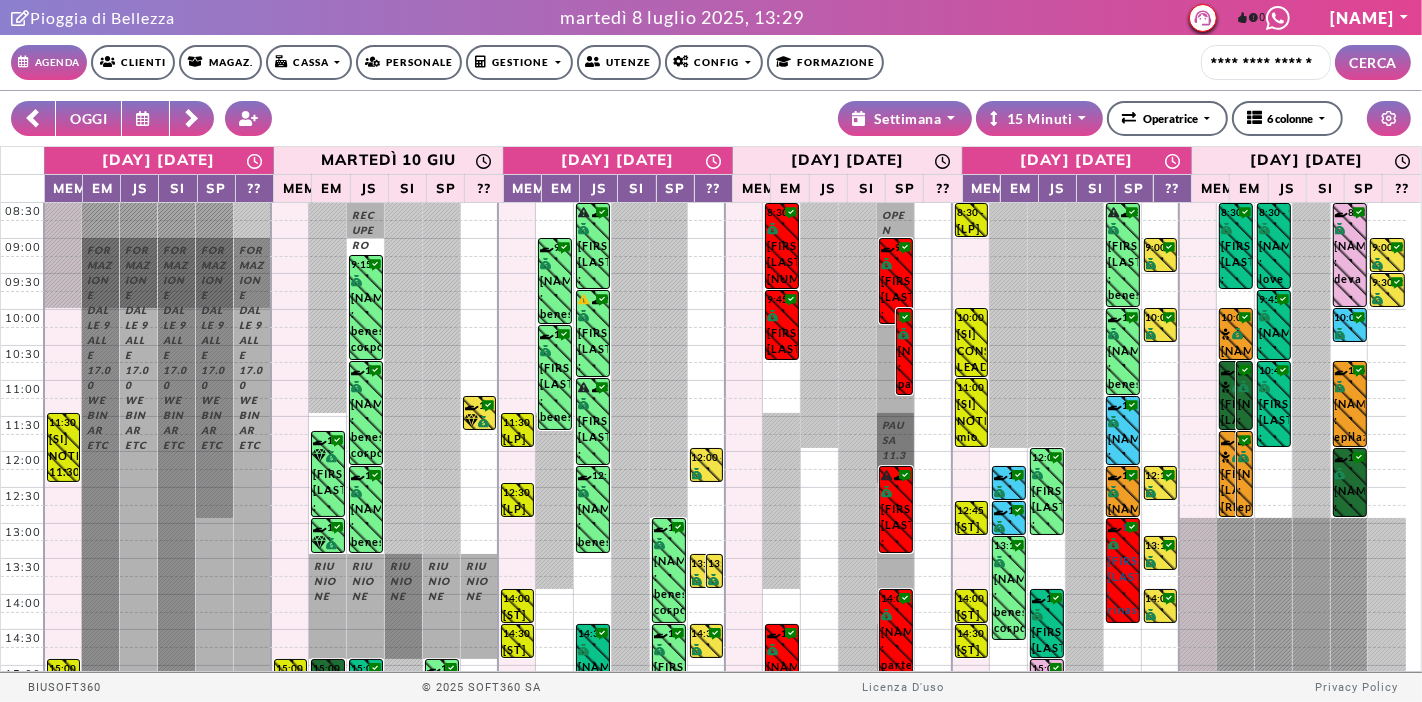 click at bounding box center (33, 118) 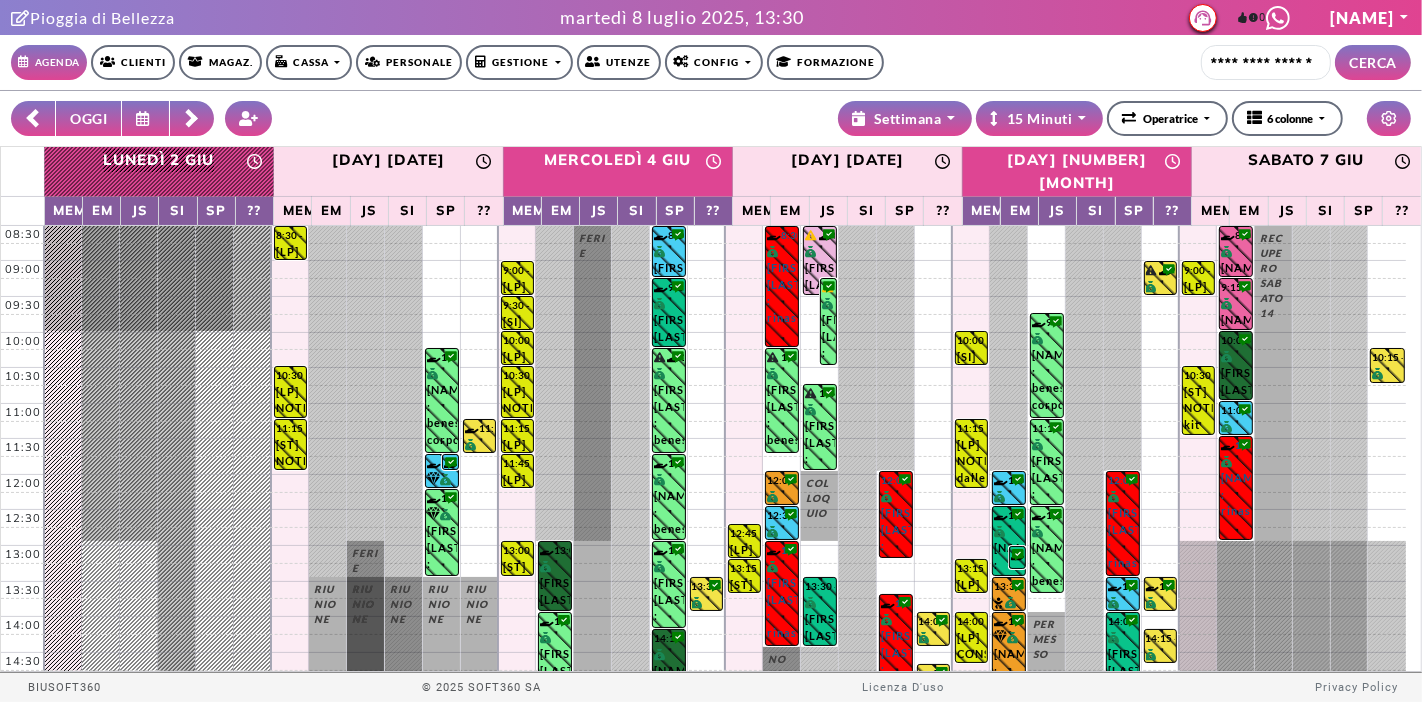 click at bounding box center [192, 119] 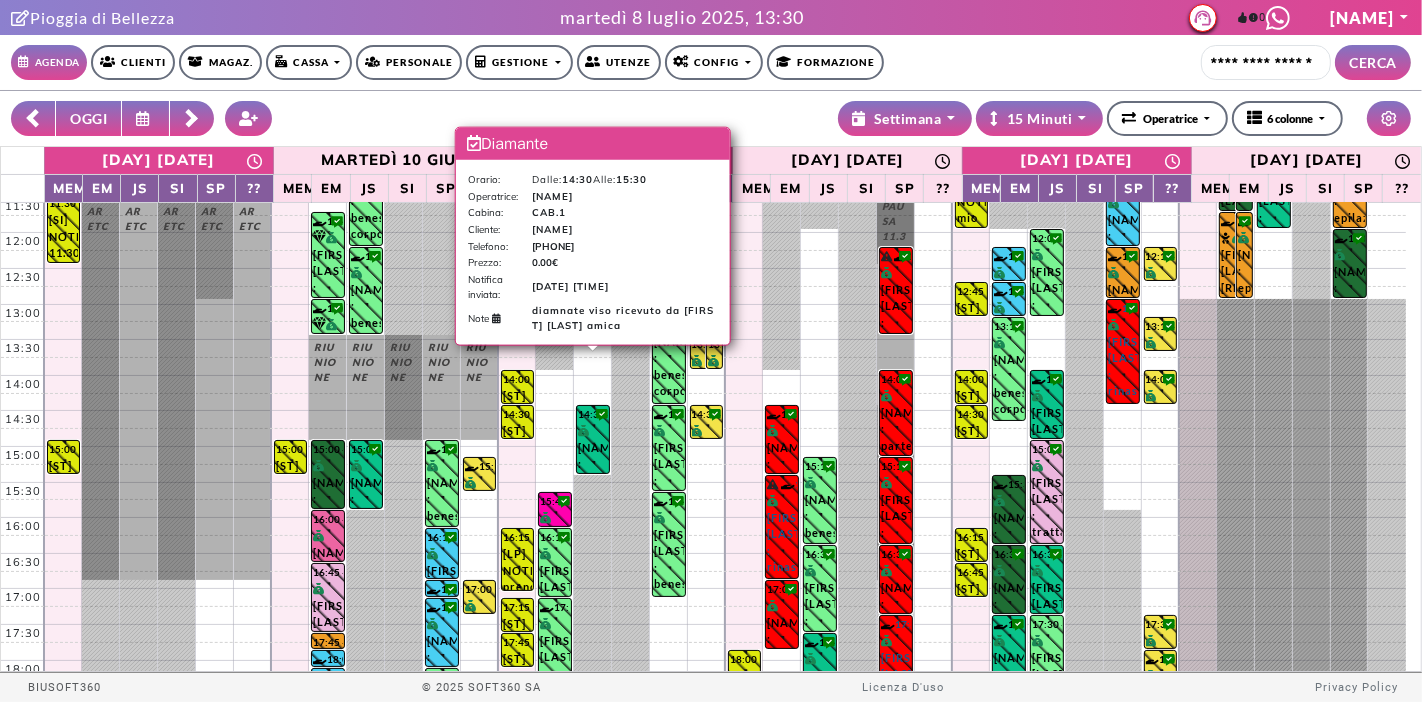 scroll, scrollTop: 0, scrollLeft: 0, axis: both 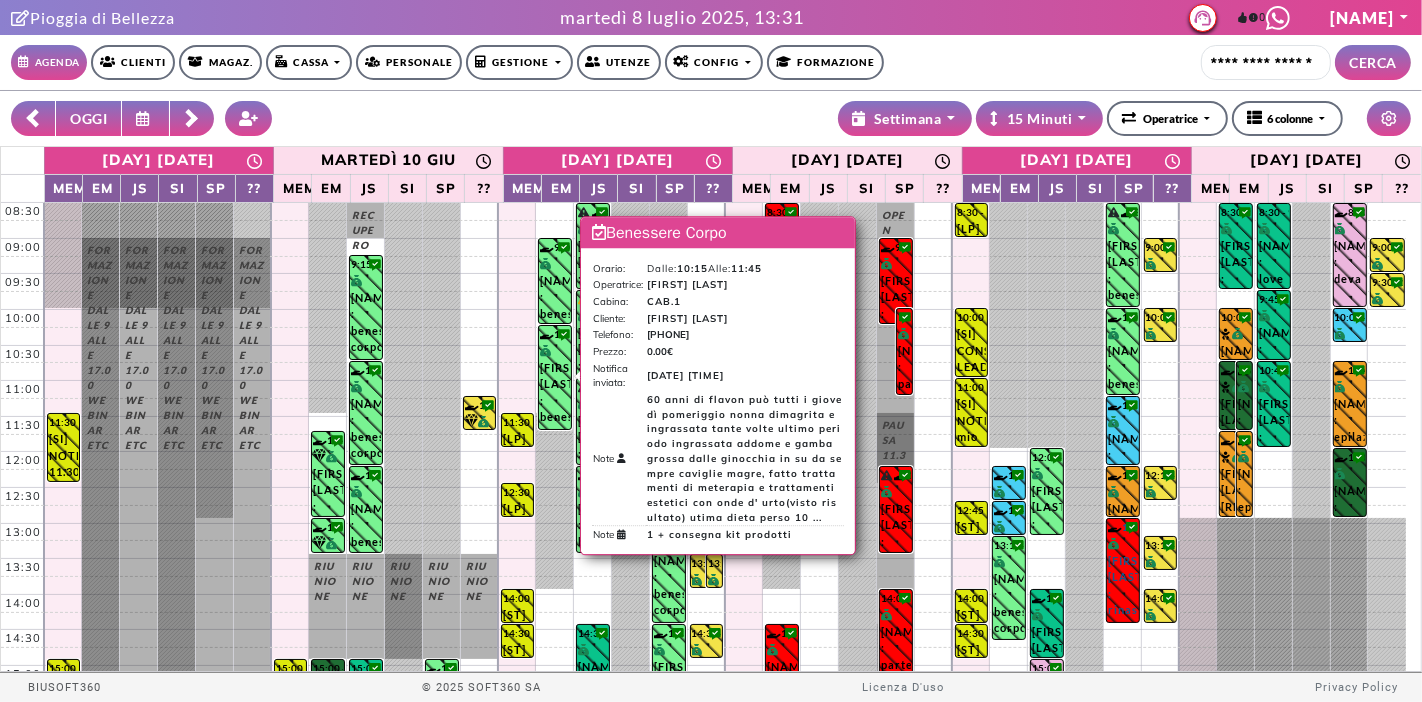 click on "9:00 - 10:15
ANTONELLA PANIZZA : benessere corpo 10:15 - 11:45
MONICA LISCIOTTO : benessere corpo 1 + consegna  kit prodotti 15:45 - 16:15
ELISABETTA PALLANCH : consulenza laser 16:15 - 17:15
ELISABETTA PALLANCH : trilogy corpo 17:15 - 18:30 LARA ZUECH : benessere corpo 10:15 - 11:45
MONICA LISCIOTTO : benessere corpo 1 + consegna  kit prodotti" at bounding box center (554, 594) 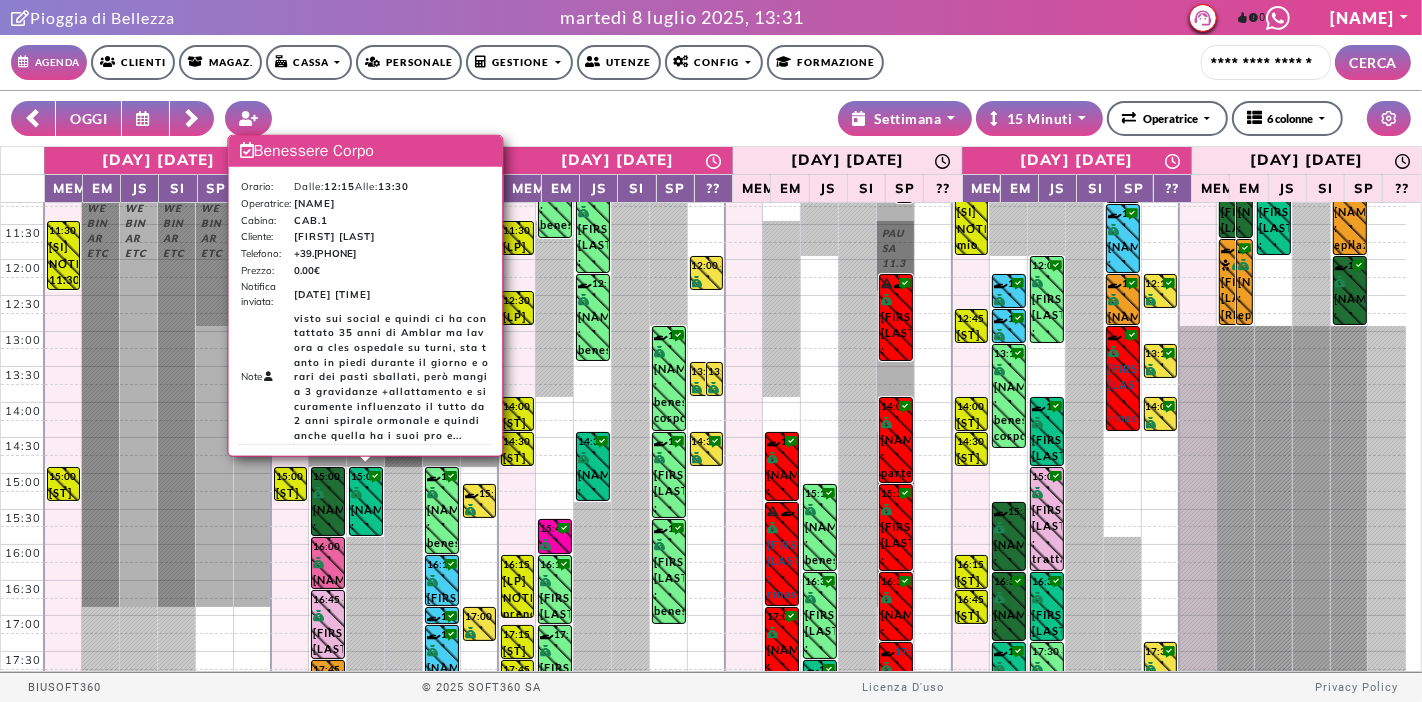 scroll, scrollTop: 0, scrollLeft: 0, axis: both 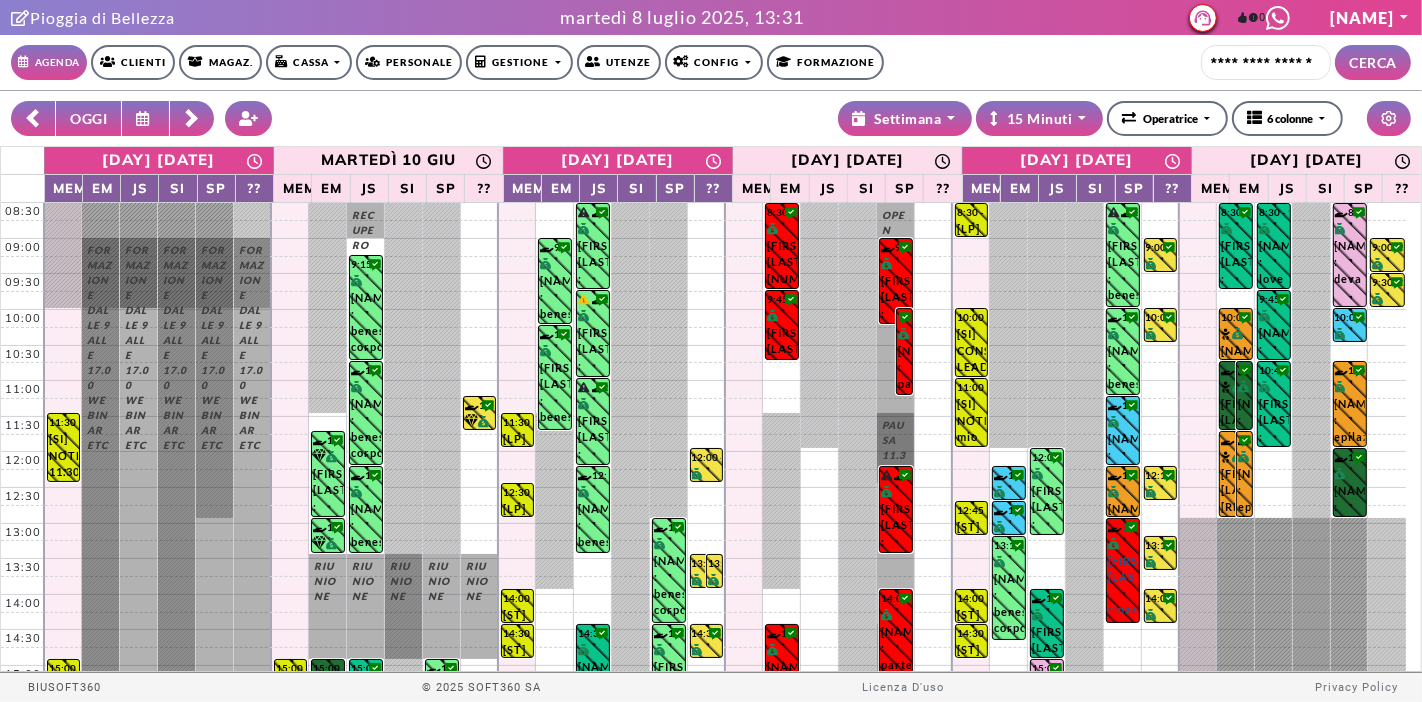 click at bounding box center [192, 118] 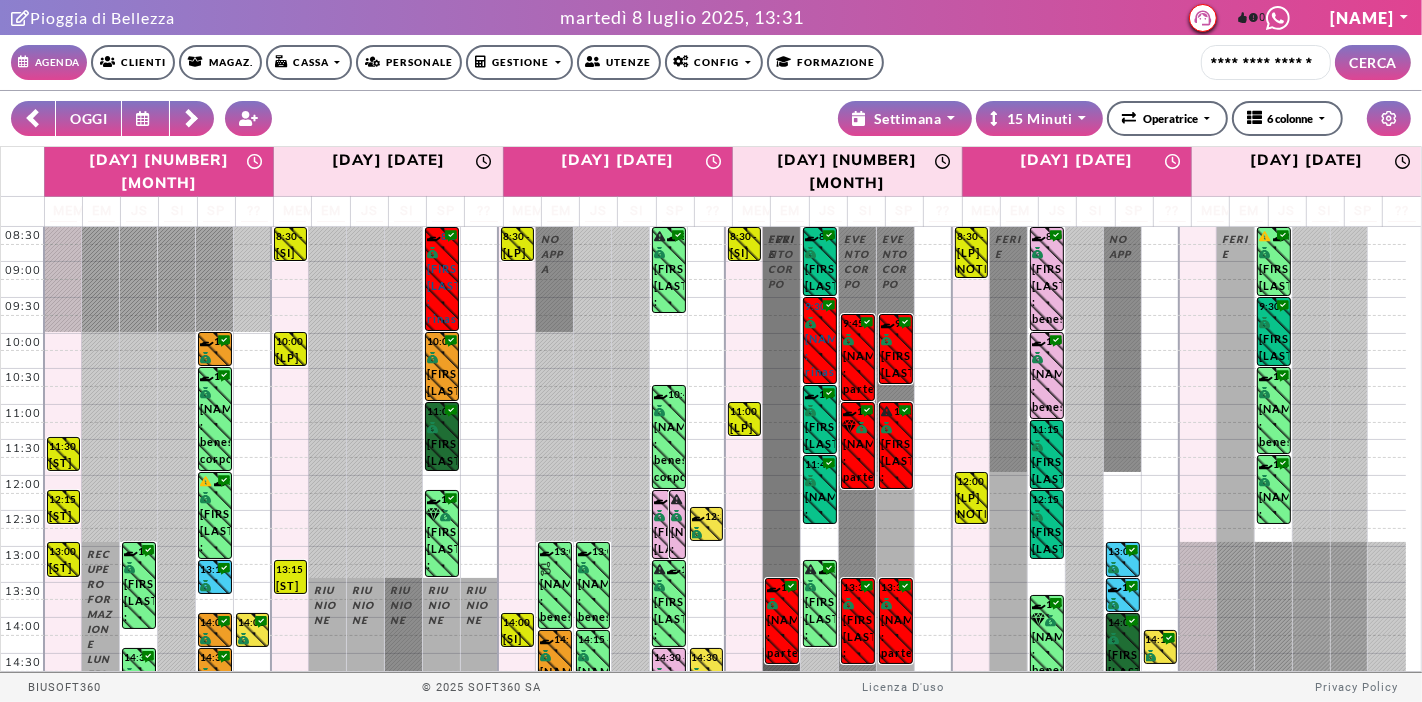 click at bounding box center (192, 118) 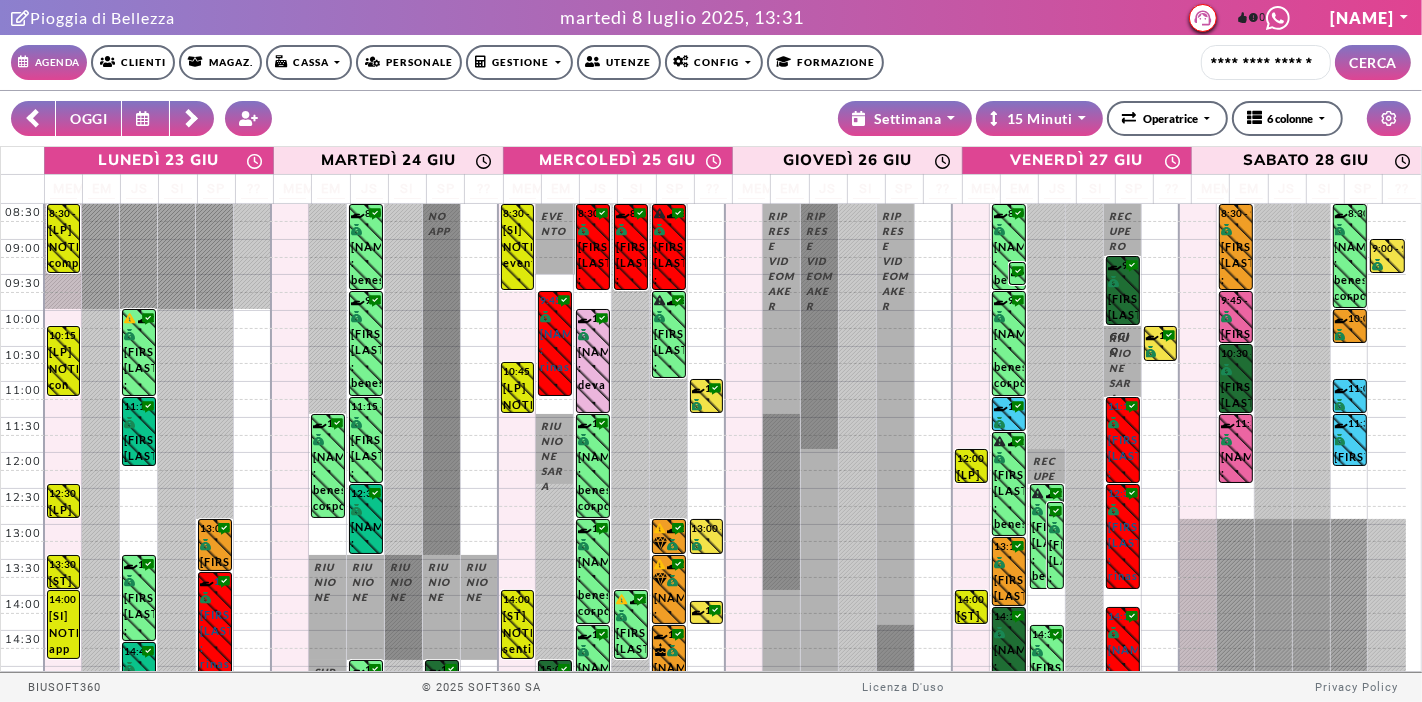 click at bounding box center [192, 118] 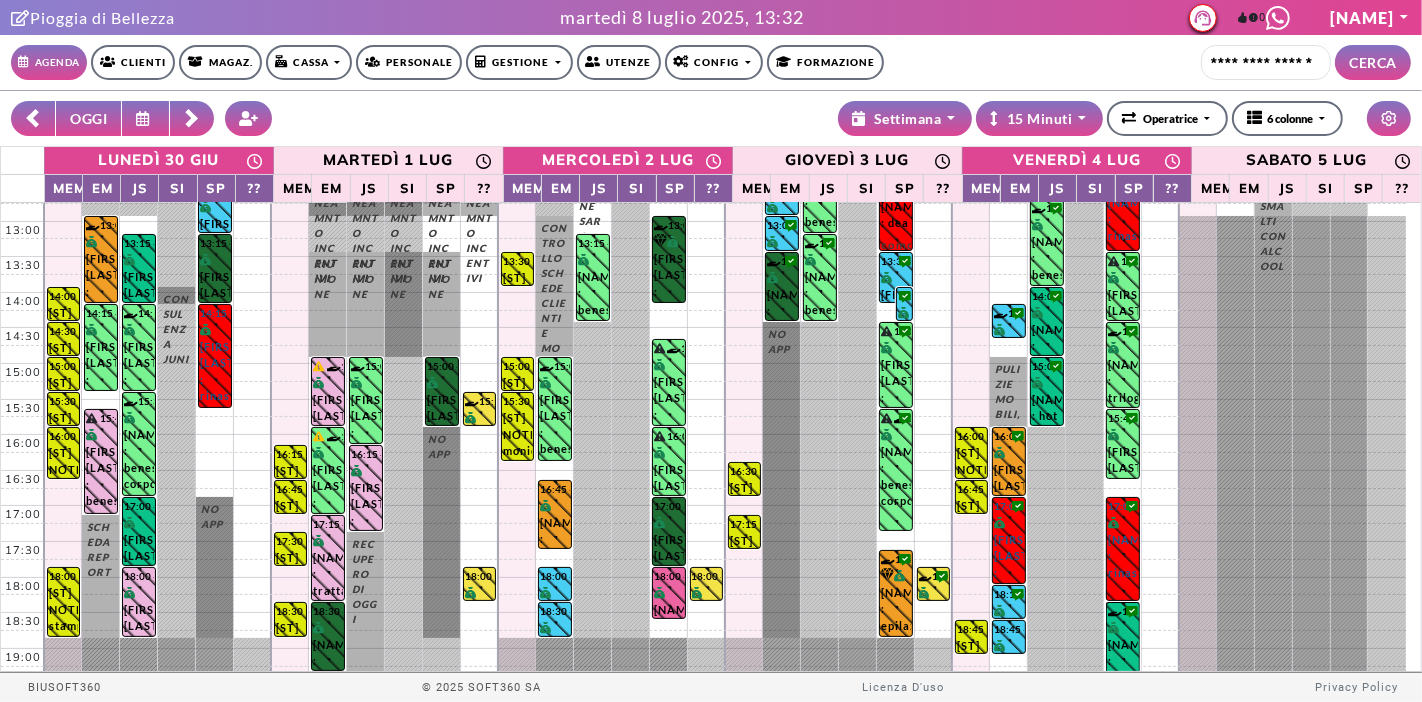 scroll, scrollTop: 0, scrollLeft: 0, axis: both 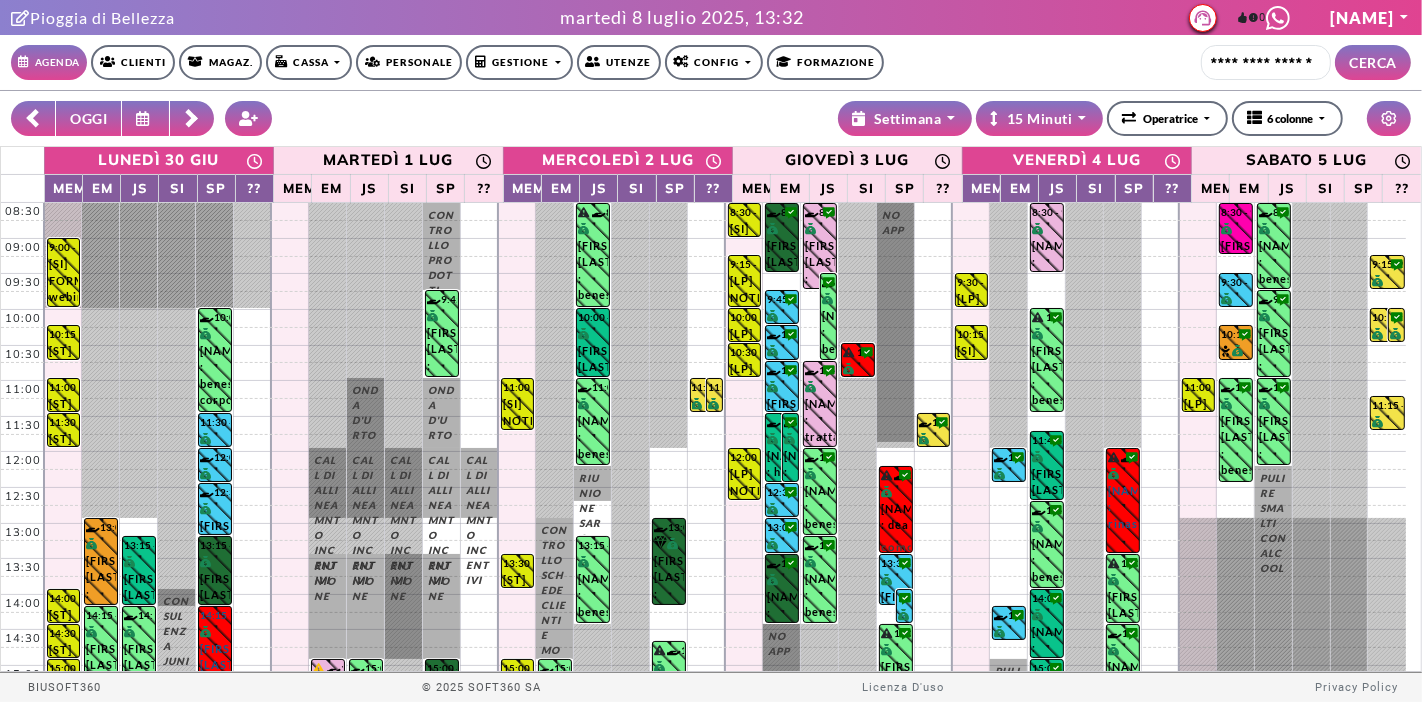 click at bounding box center (191, 115) 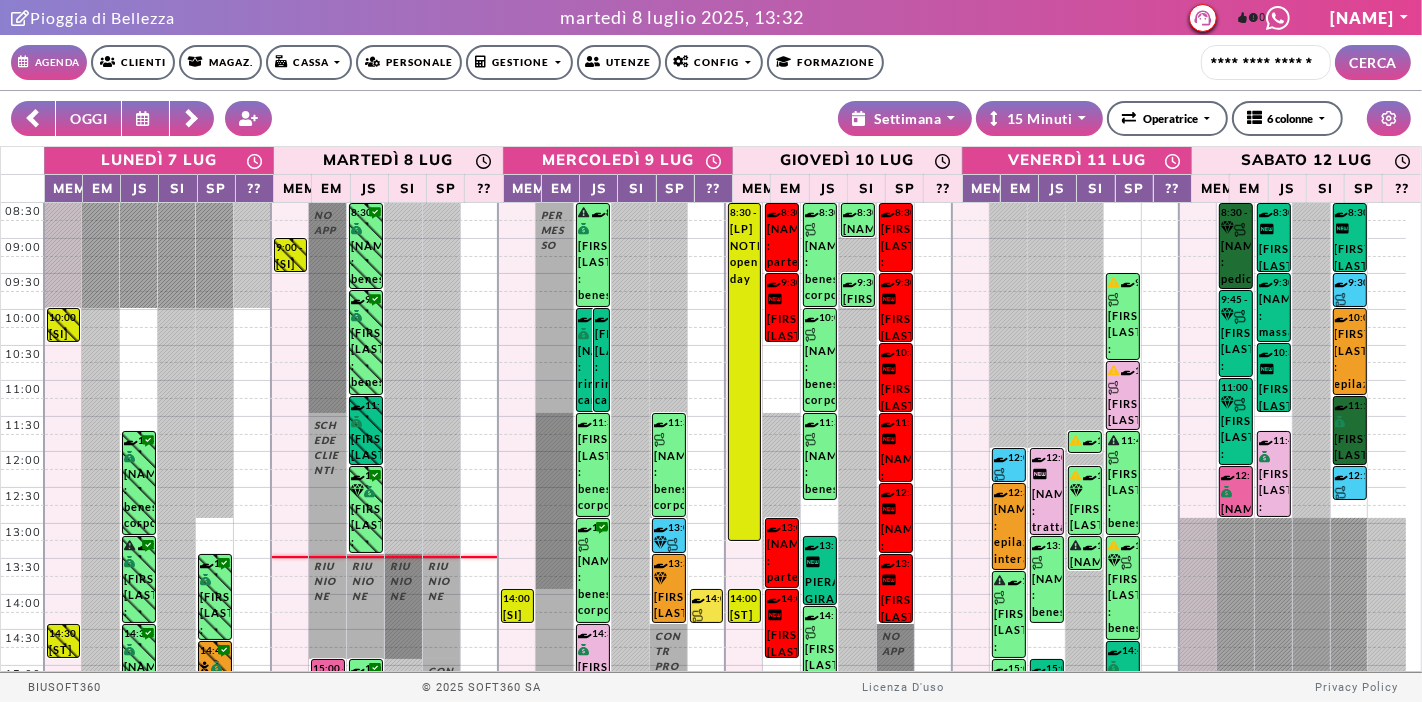 click at bounding box center (145, 118) 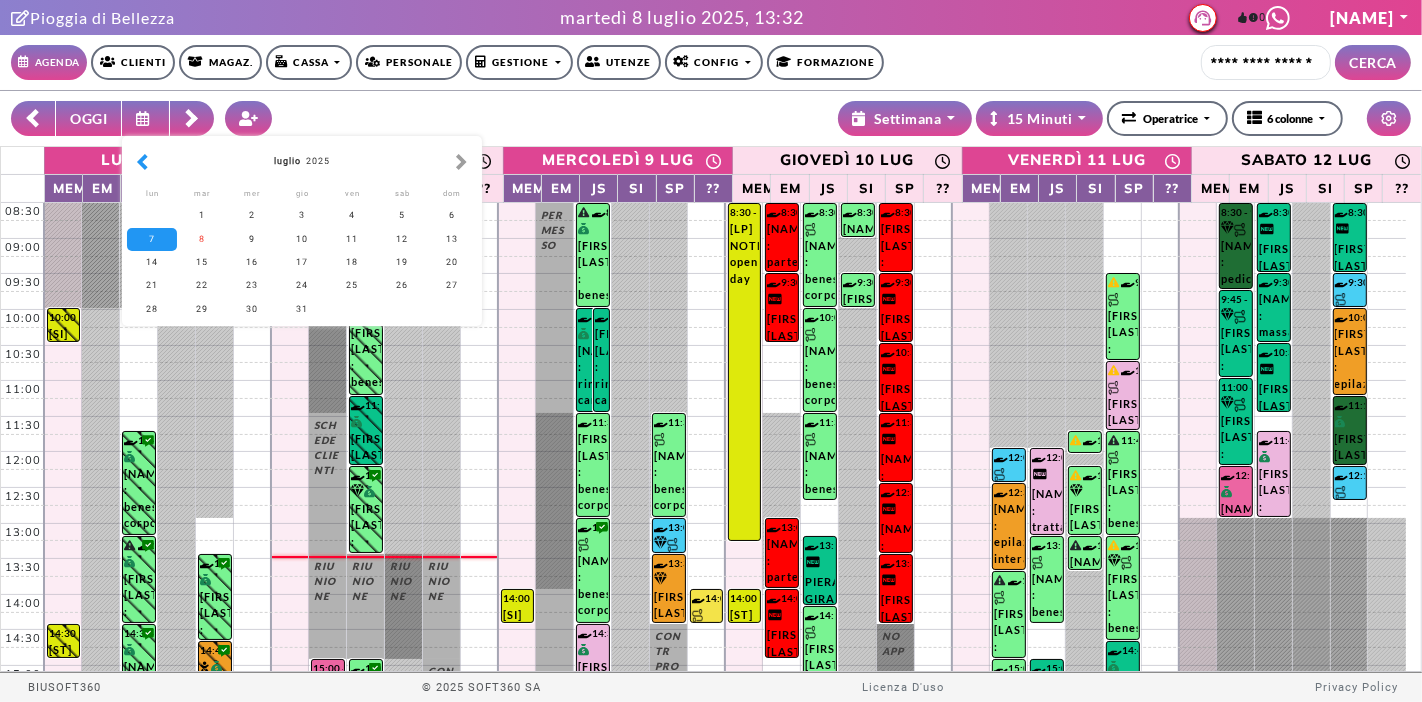 click at bounding box center (142, 162) 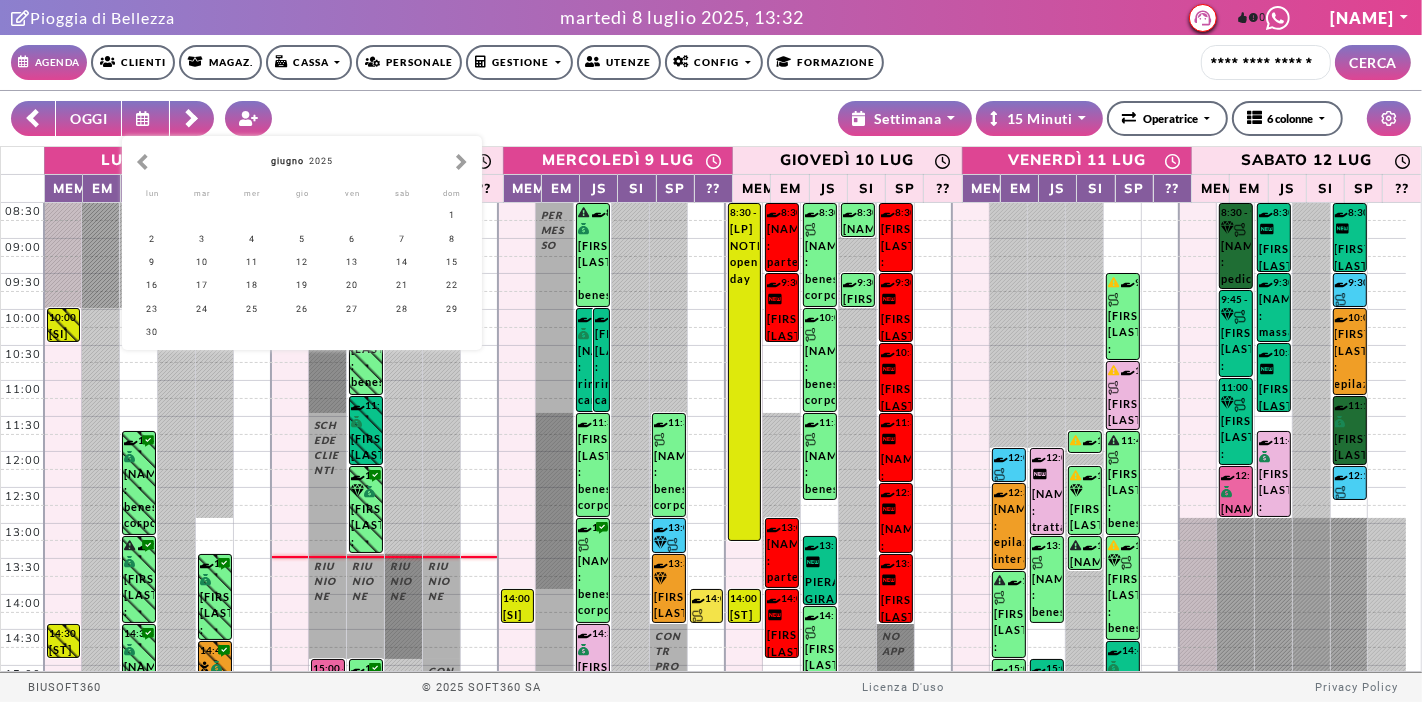 click at bounding box center (142, 162) 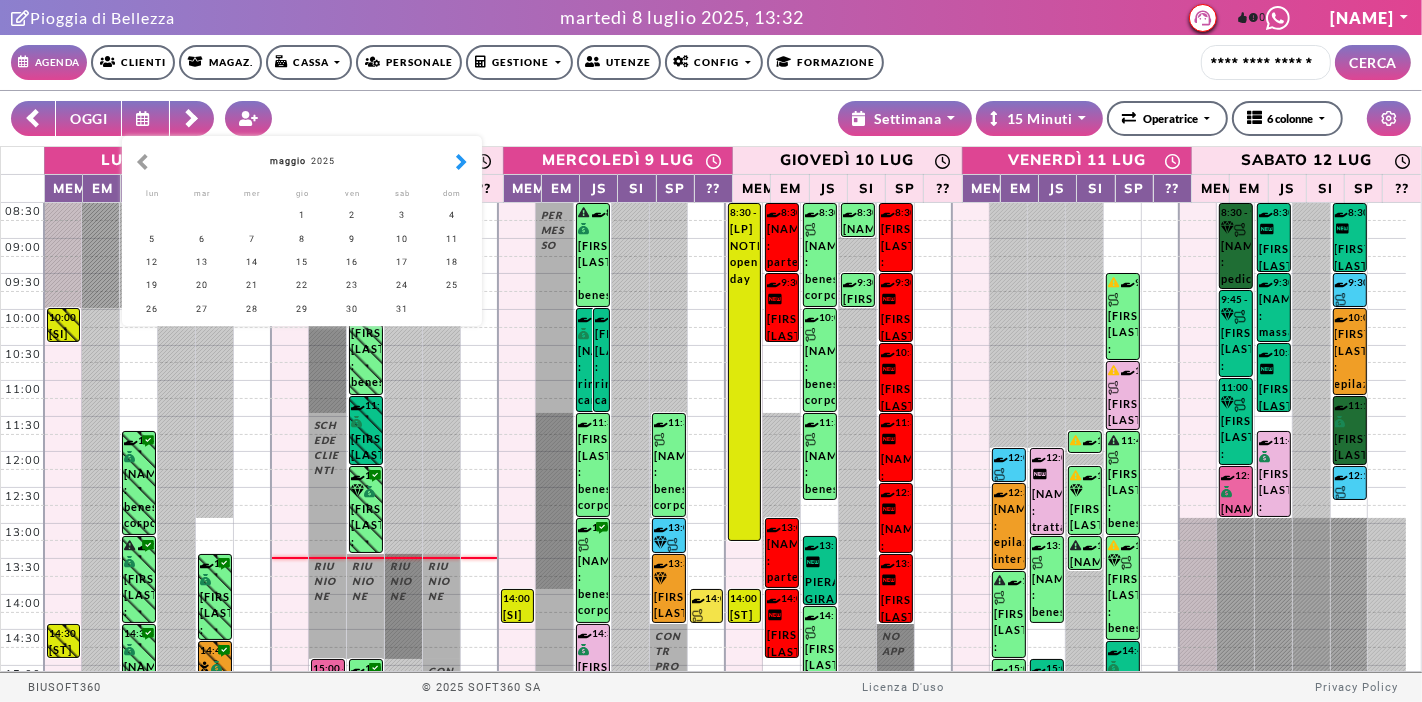 click at bounding box center [461, 162] 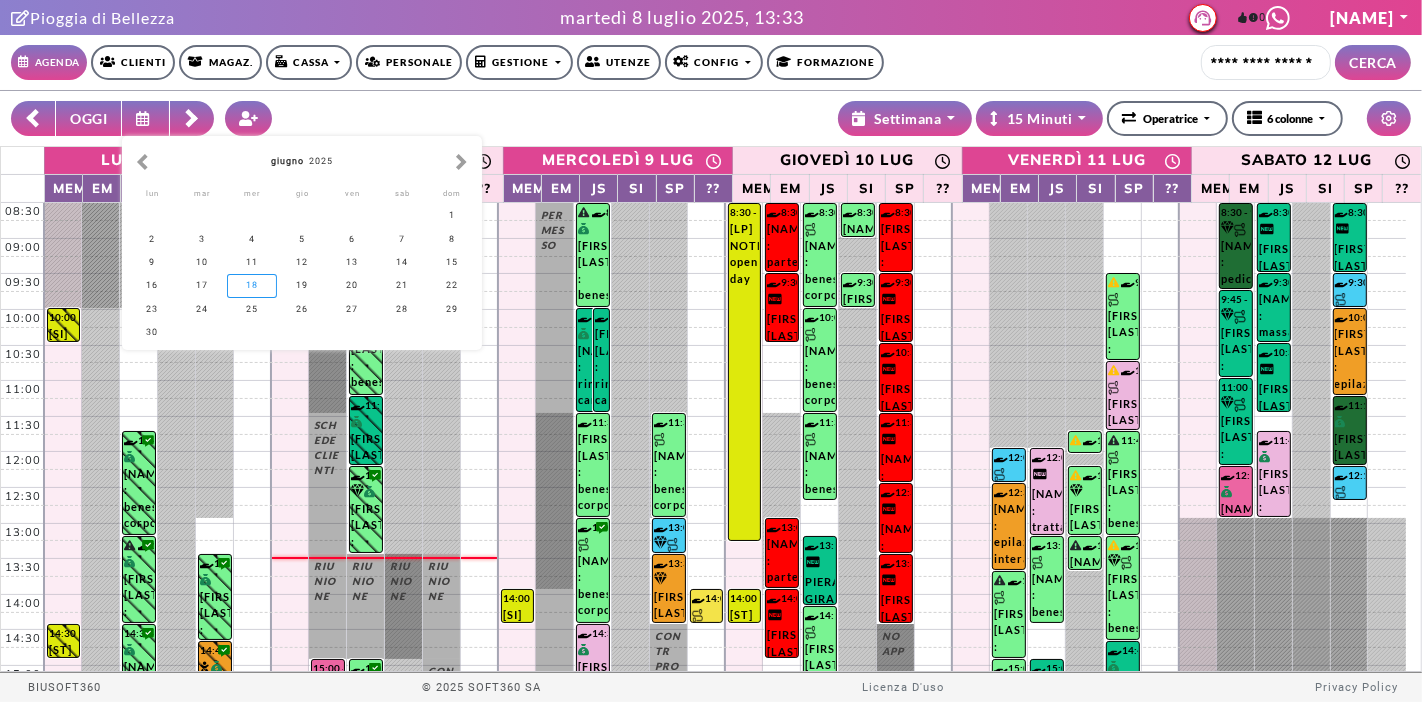 click on "18" at bounding box center (252, 285) 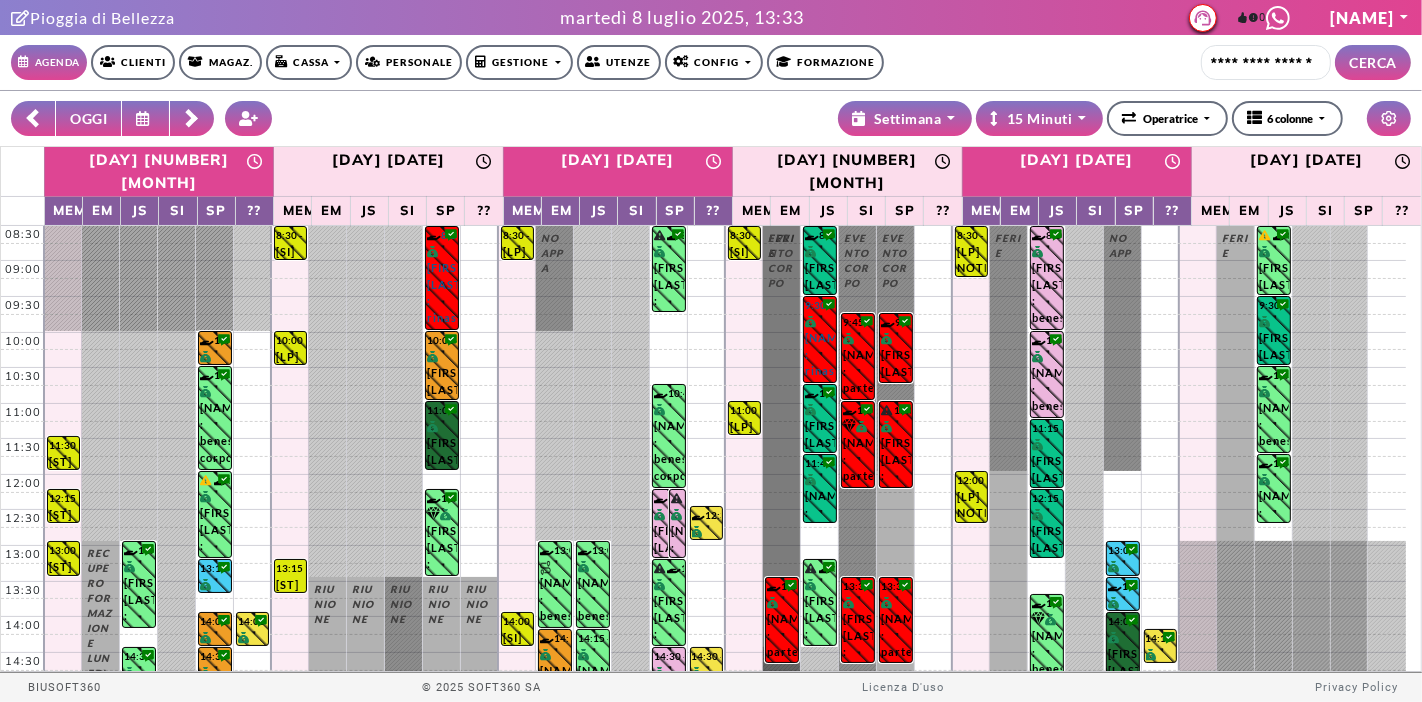 scroll, scrollTop: 312, scrollLeft: 0, axis: vertical 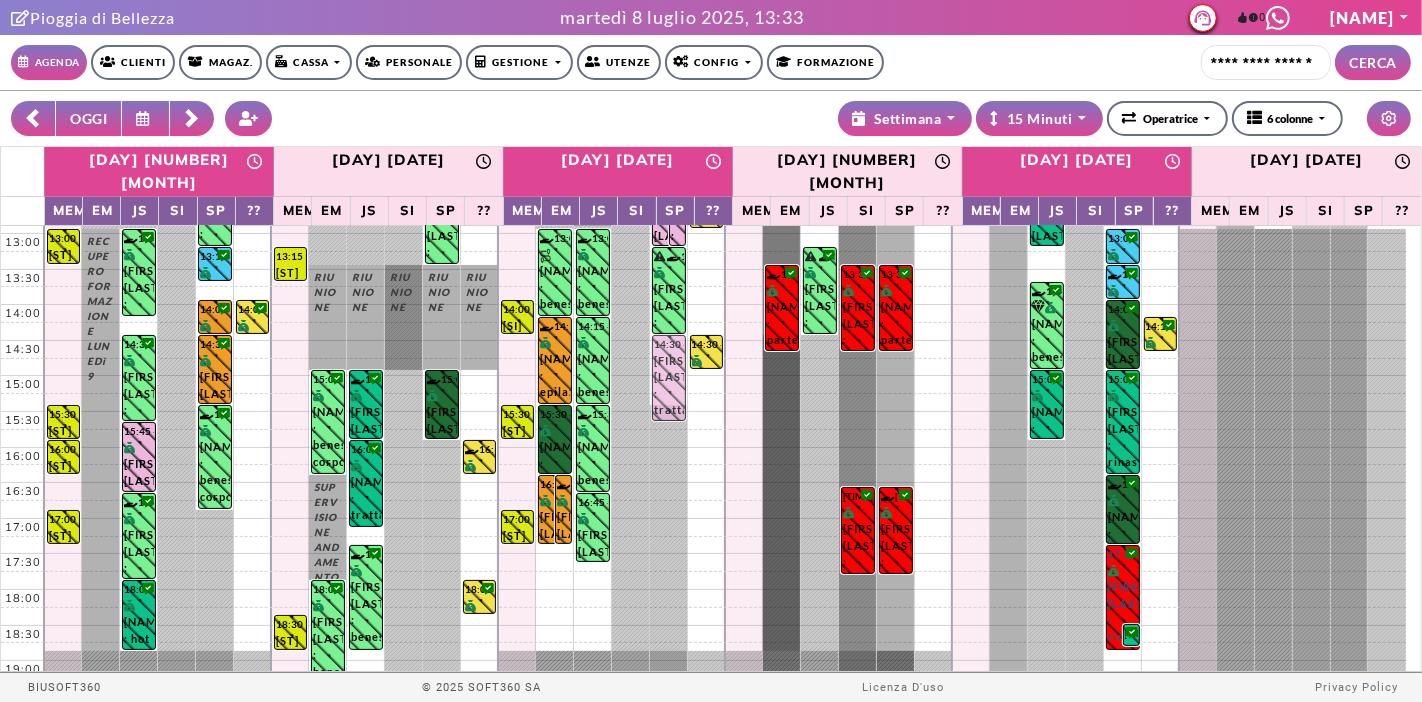 click on "12:15 - 13:15 DANIELA CATTONI : detox viso carnet 12:15 - 13:15 PAOLA ZENI : detox viso carnet 8:30 - 9:45
PATRIZIA COGO : benessere corpo 10:45 - 12:15 ROBERTA PENASA : benessere corpo 13:15 - 14:30 SOUAD BELAHMER : benessere corpo 14:30 - 15:45 PATRIZIA MENAPACE : trattamento incanto Trattamento Omaggio 14:30 - 15:45 PATRIZIA MENAPACE : trattamento incanto" at bounding box center [554, 305] 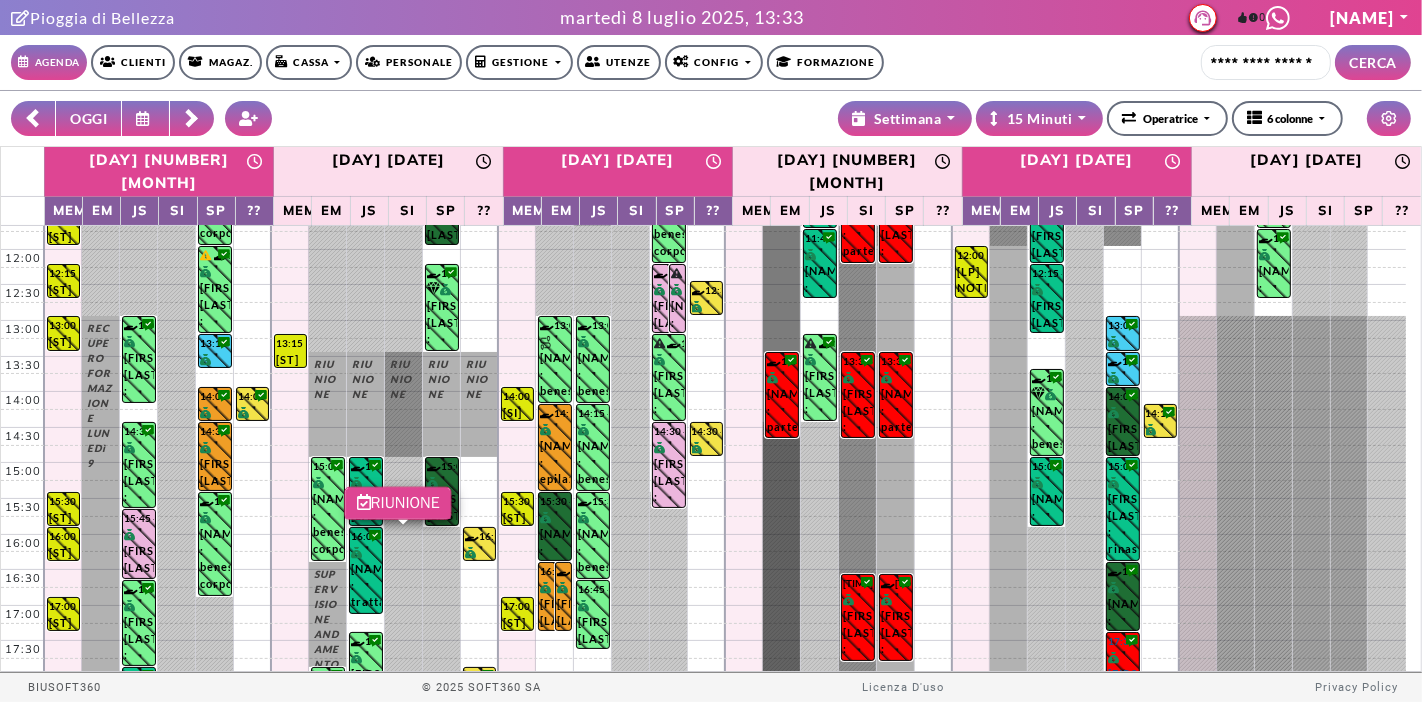 scroll, scrollTop: 0, scrollLeft: 0, axis: both 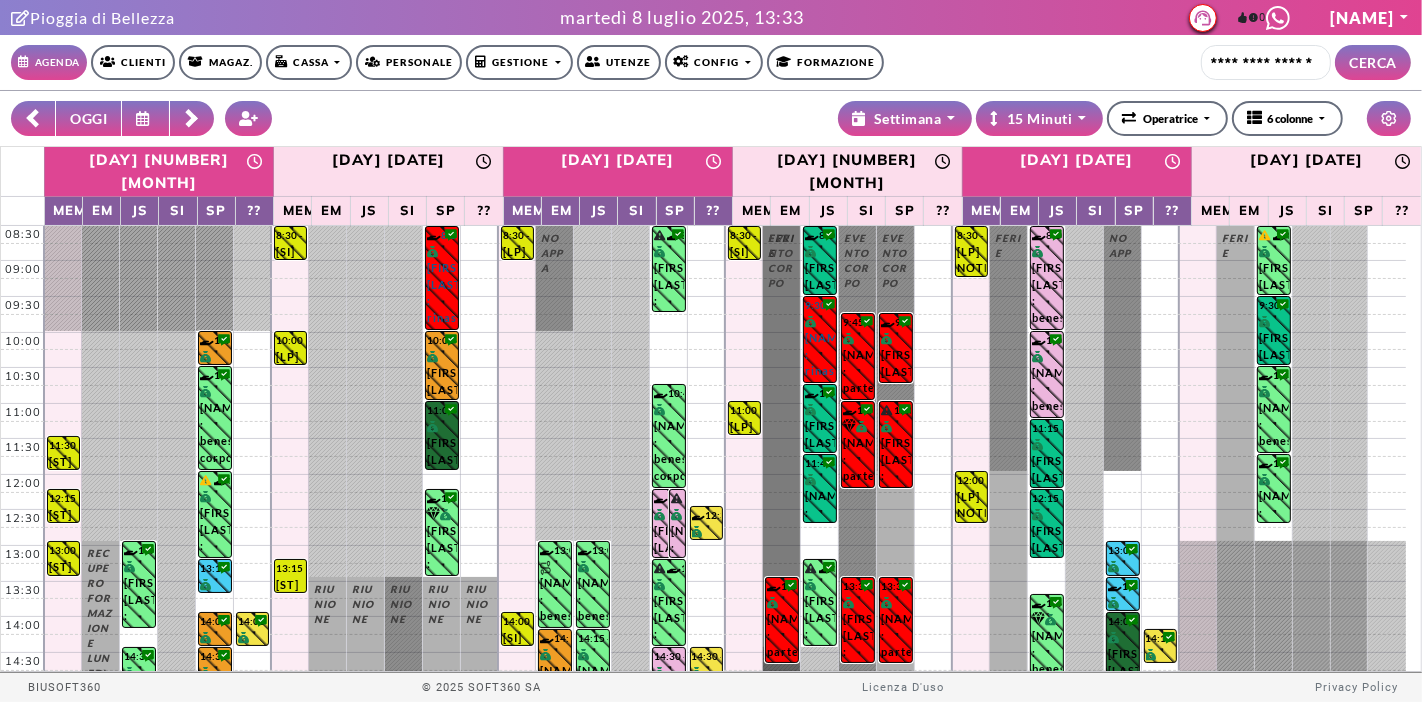 click on "OGGI" at bounding box center (88, 118) 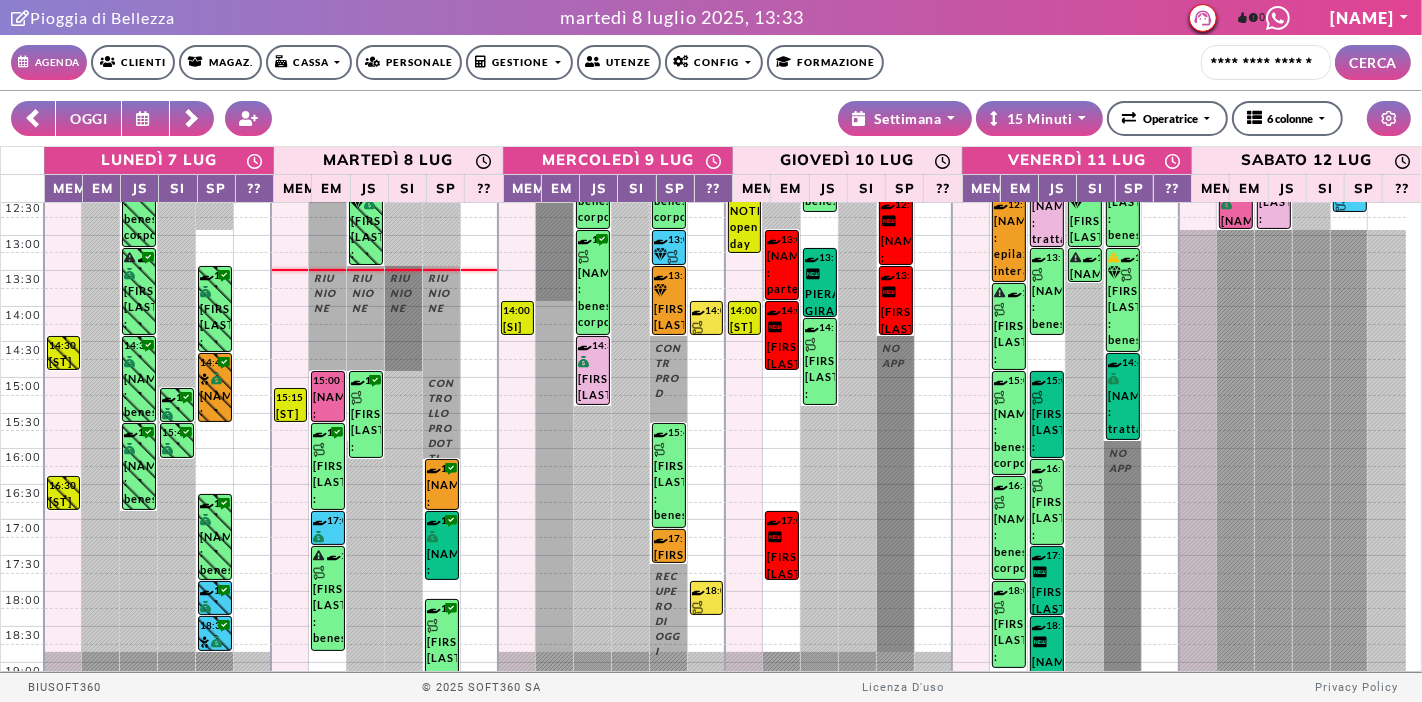 scroll, scrollTop: 302, scrollLeft: 0, axis: vertical 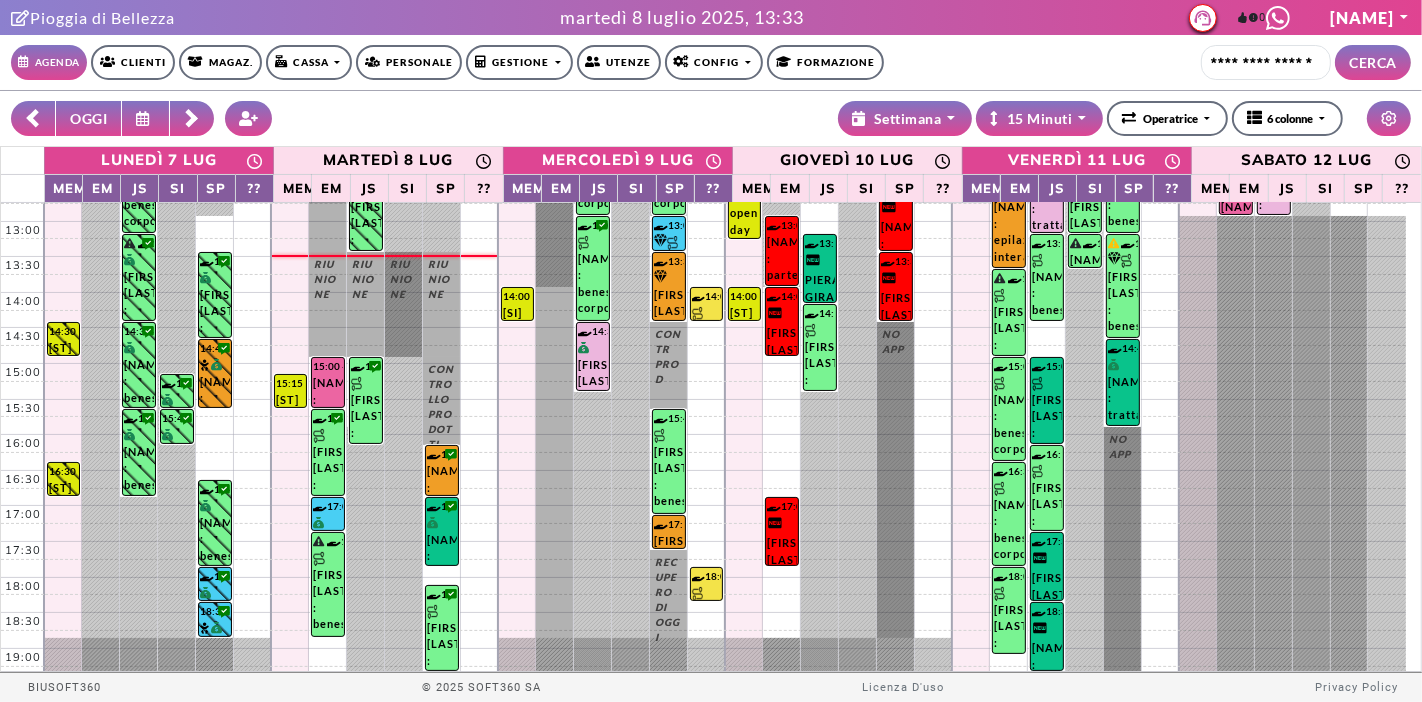 click on "OGGI" at bounding box center (88, 118) 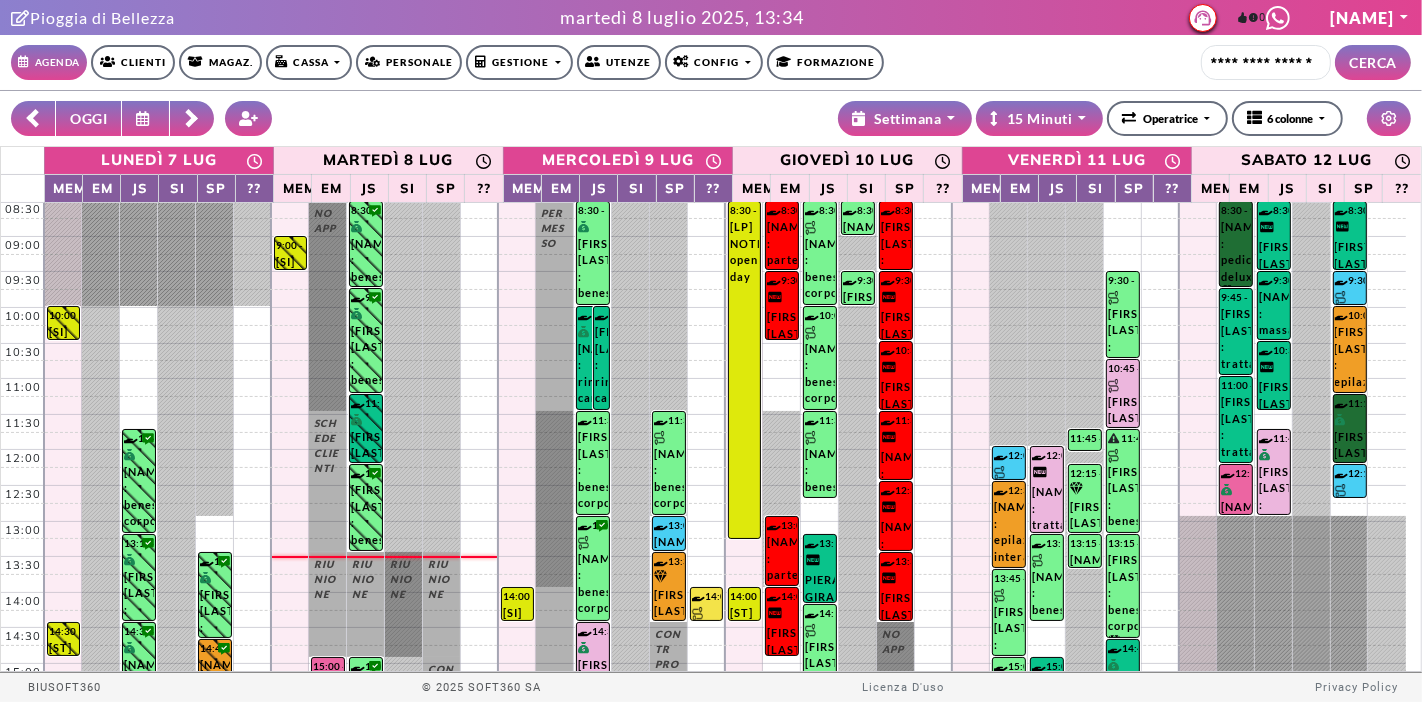 scroll, scrollTop: 0, scrollLeft: 0, axis: both 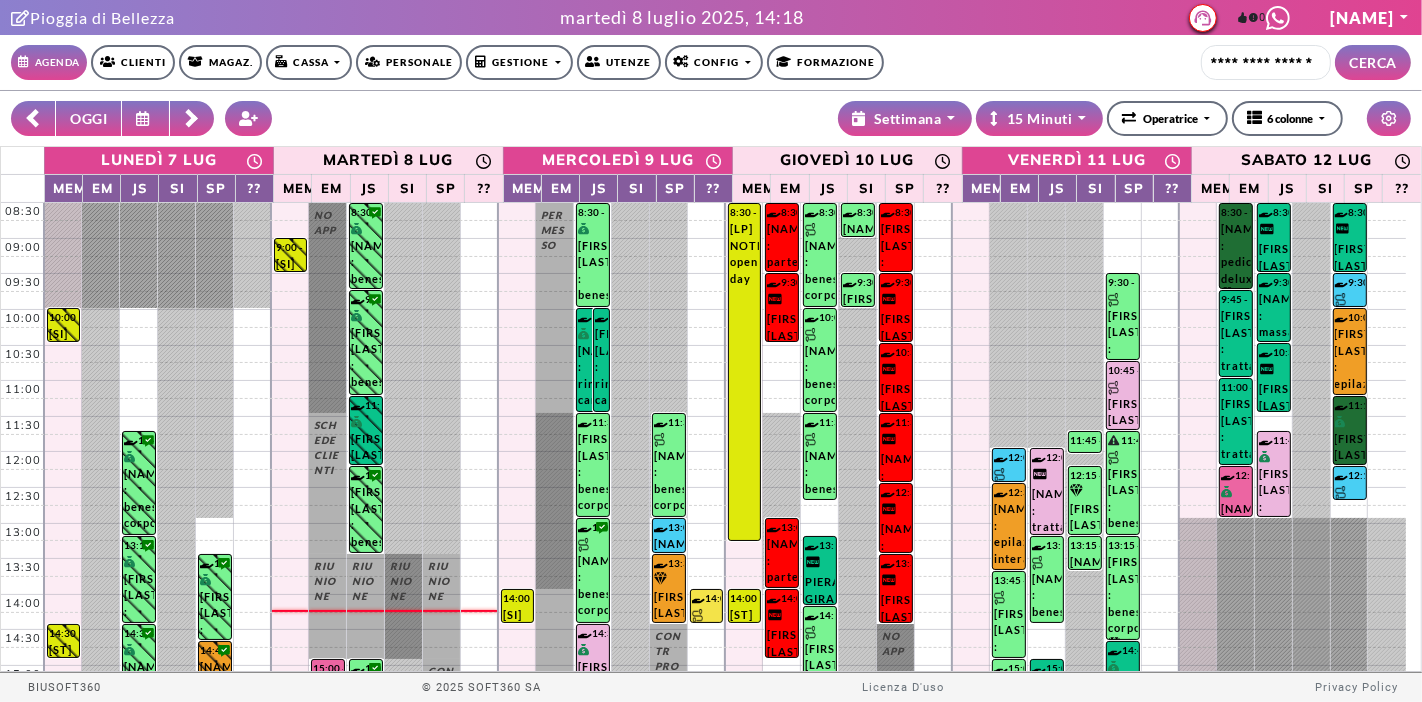 click on "OGGI" at bounding box center (88, 118) 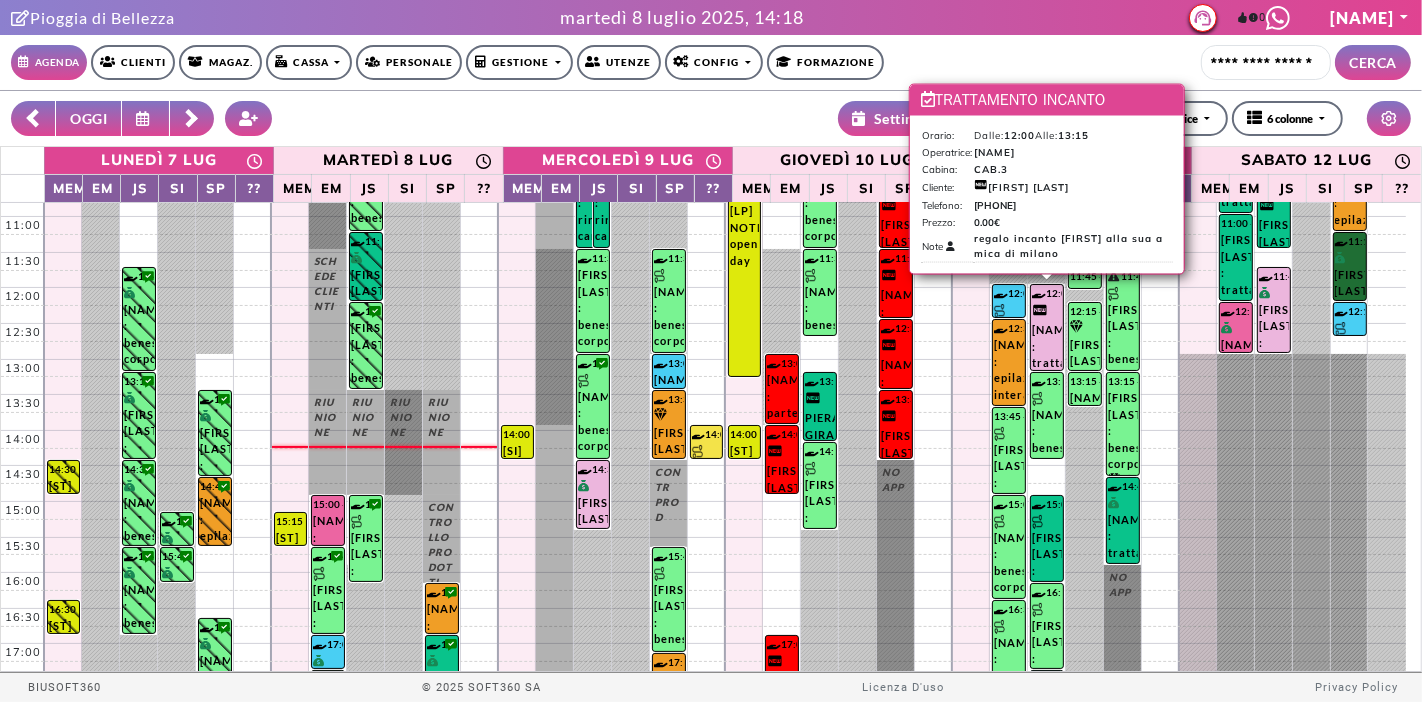 scroll, scrollTop: 302, scrollLeft: 0, axis: vertical 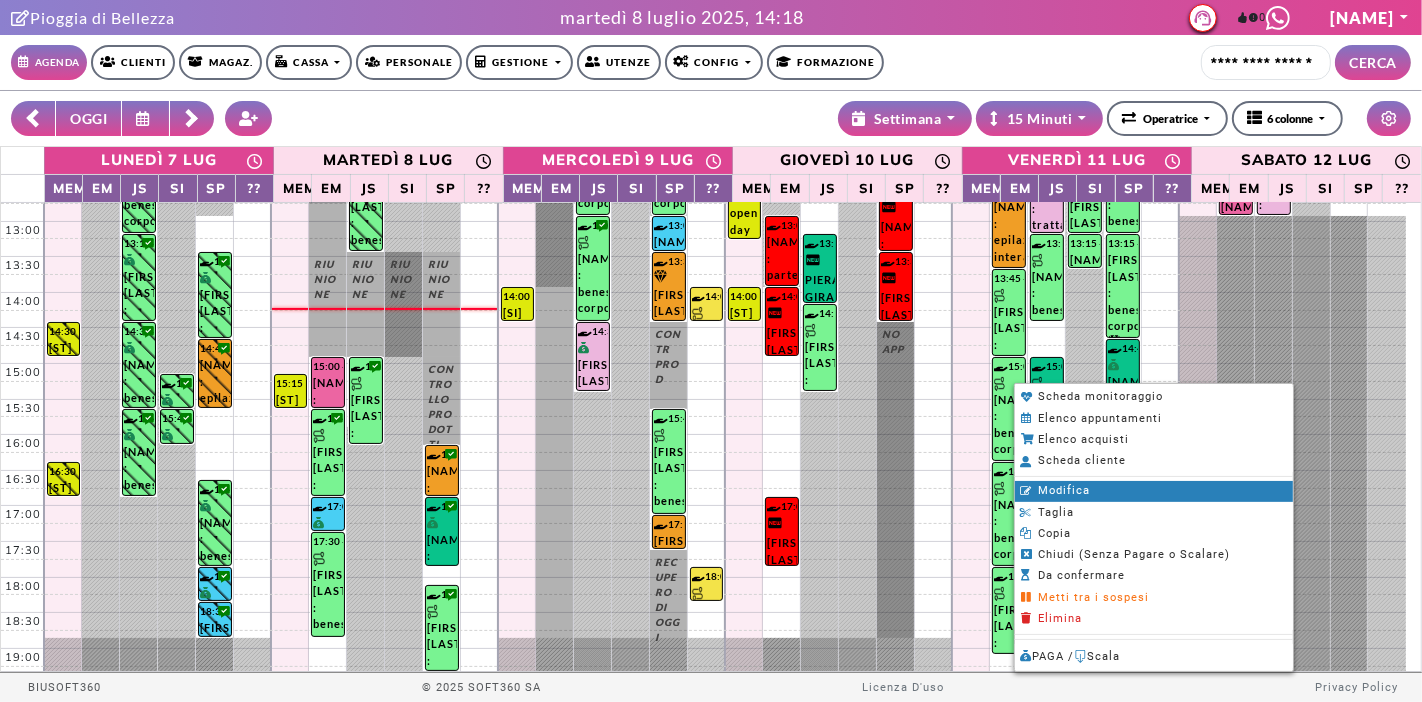 click on "Modifica" at bounding box center (1154, 491) 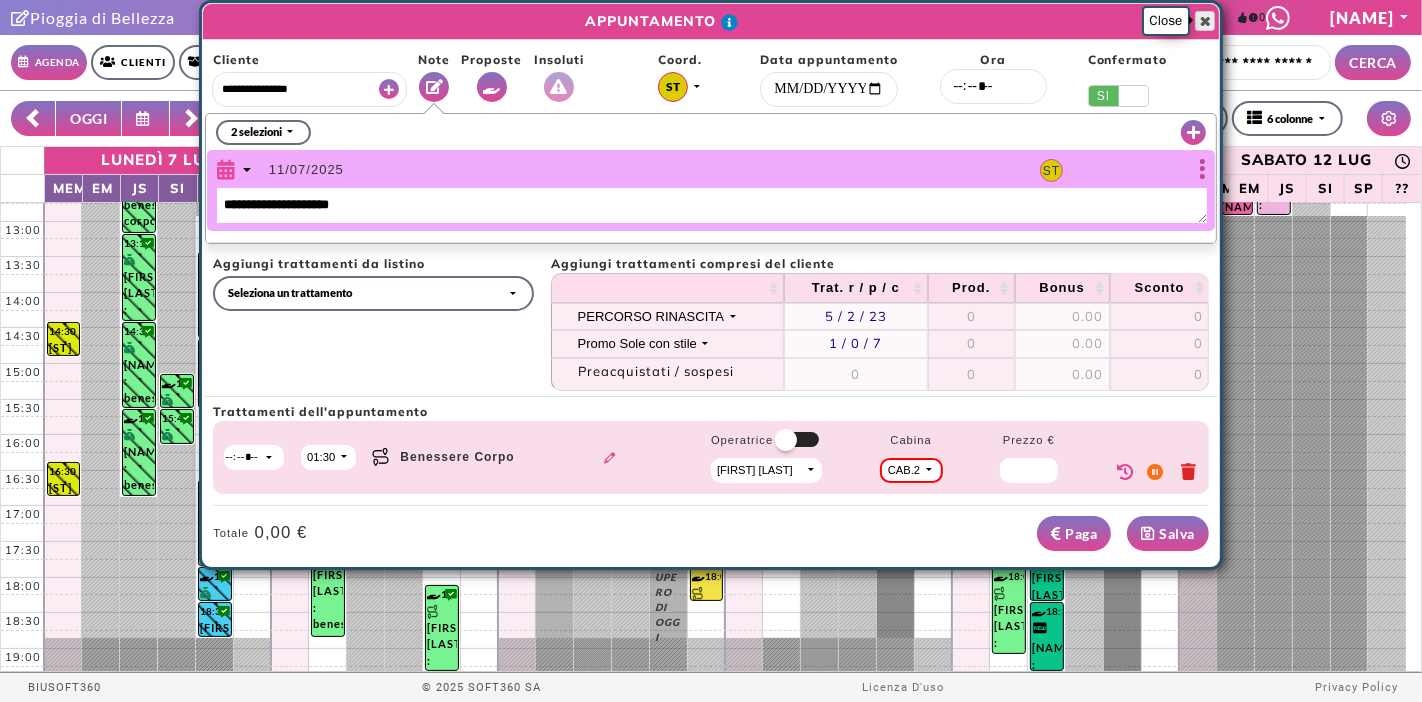 click at bounding box center (1205, 21) 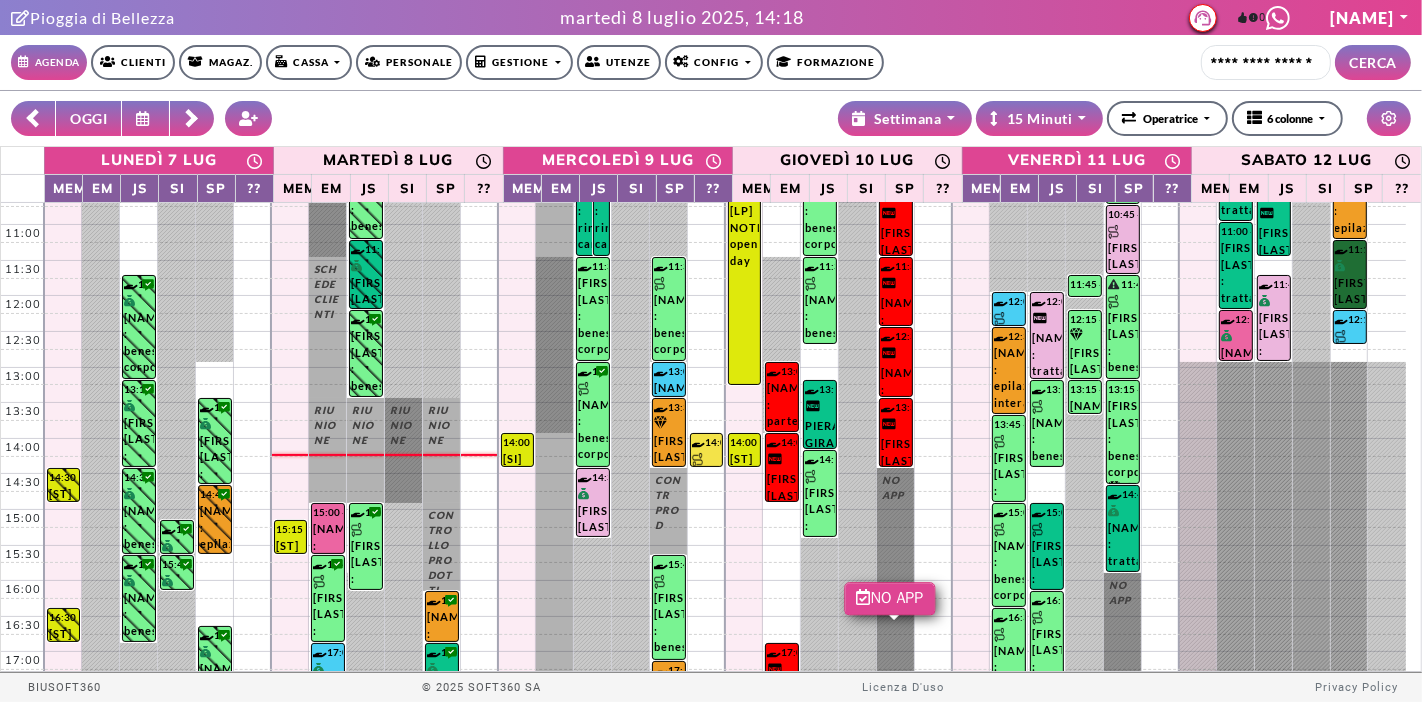 scroll, scrollTop: 0, scrollLeft: 0, axis: both 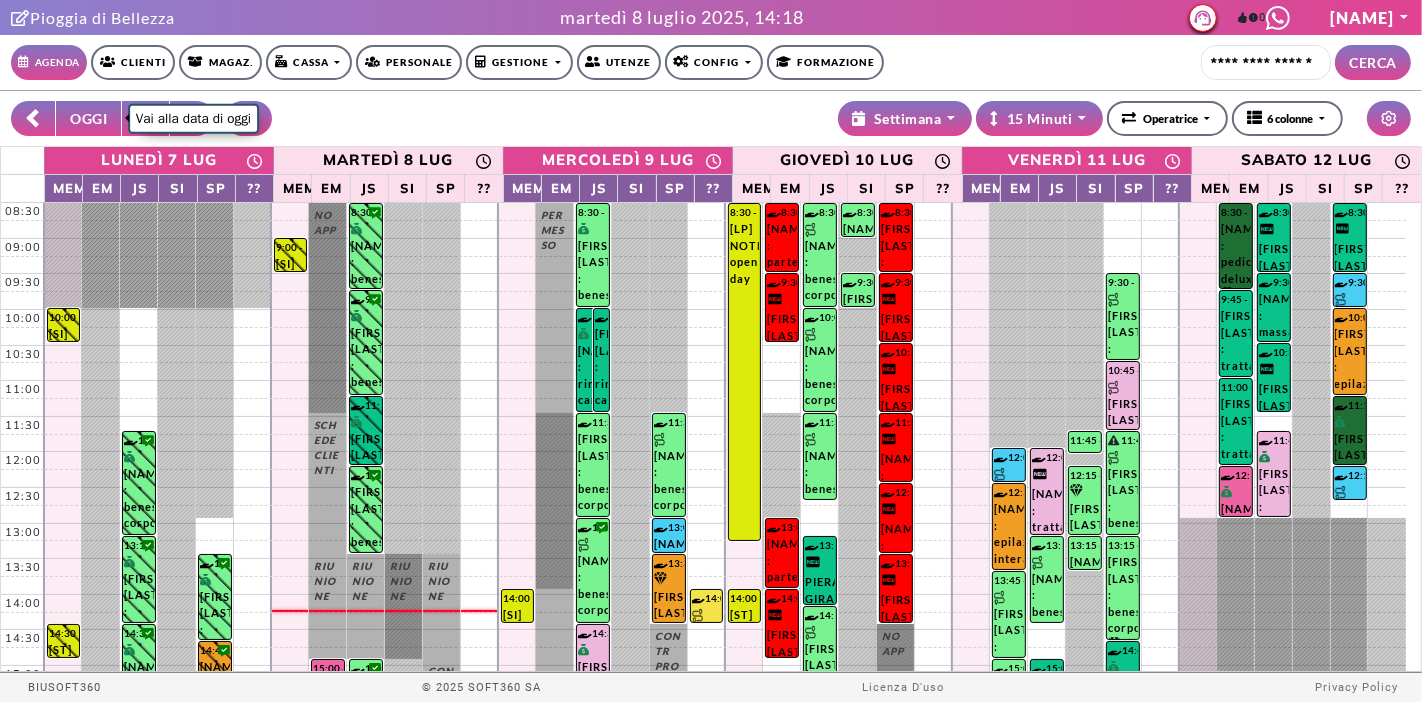 click on "OGGI" at bounding box center [88, 118] 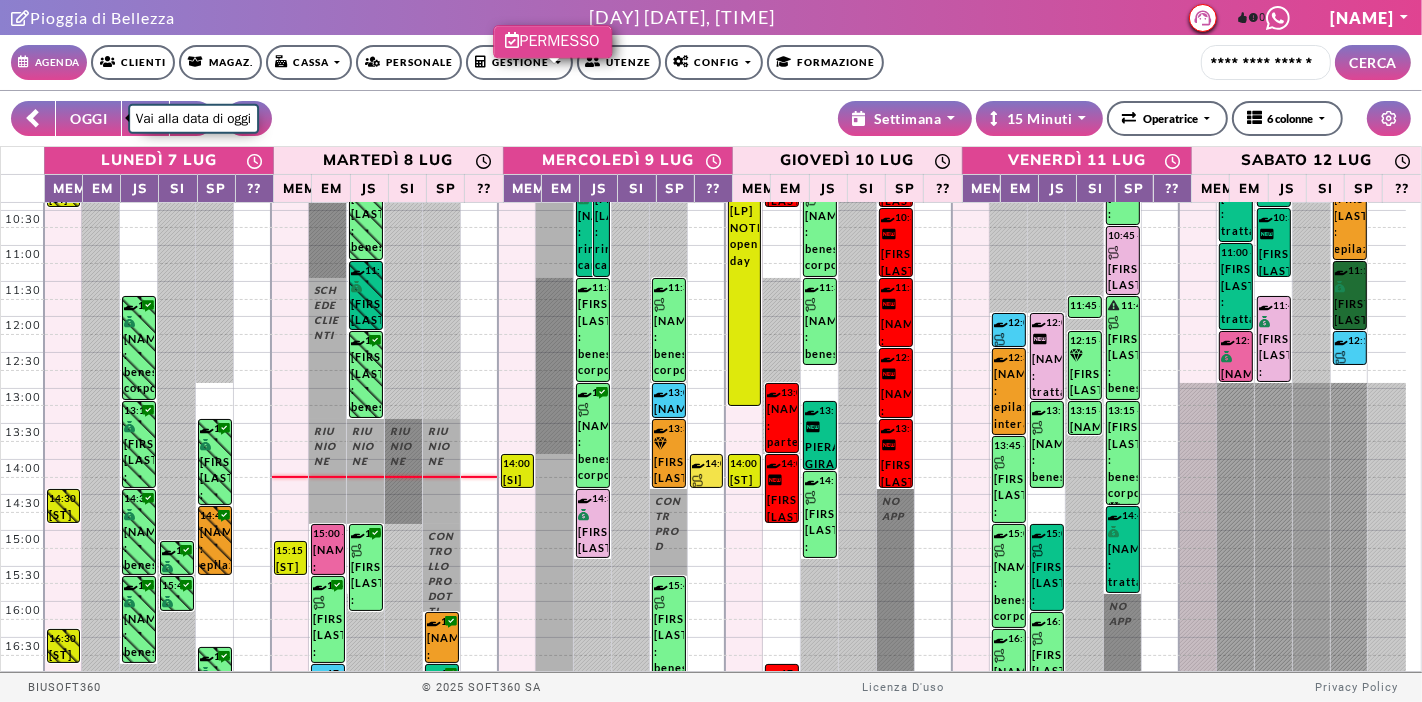 scroll, scrollTop: 0, scrollLeft: 0, axis: both 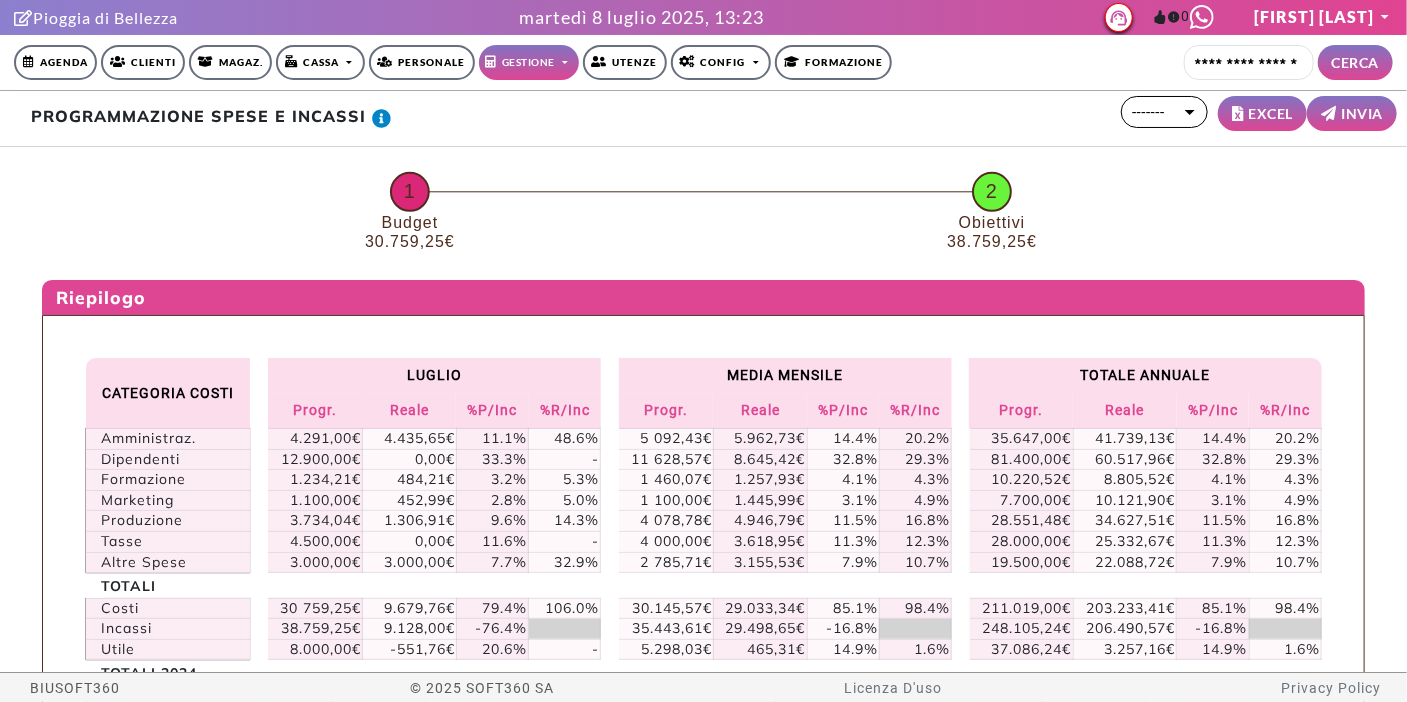 click on "Agenda" at bounding box center [55, 62] 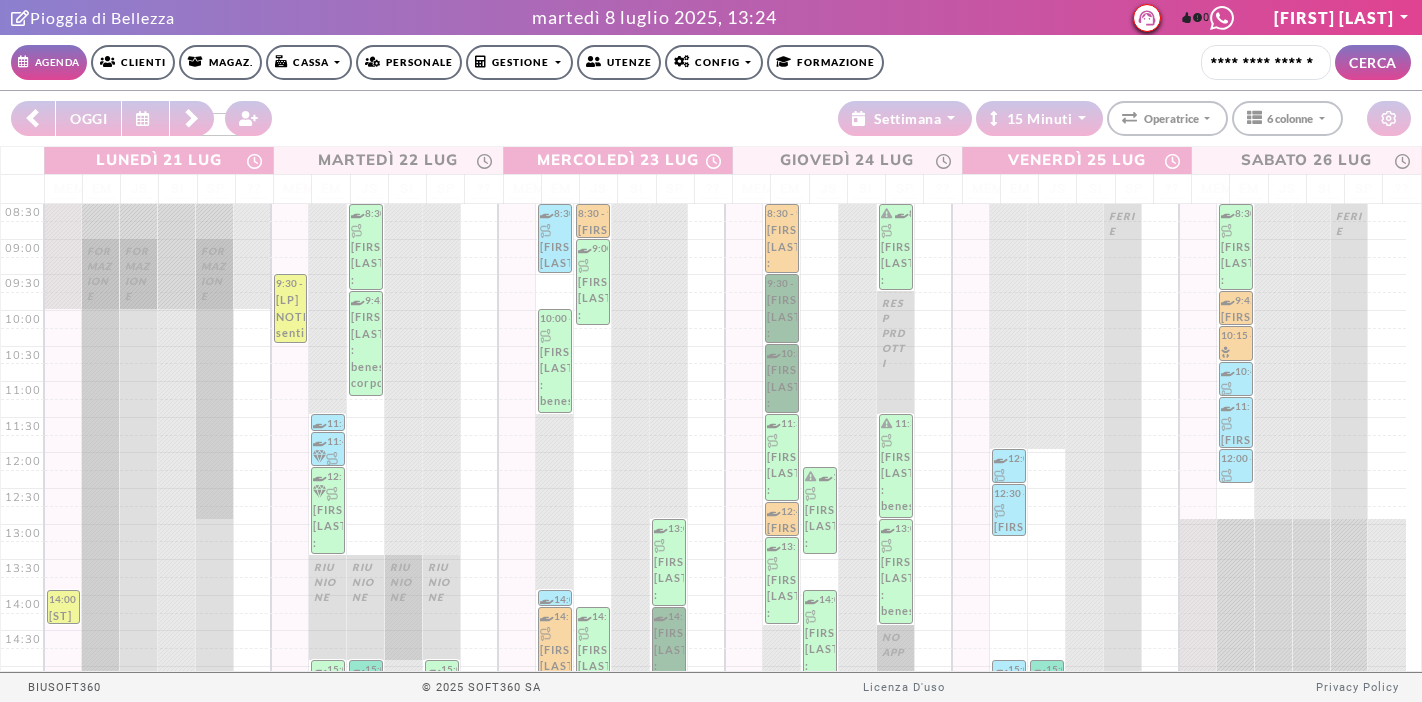 scroll, scrollTop: 0, scrollLeft: 0, axis: both 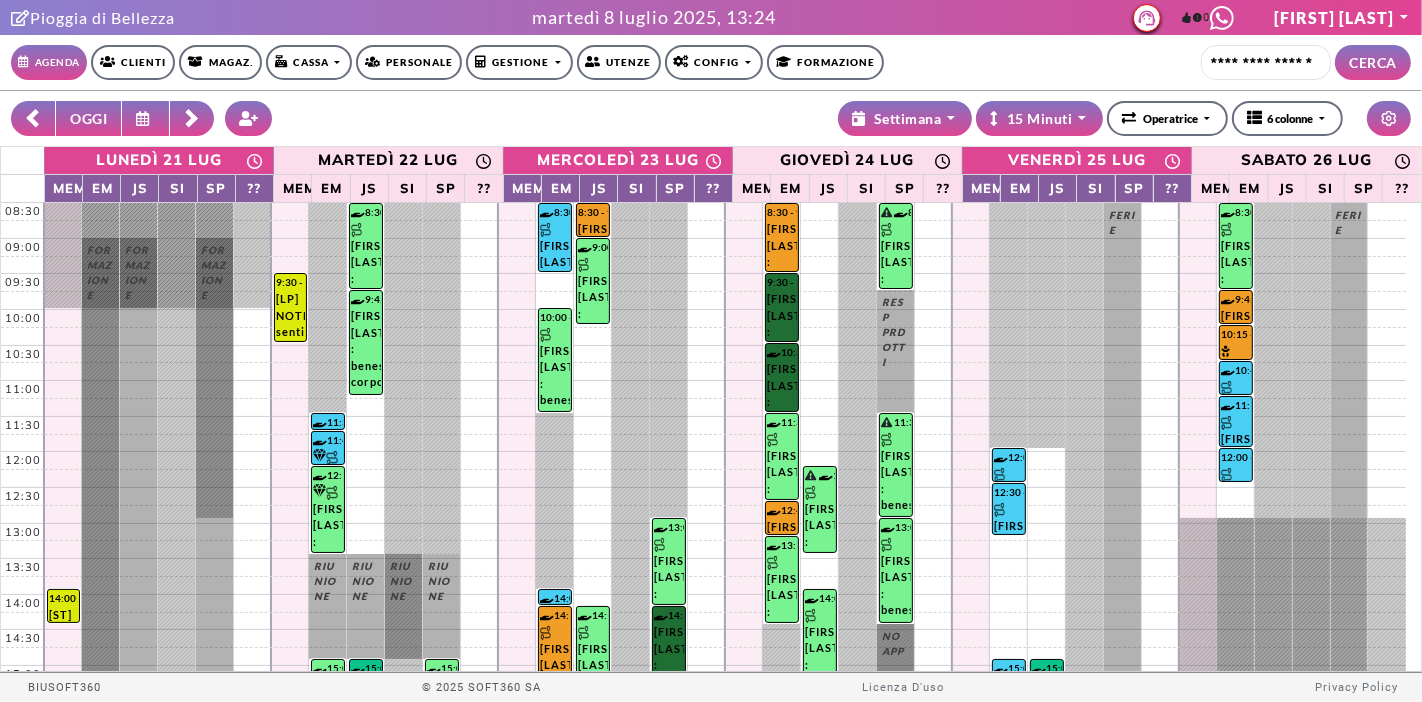 click at bounding box center (146, 118) 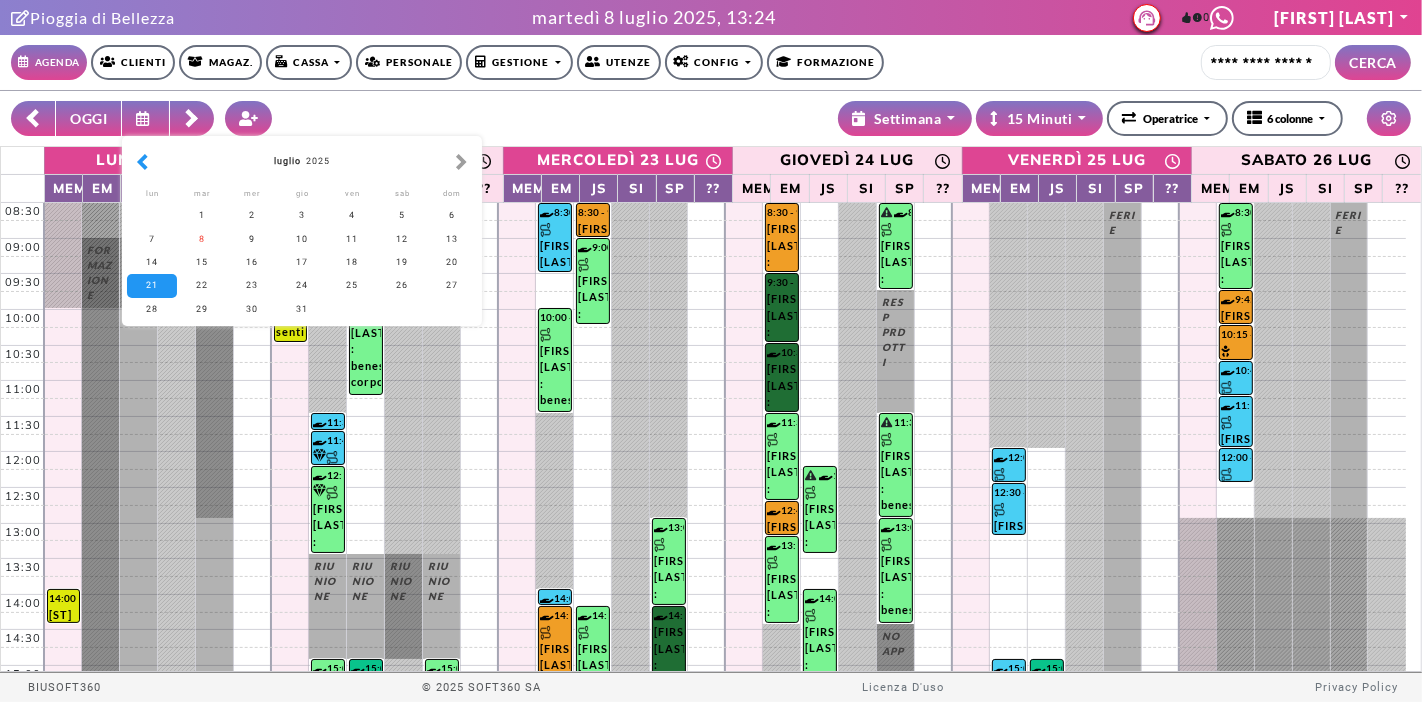 click at bounding box center [142, 162] 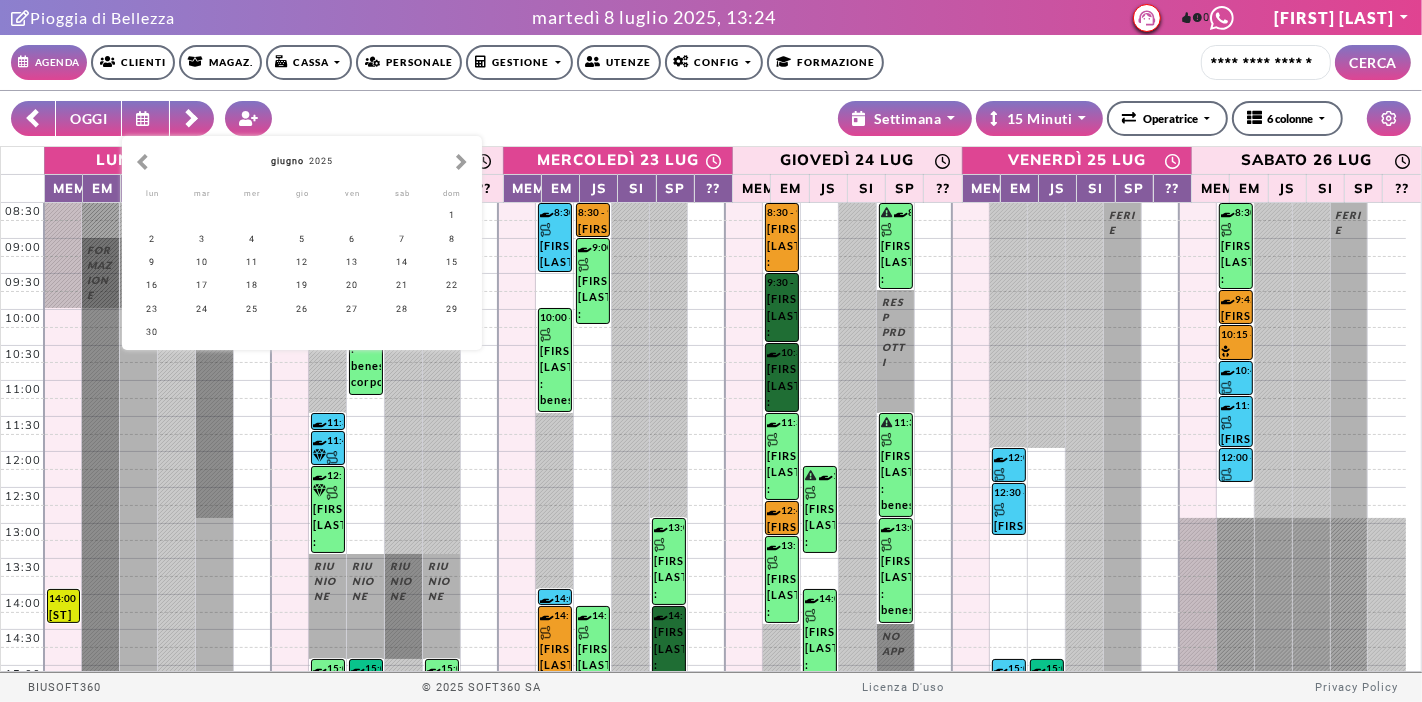 click at bounding box center (142, 162) 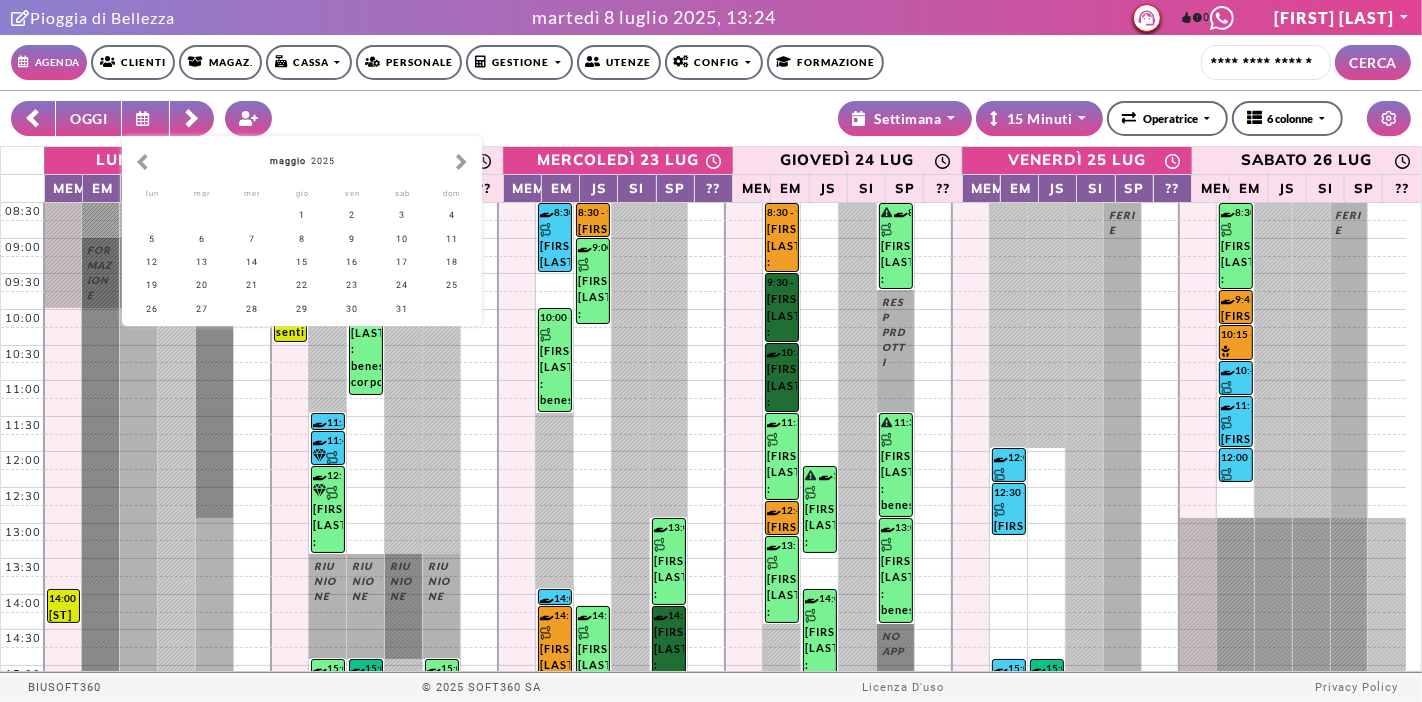 click at bounding box center [142, 162] 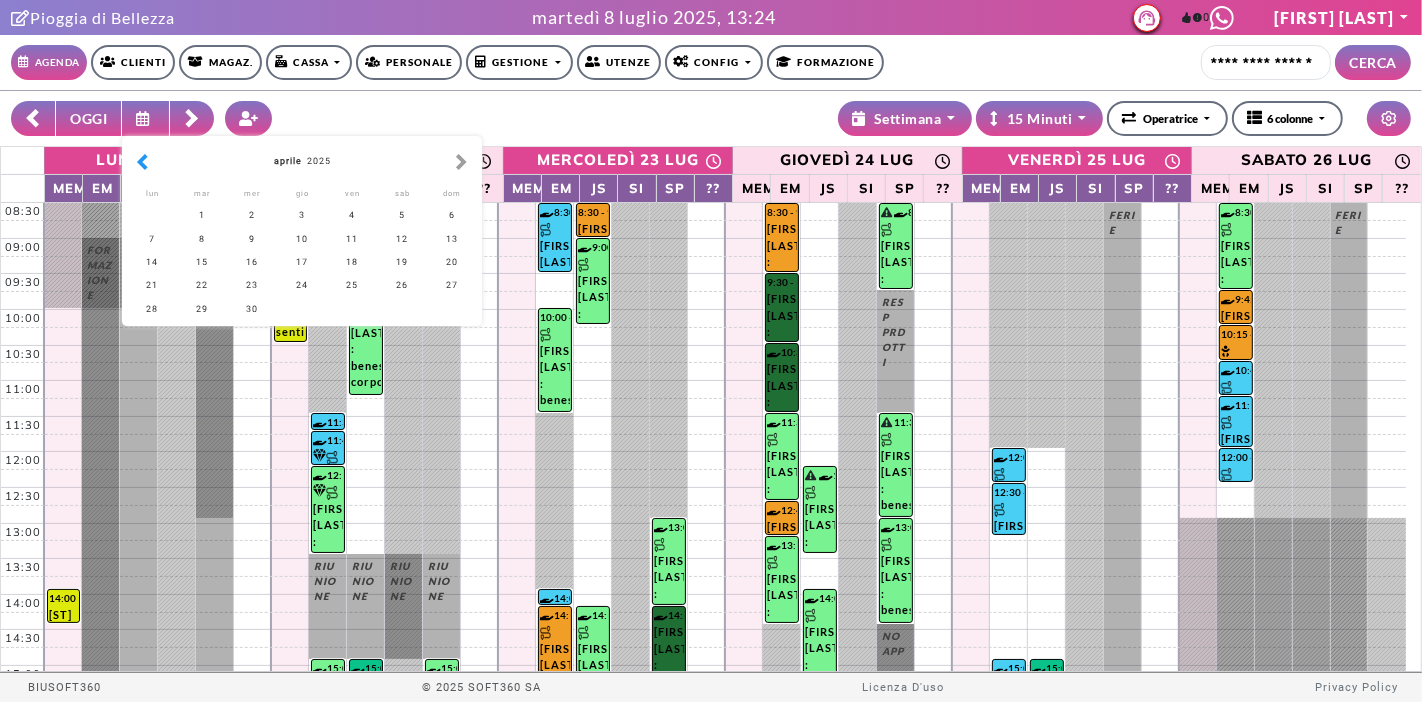 click at bounding box center (142, 162) 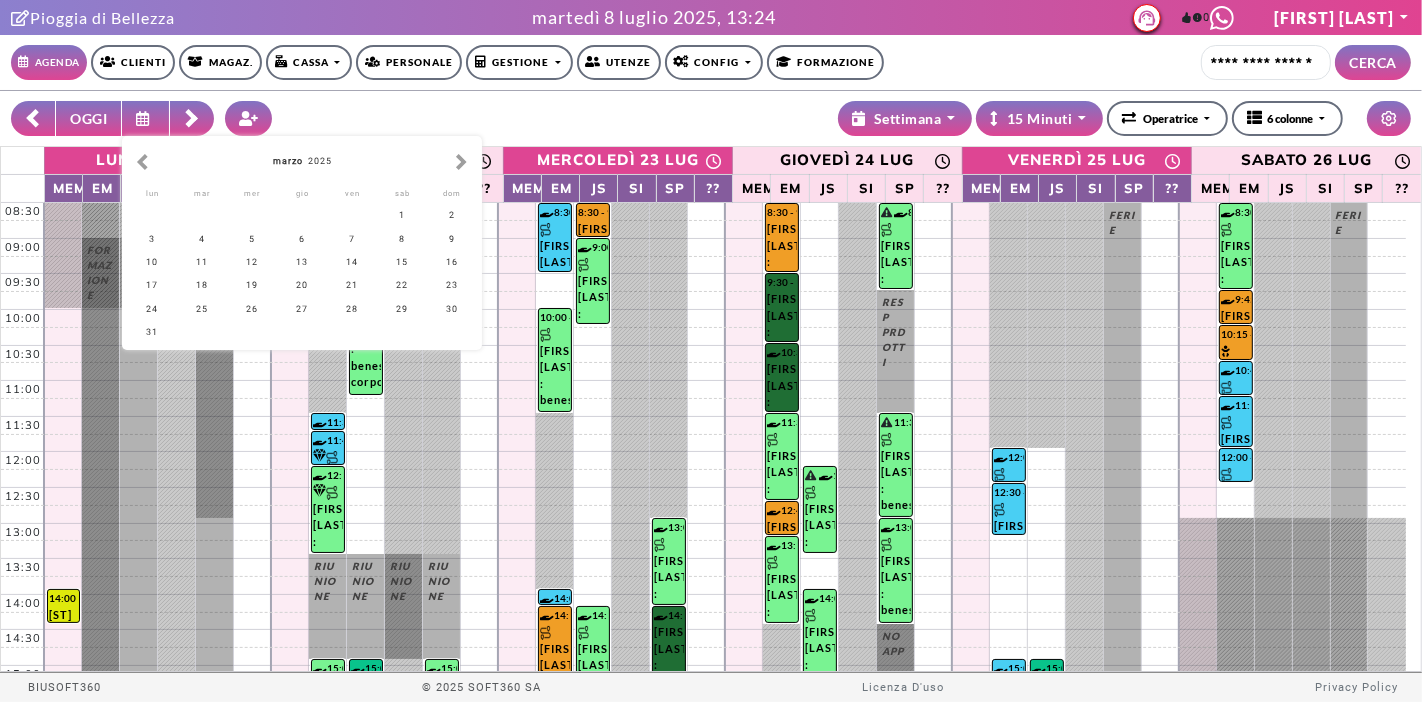 click at bounding box center (142, 162) 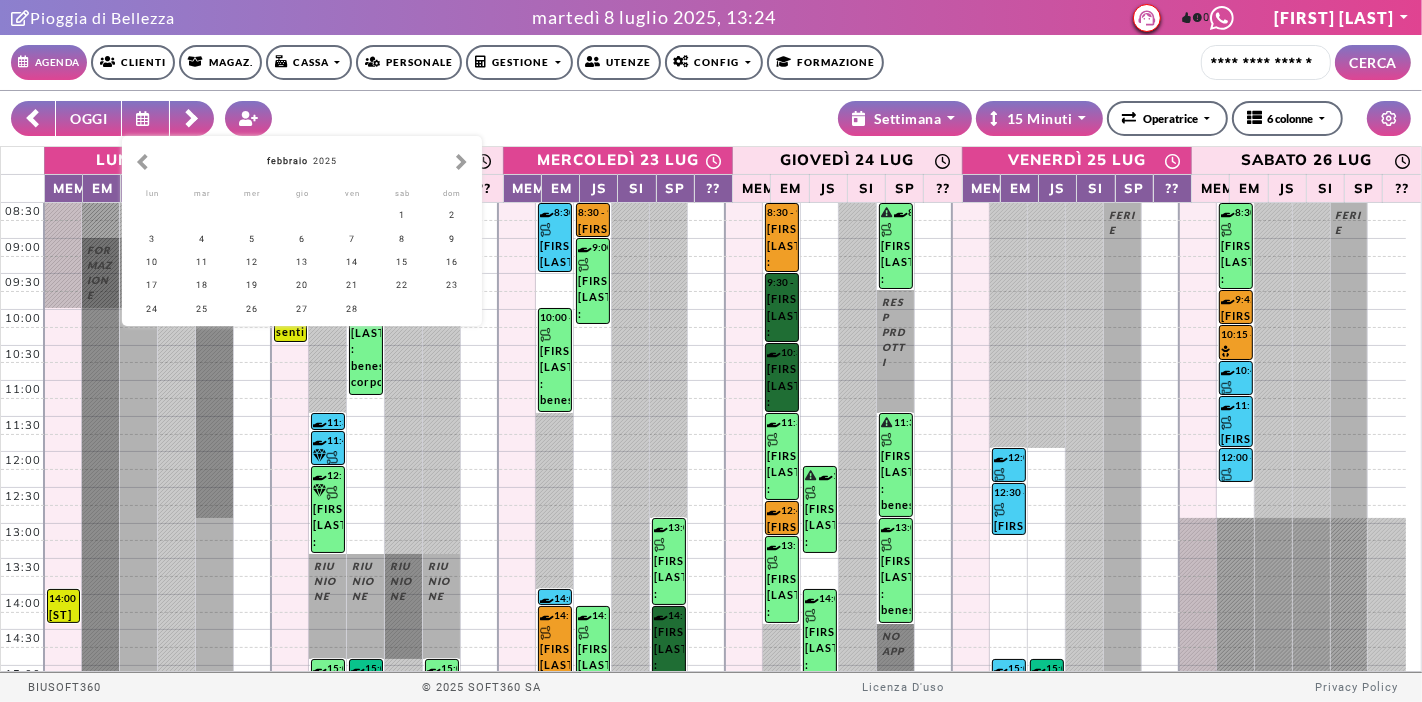 click at bounding box center (142, 162) 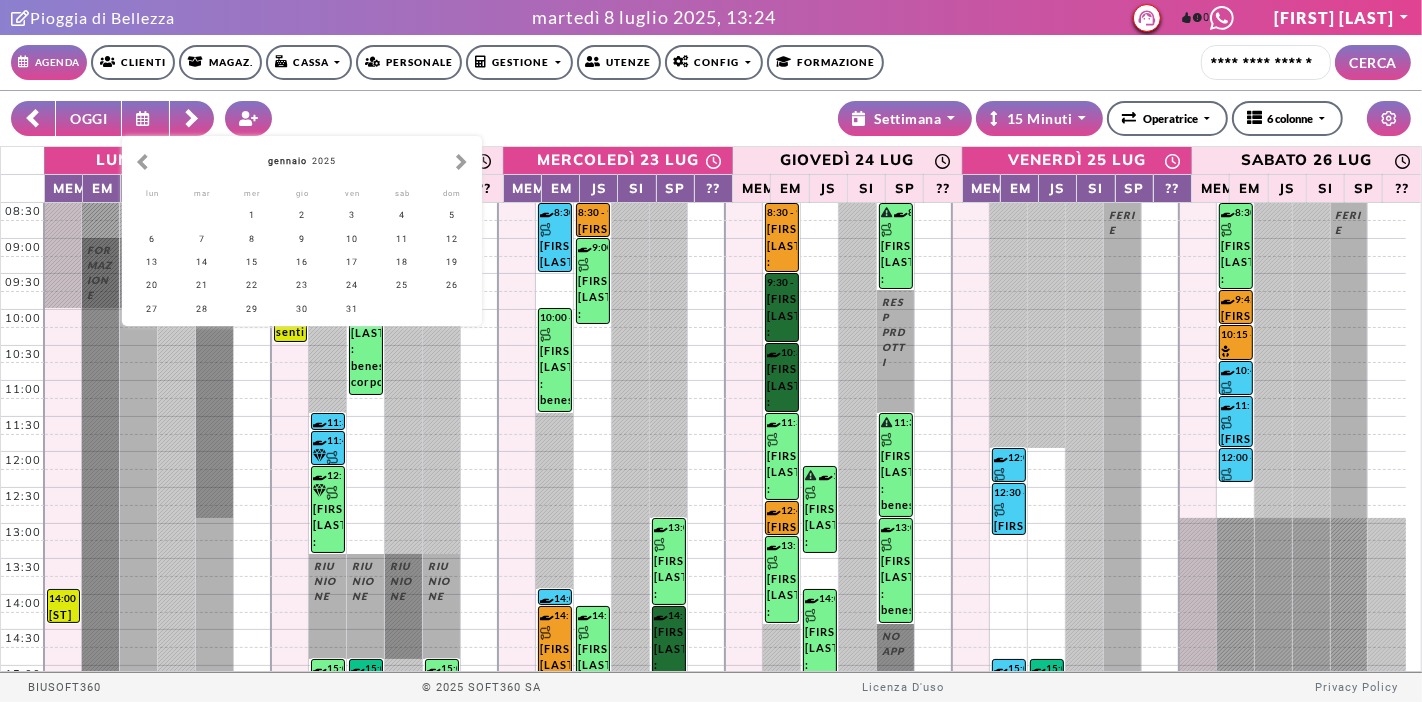 click at bounding box center [142, 162] 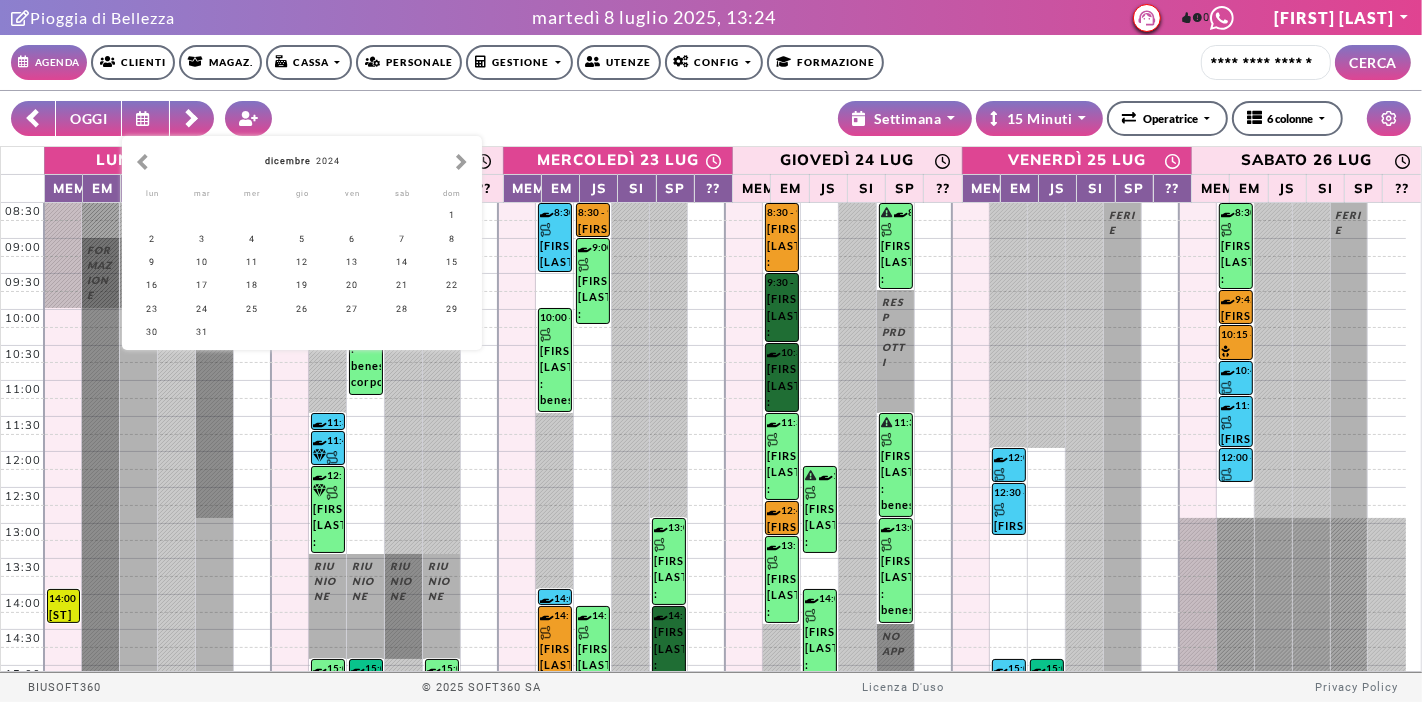 click at bounding box center [142, 162] 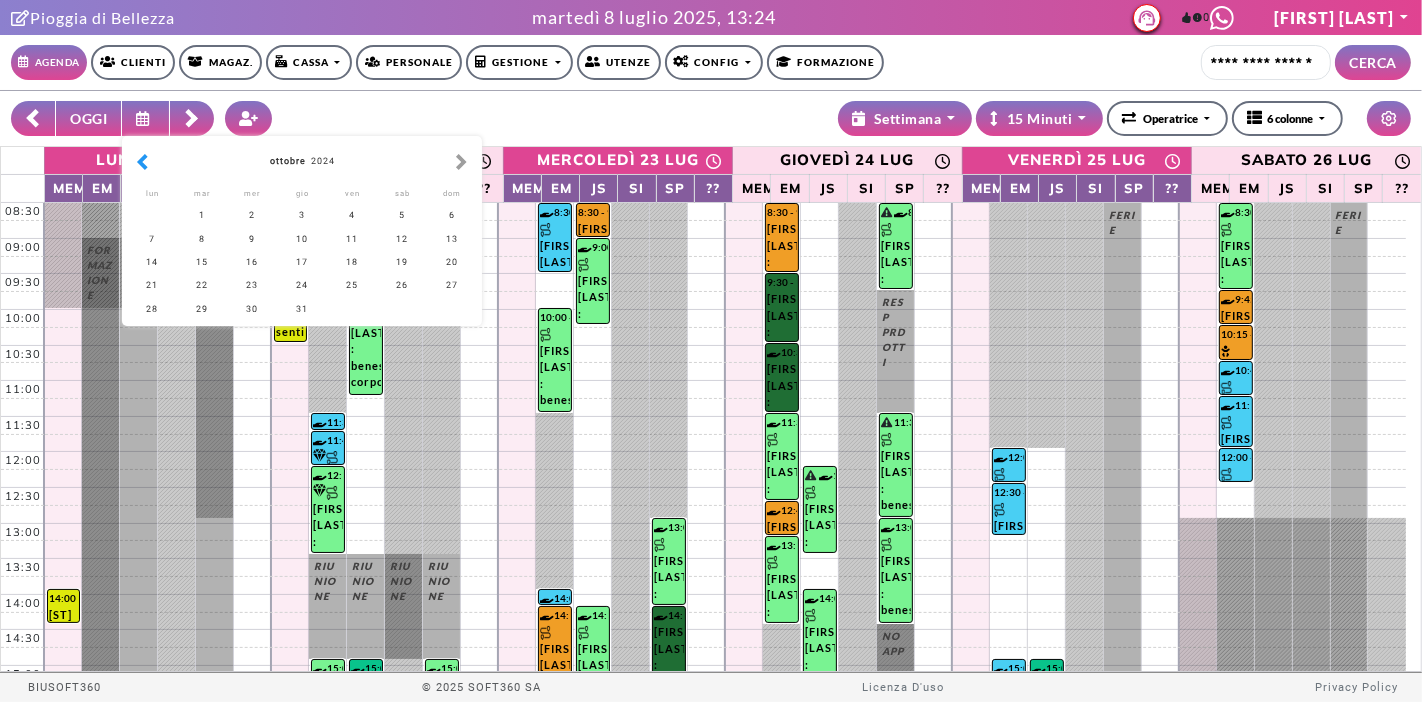 click at bounding box center [142, 162] 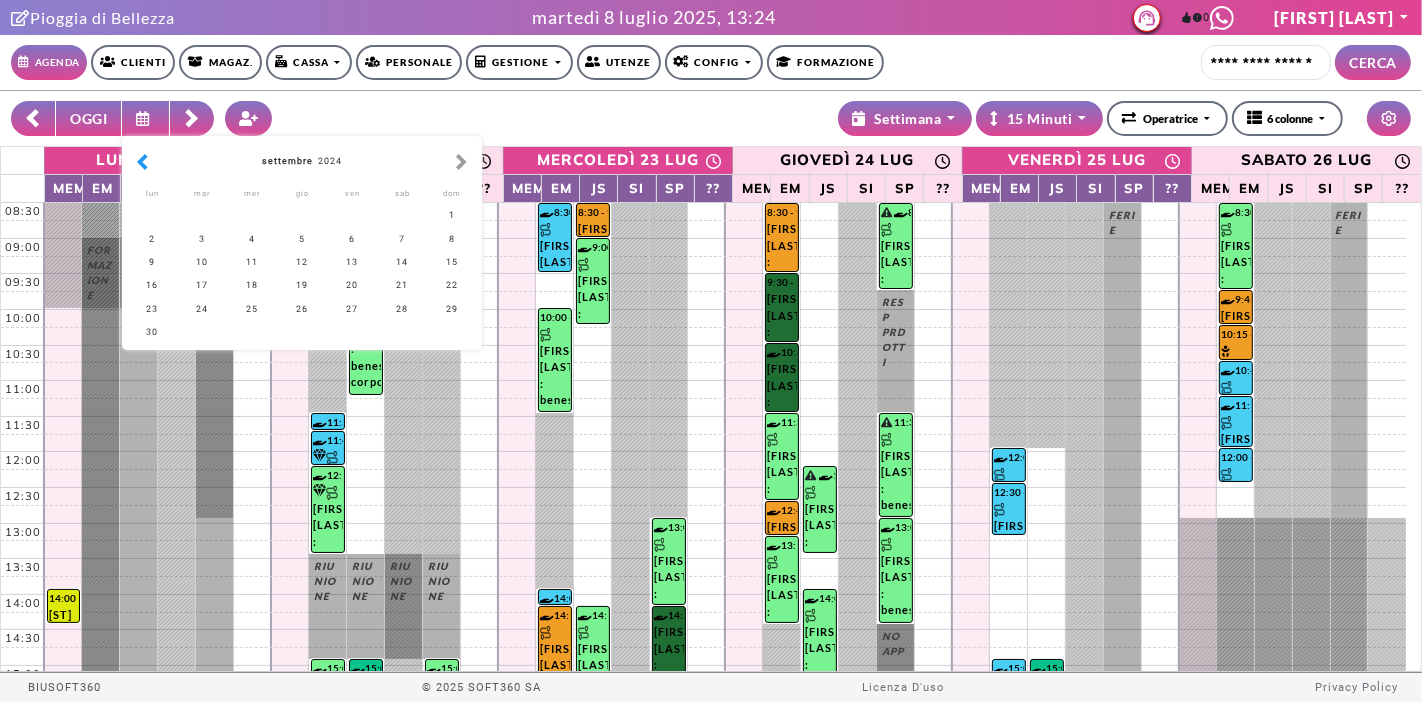 click at bounding box center (142, 162) 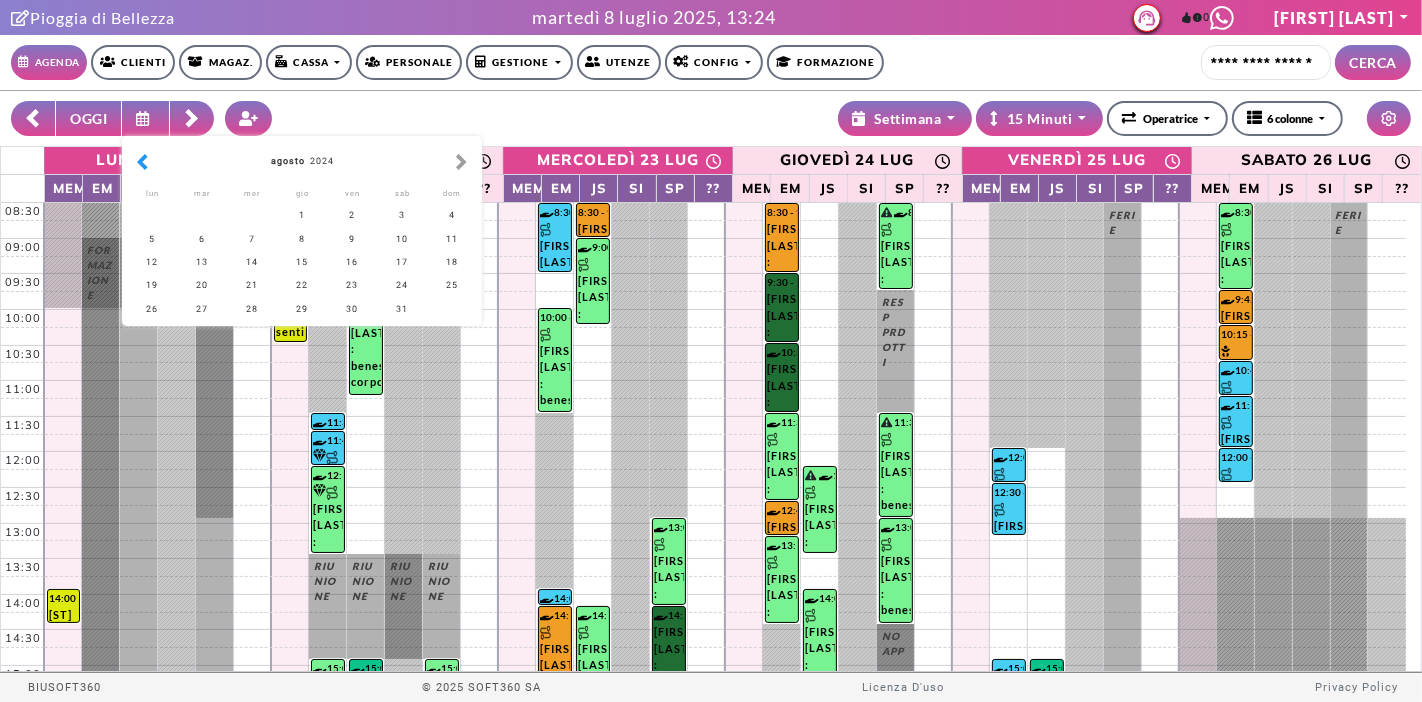 click at bounding box center [142, 162] 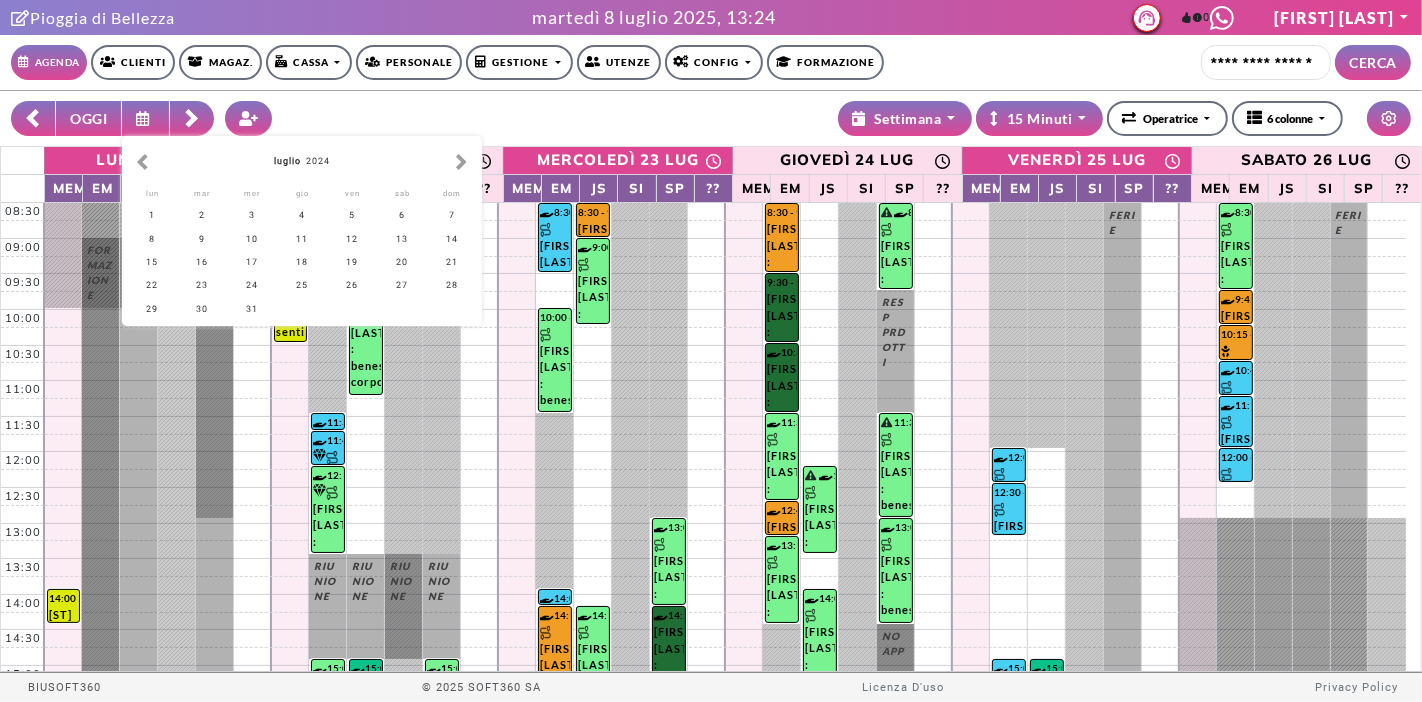 click on "1" at bounding box center (152, 215) 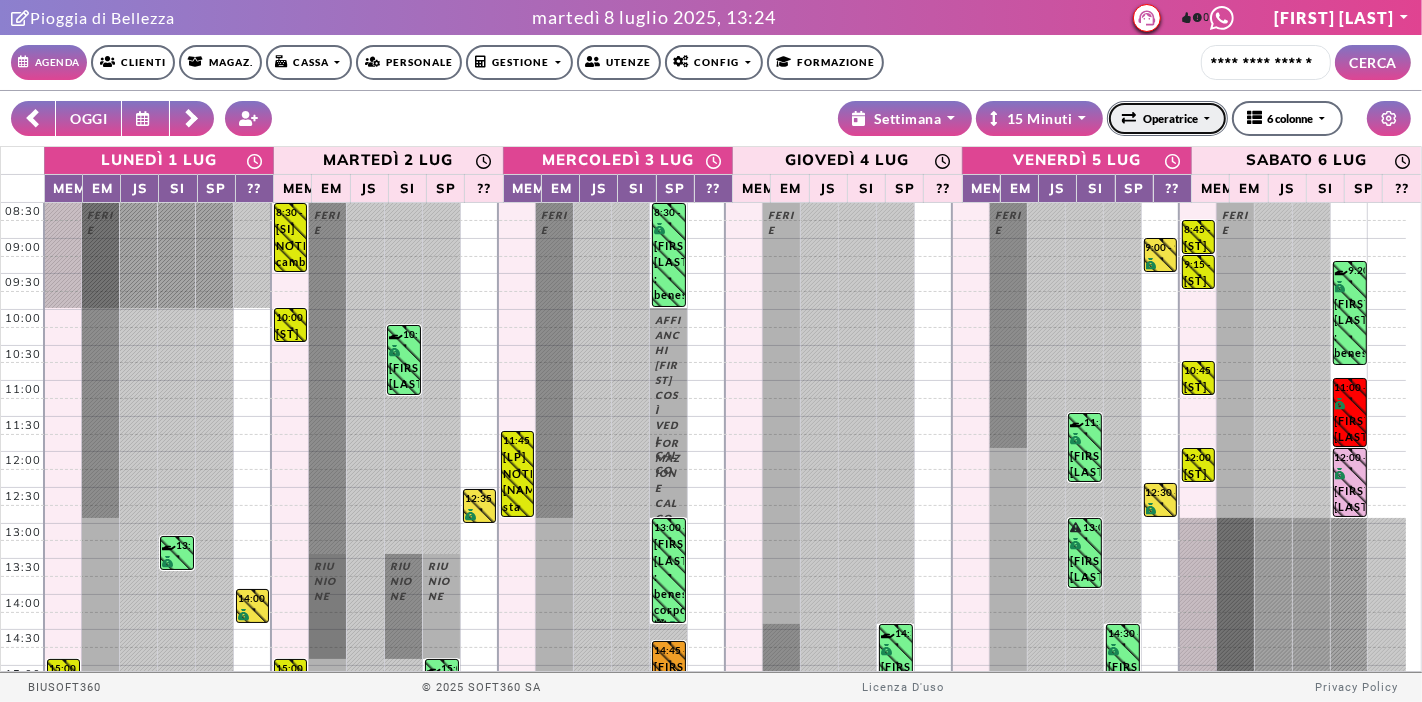 click on "Operatrice" at bounding box center [1160, 119] 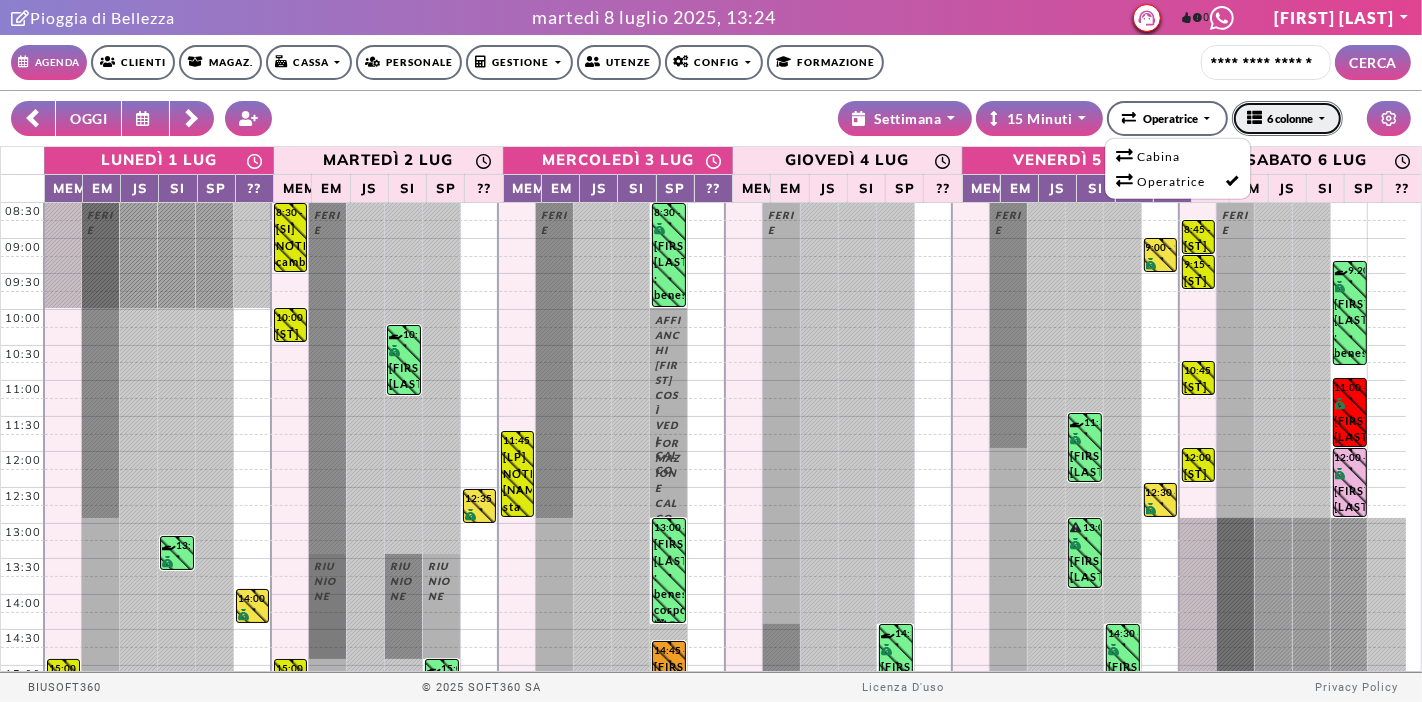 click at bounding box center [1257, 117] 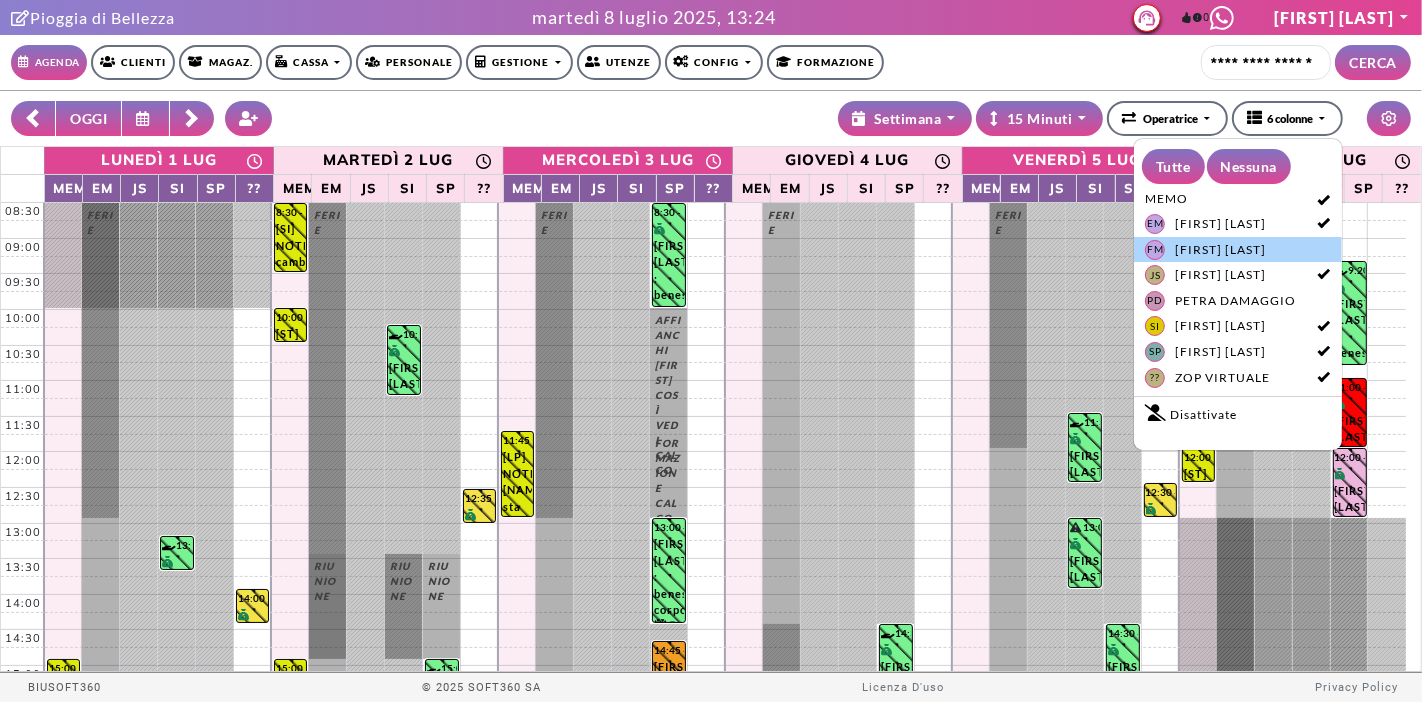 click on "FM
FILOMENA MAZZARELLA" at bounding box center [1237, 250] 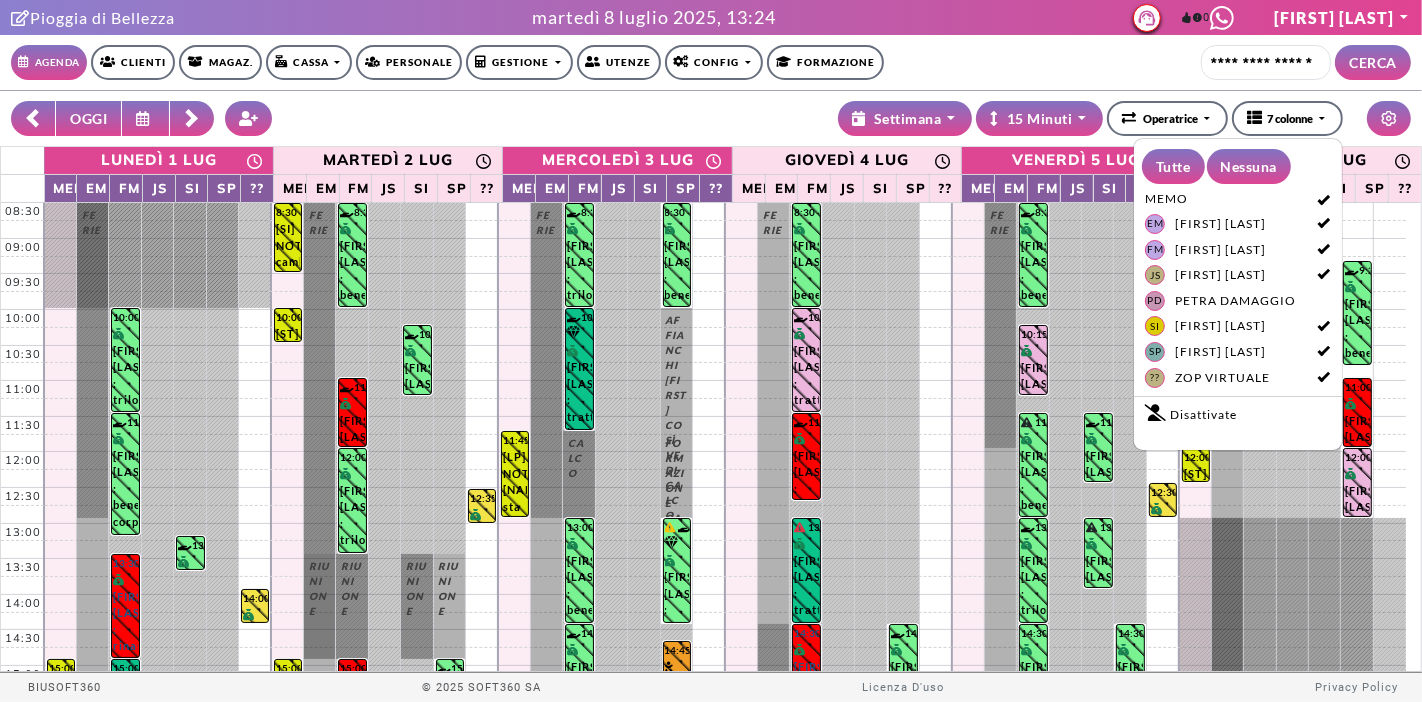 click at bounding box center [191, 115] 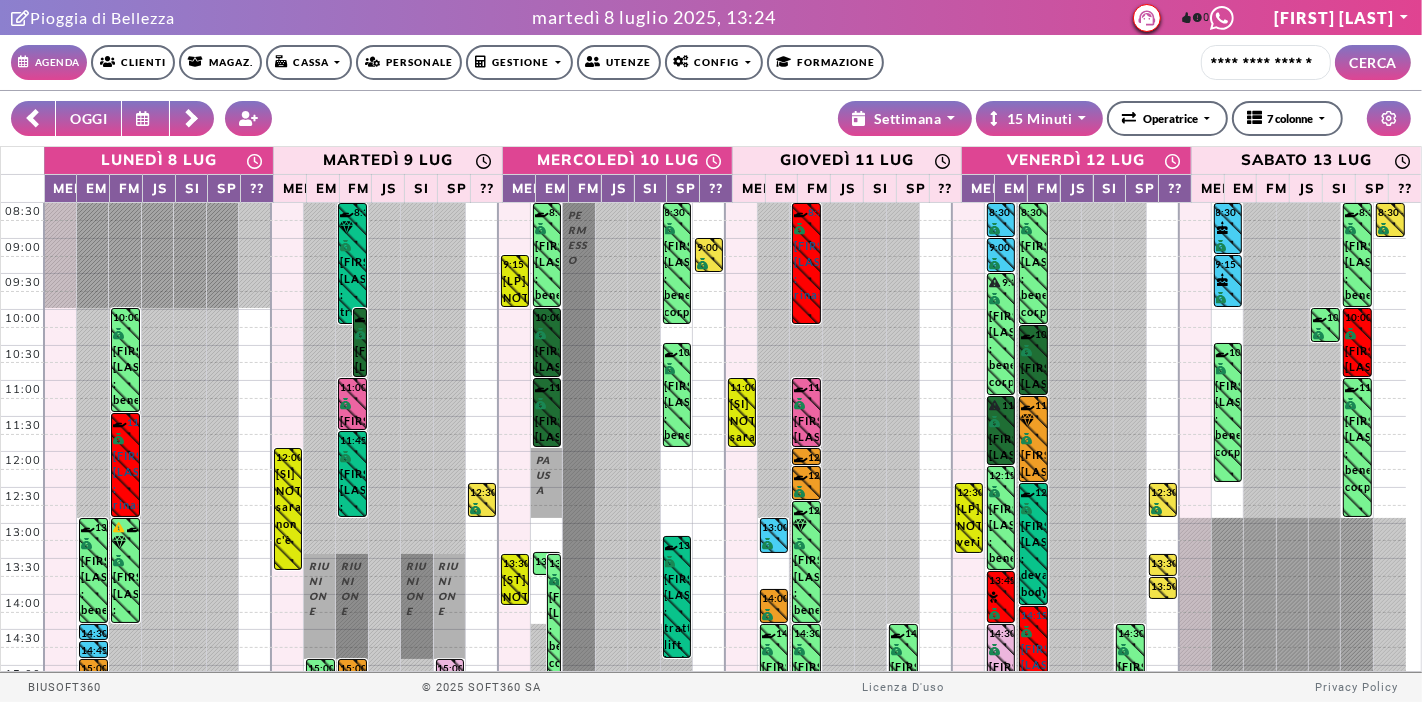 click at bounding box center (191, 115) 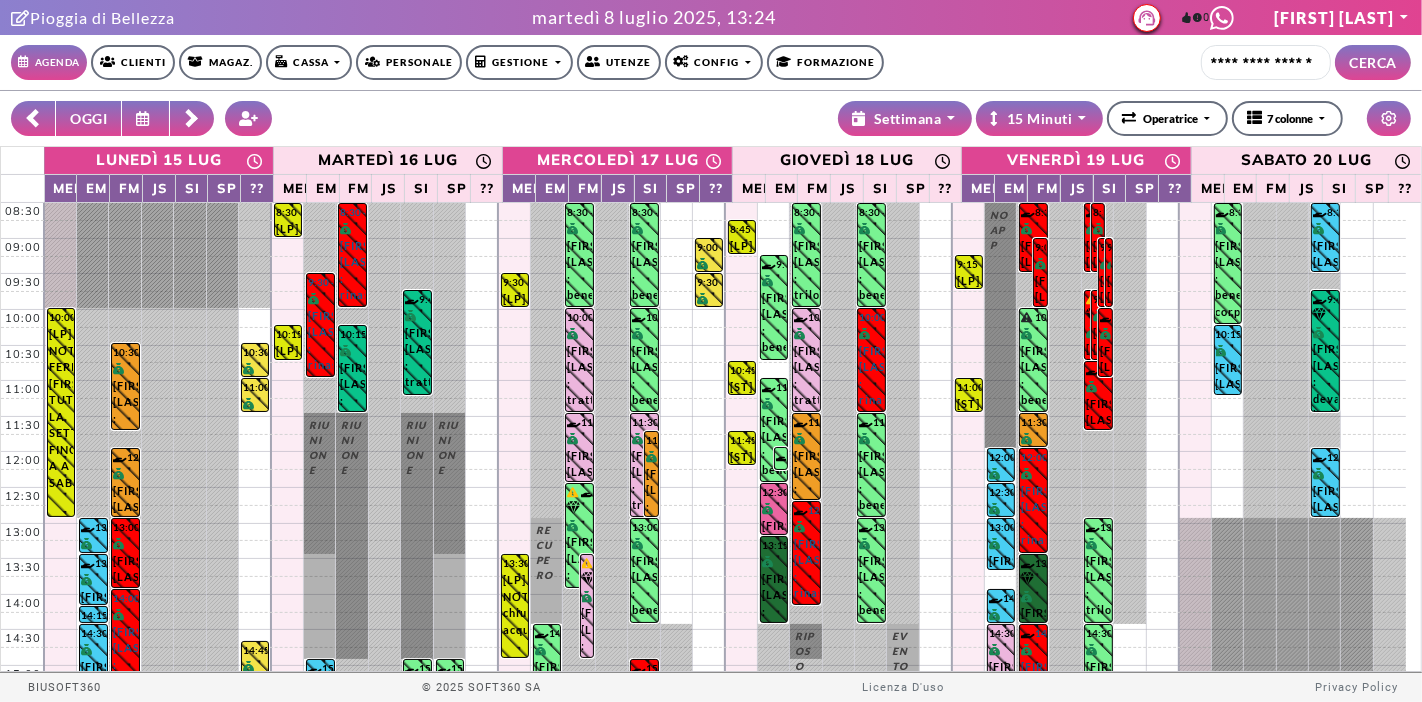 click at bounding box center [191, 115] 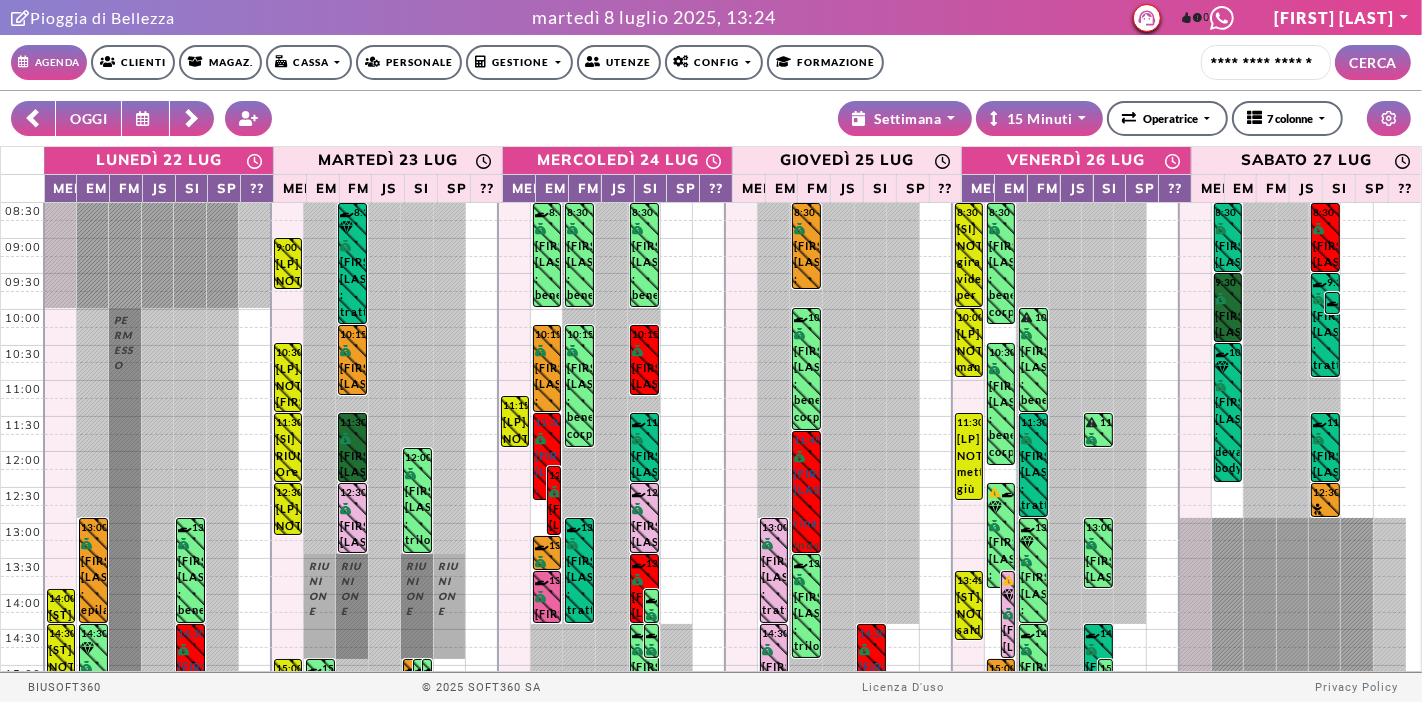 click at bounding box center (191, 115) 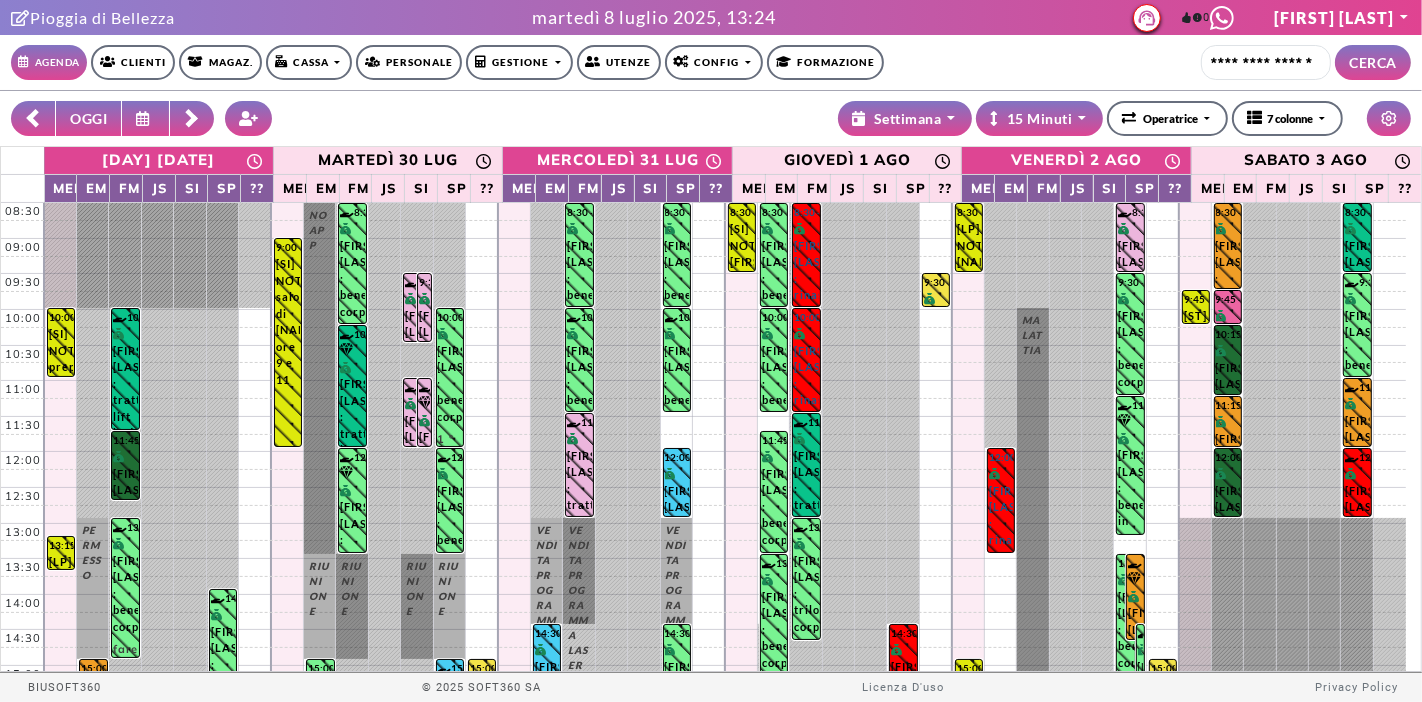 click at bounding box center [191, 115] 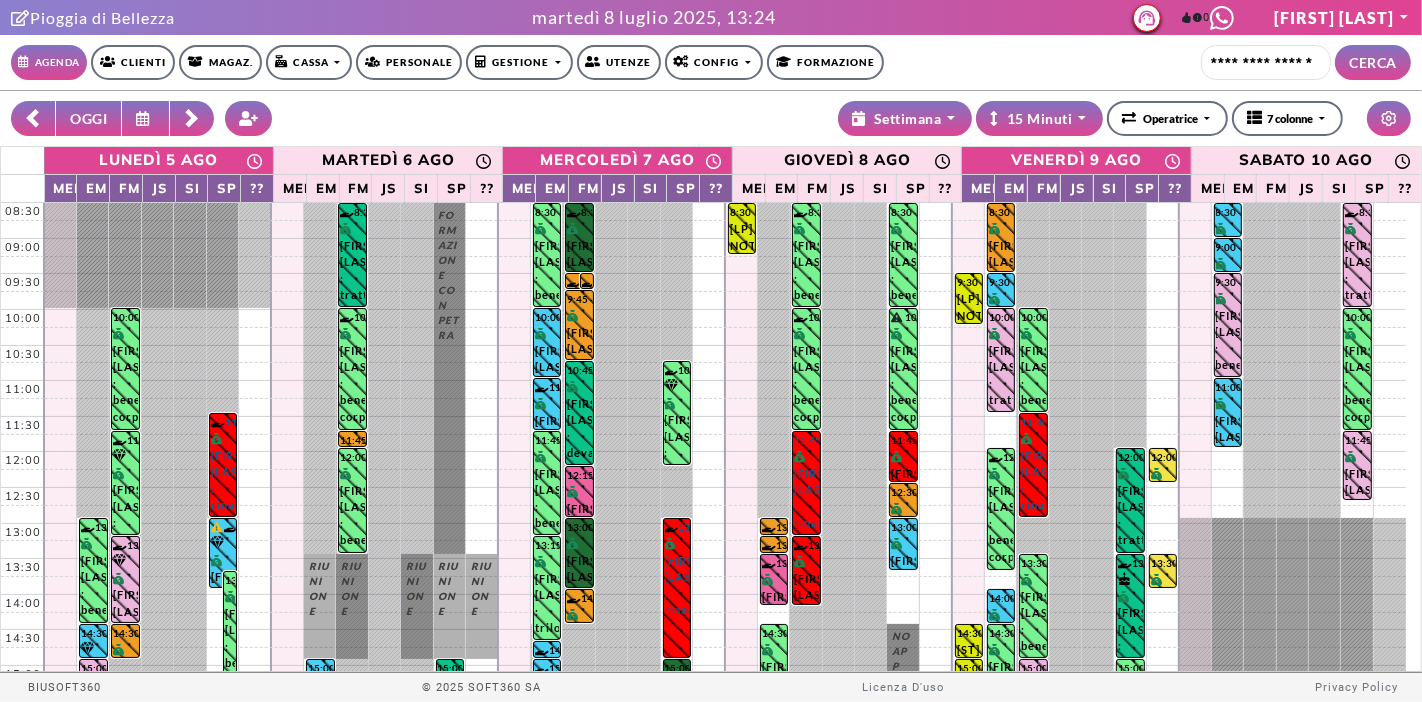click at bounding box center (33, 119) 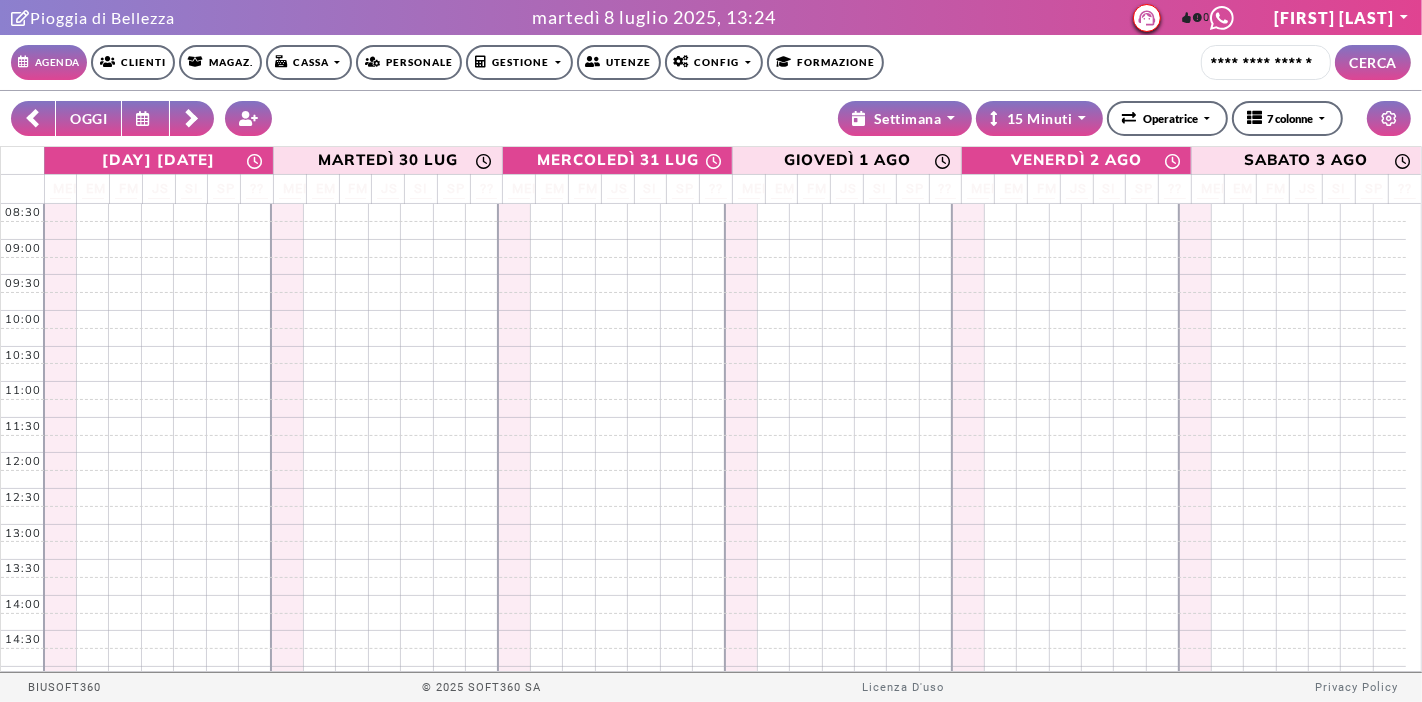 click at bounding box center [33, 119] 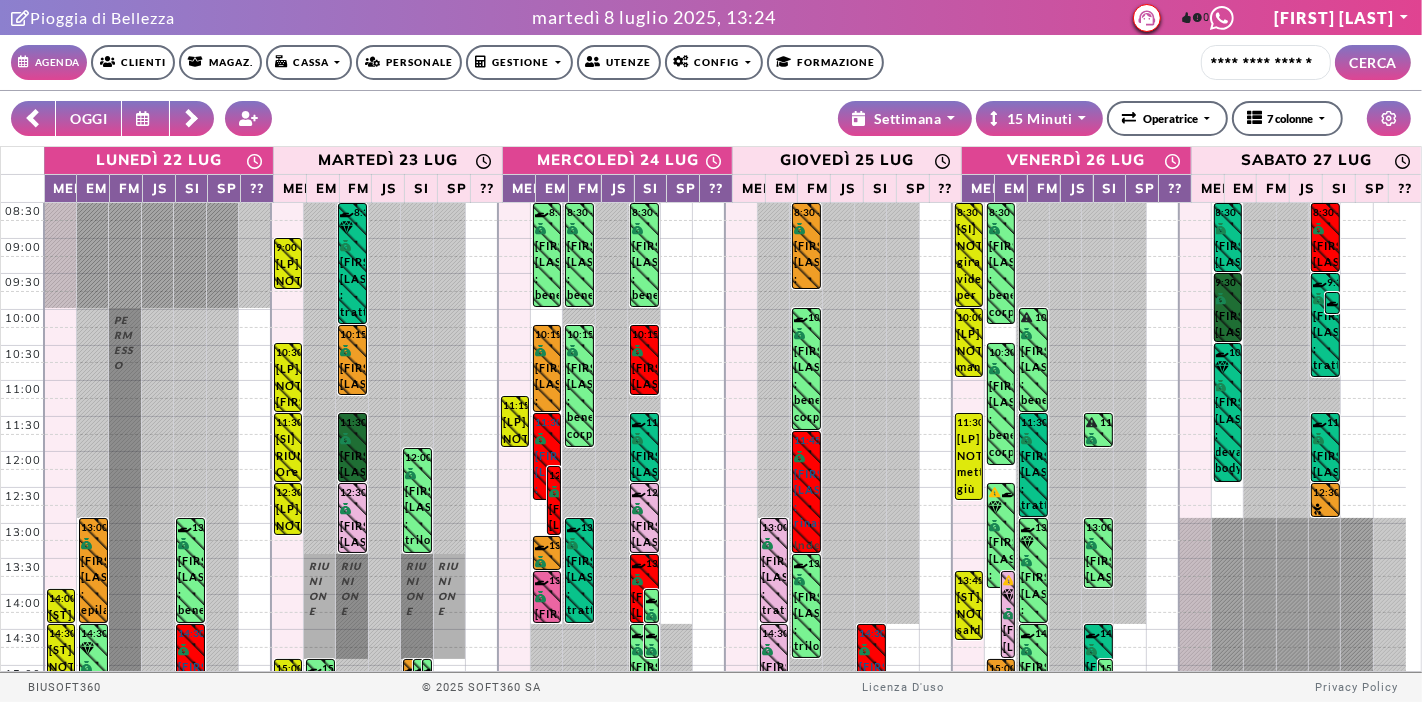 click at bounding box center [33, 118] 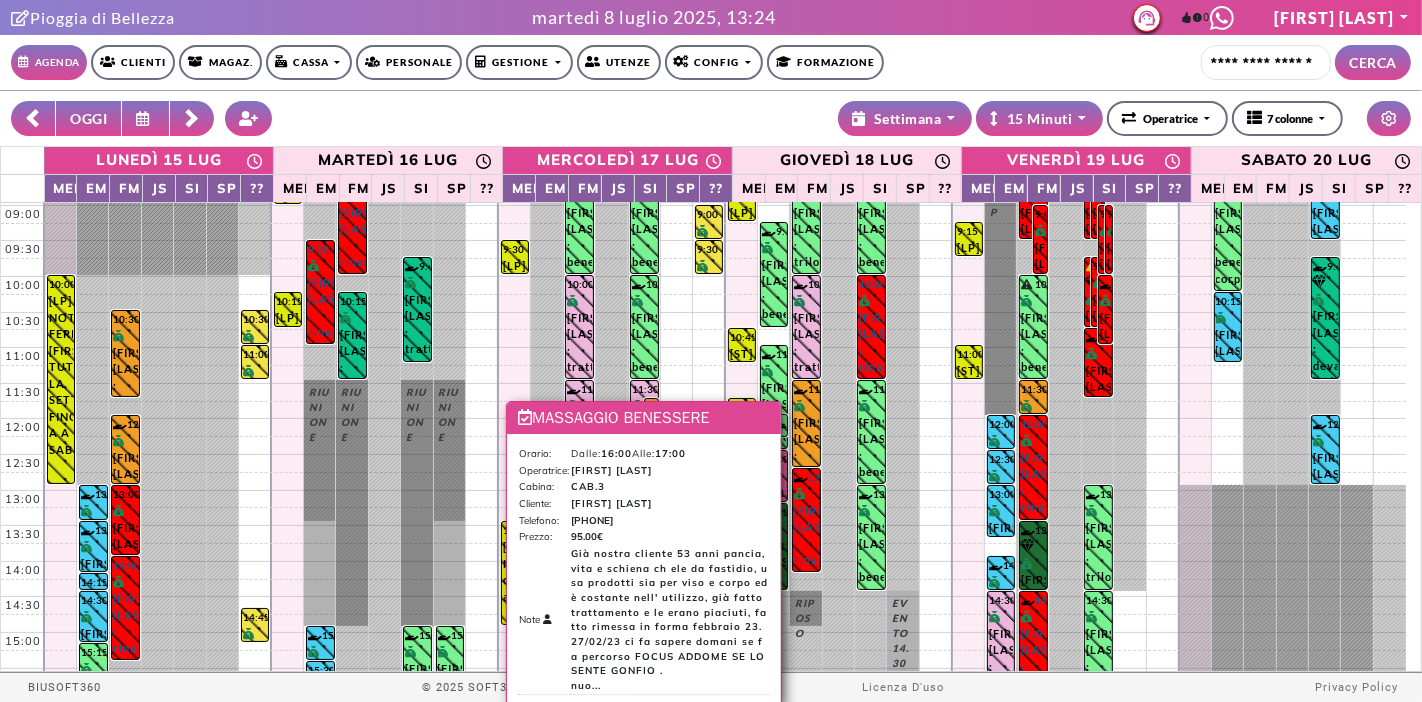 scroll, scrollTop: 0, scrollLeft: 0, axis: both 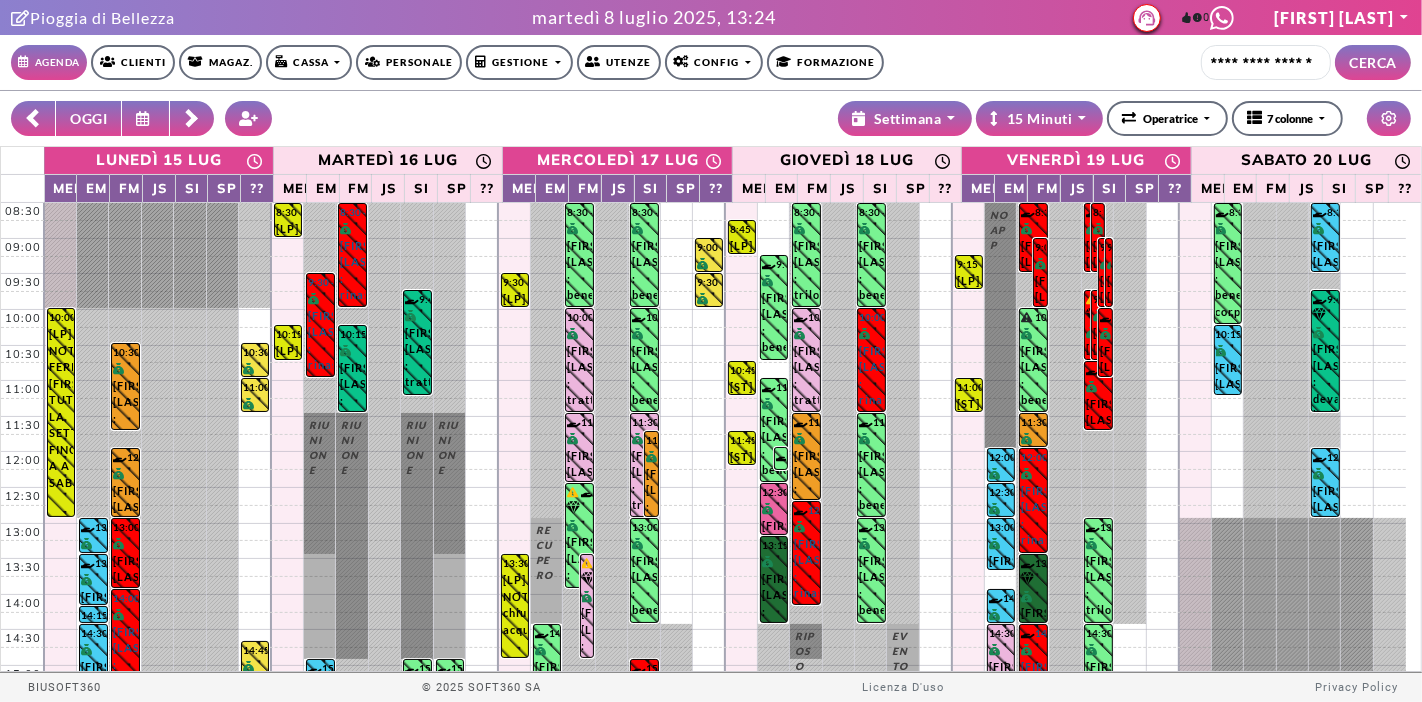 click at bounding box center [33, 118] 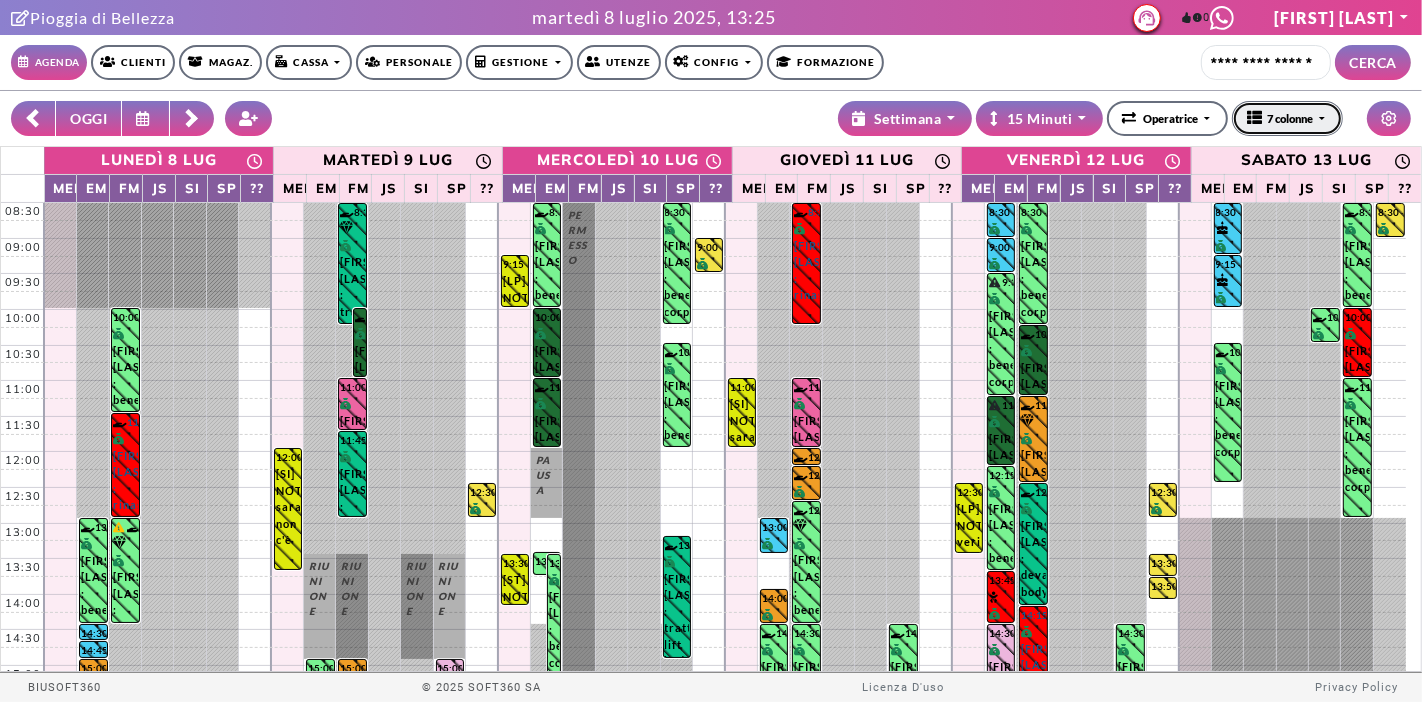 click on "7 colonne" at bounding box center (1160, 119) 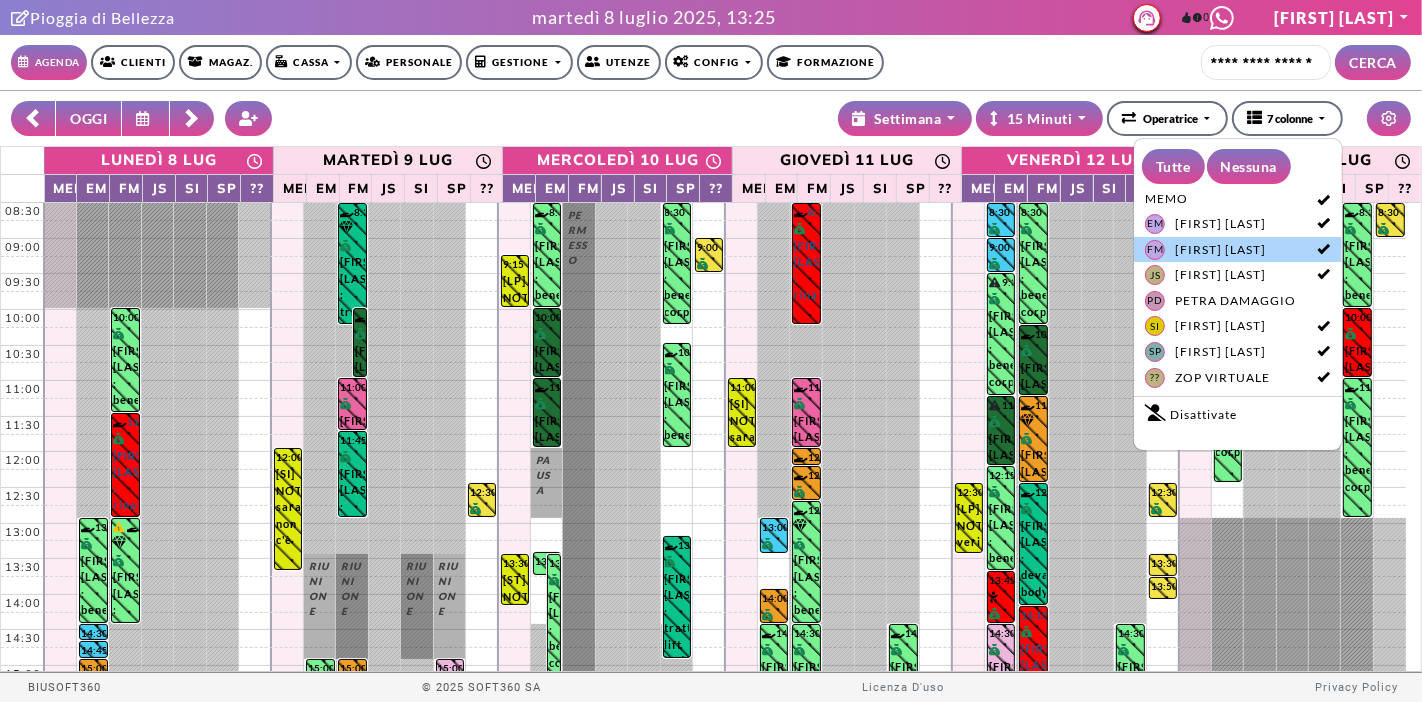 click on "FILOMENA MAZZARELLA" at bounding box center [1220, 250] 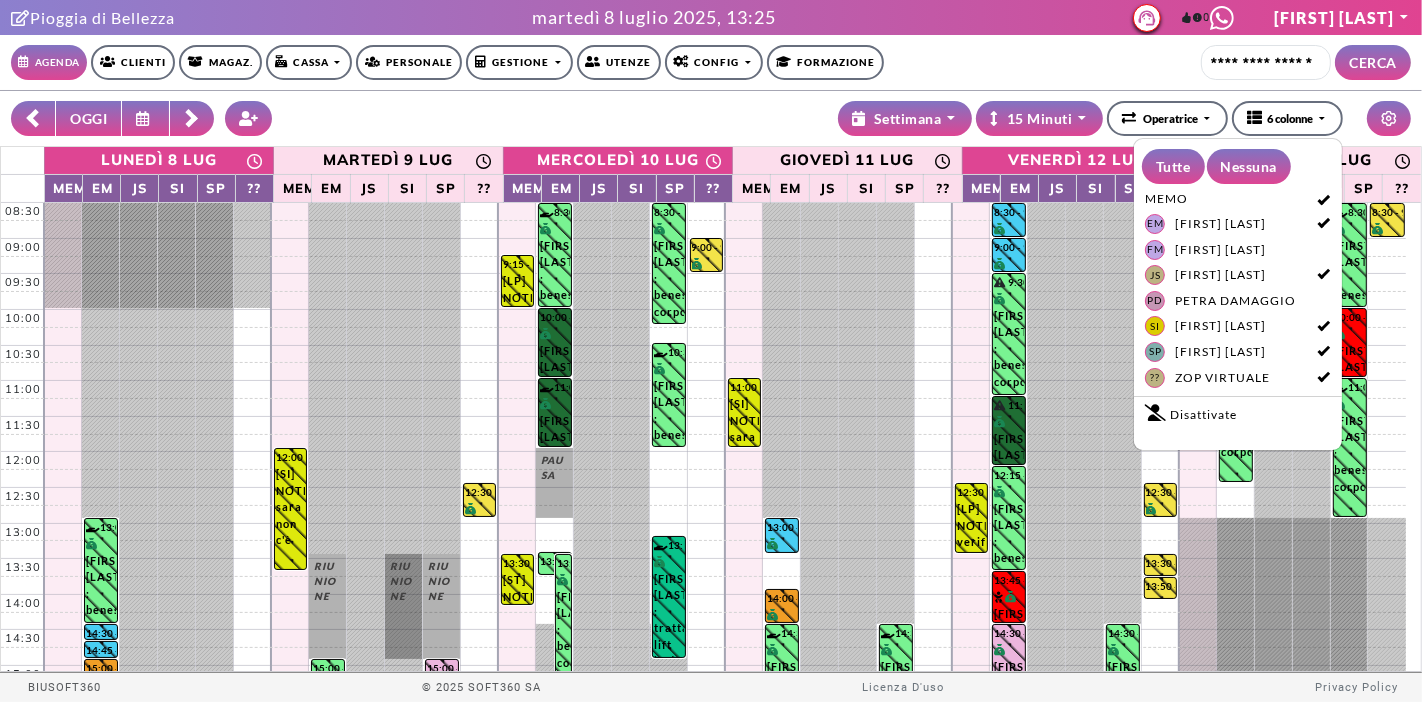 click on "OGGI" at bounding box center (88, 118) 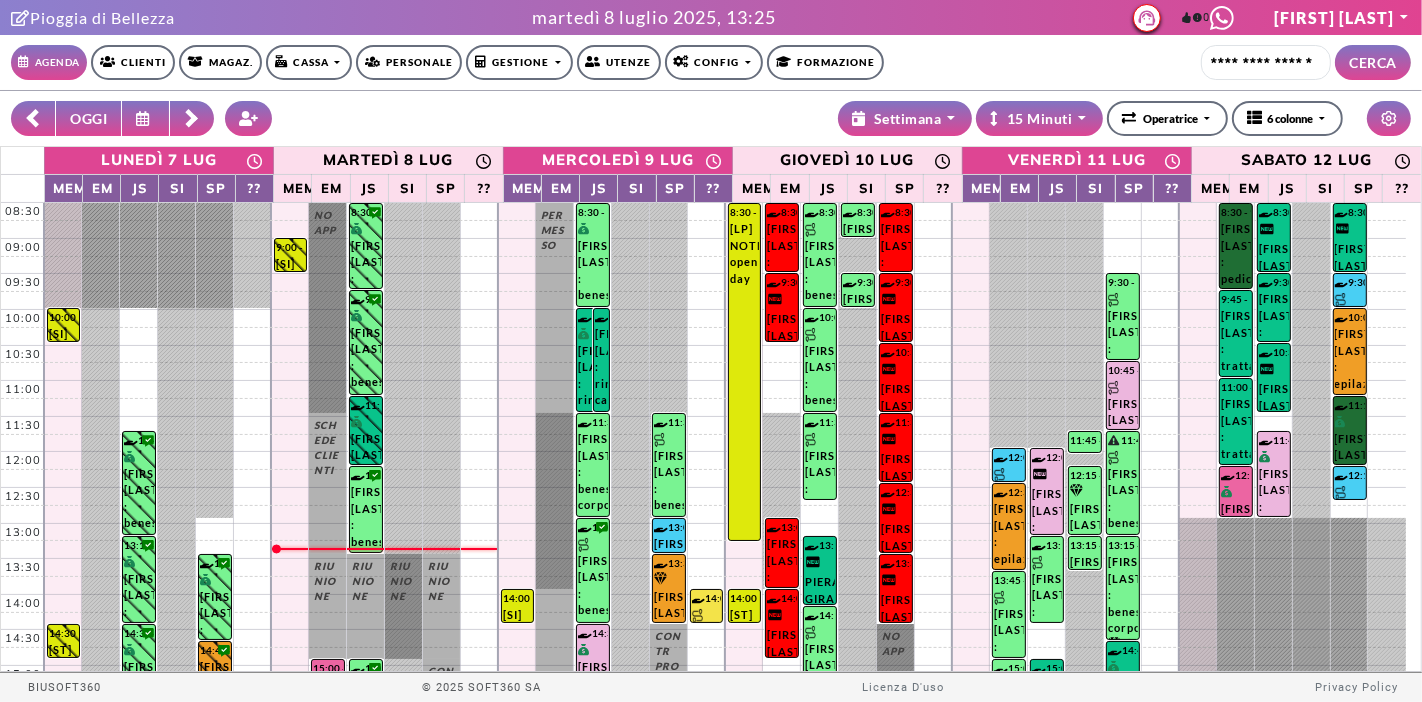 click on "Gestione" at bounding box center (309, 62) 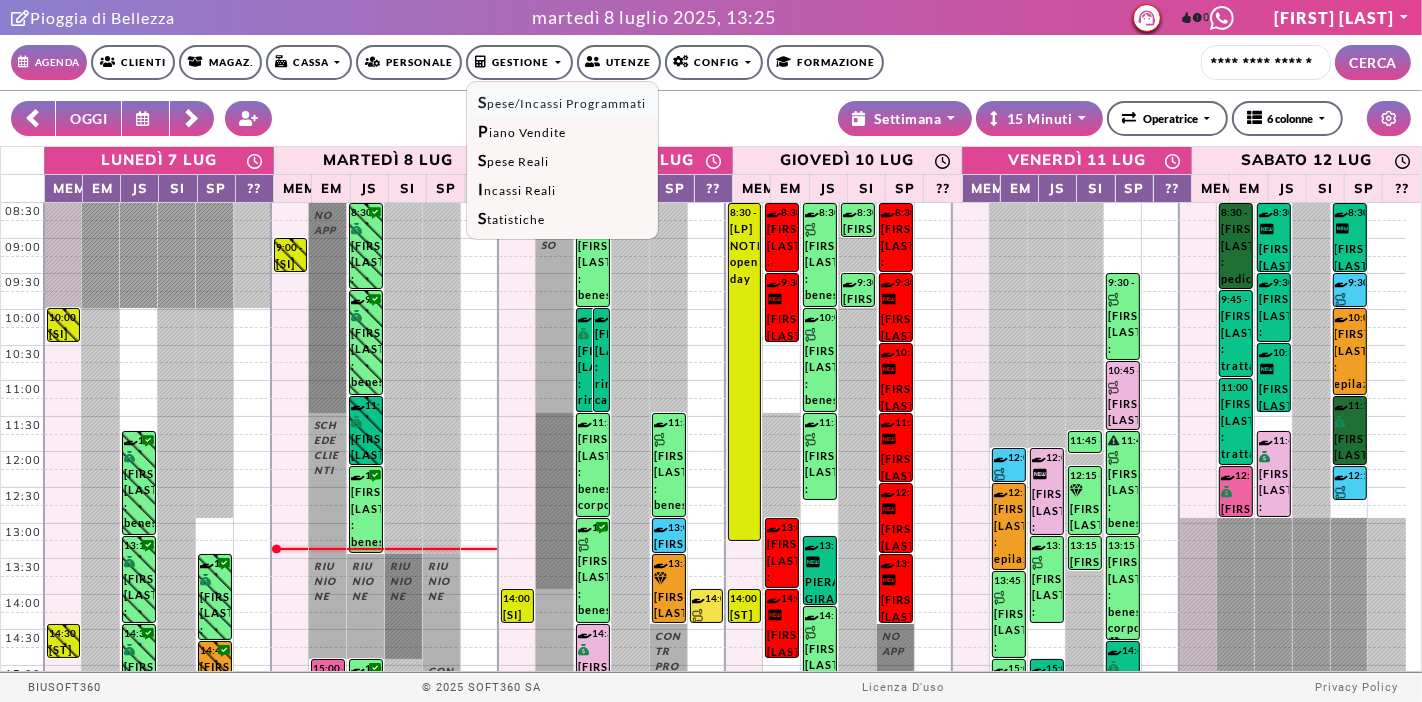 click on "Spese/Incassi Programmati" at bounding box center (562, 102) 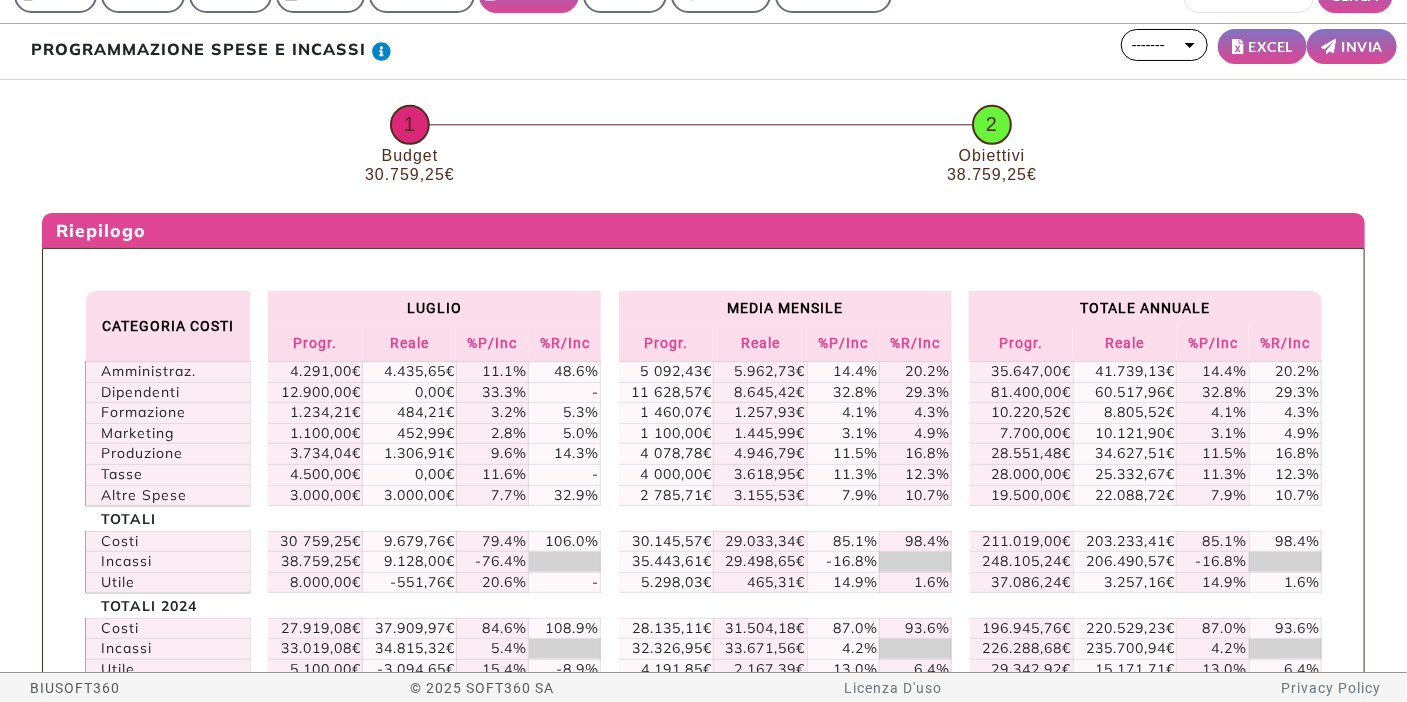 scroll, scrollTop: 120, scrollLeft: 0, axis: vertical 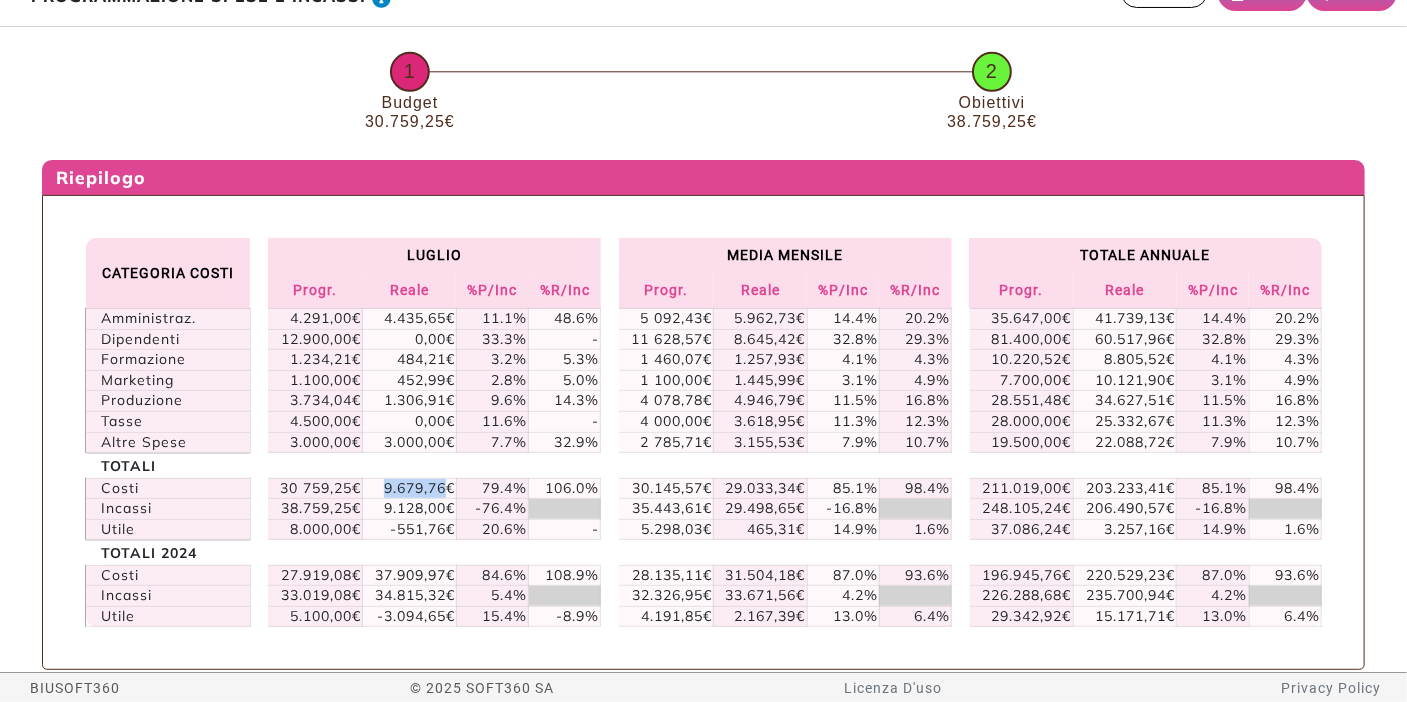 drag, startPoint x: 382, startPoint y: 470, endPoint x: 448, endPoint y: 475, distance: 66.189125 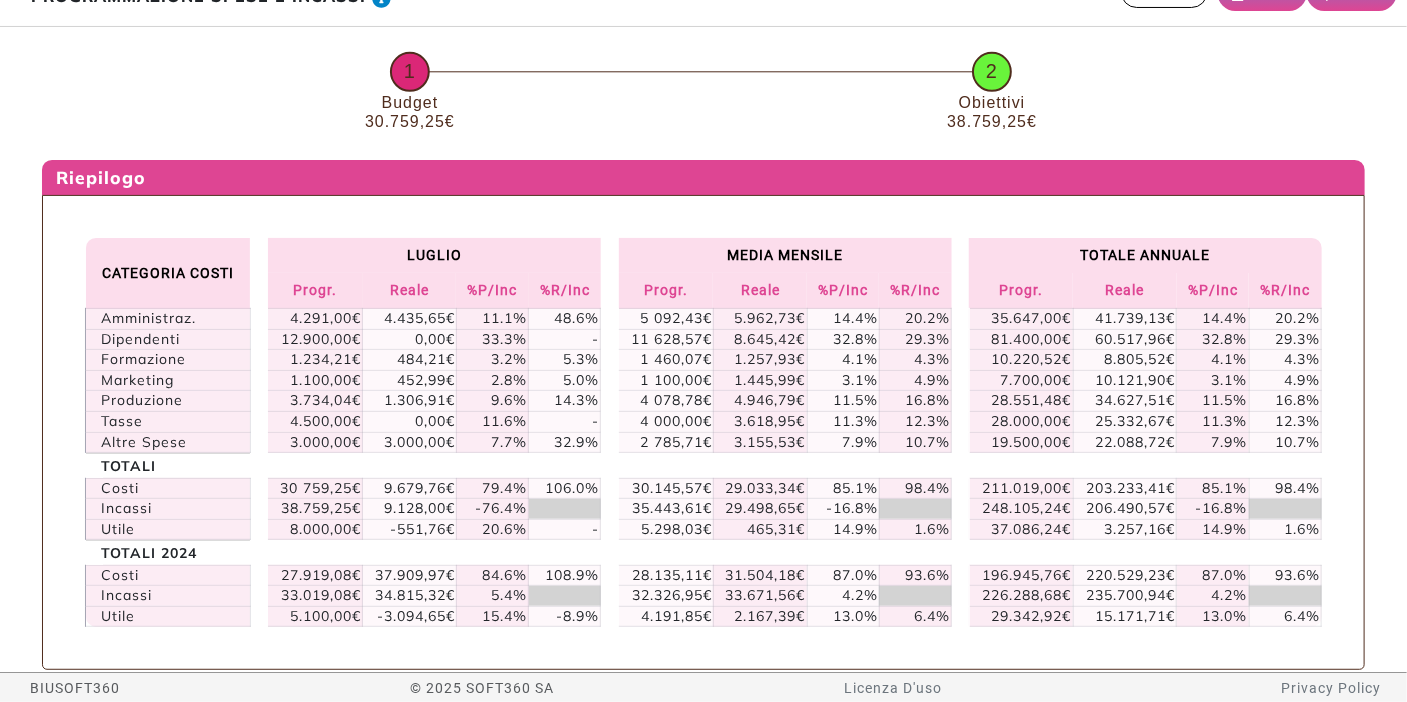 click on "-551,76€" at bounding box center [410, 529] 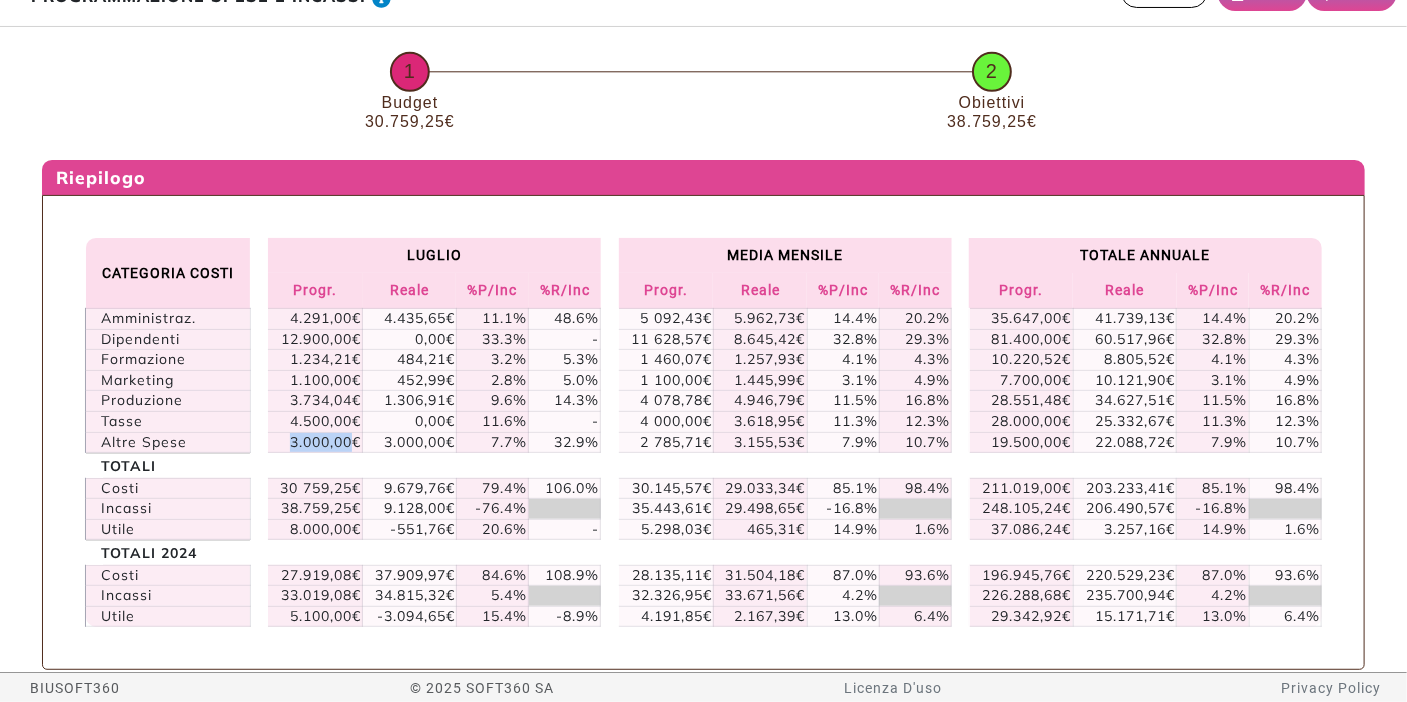 drag, startPoint x: 290, startPoint y: 429, endPoint x: 349, endPoint y: 434, distance: 59.211487 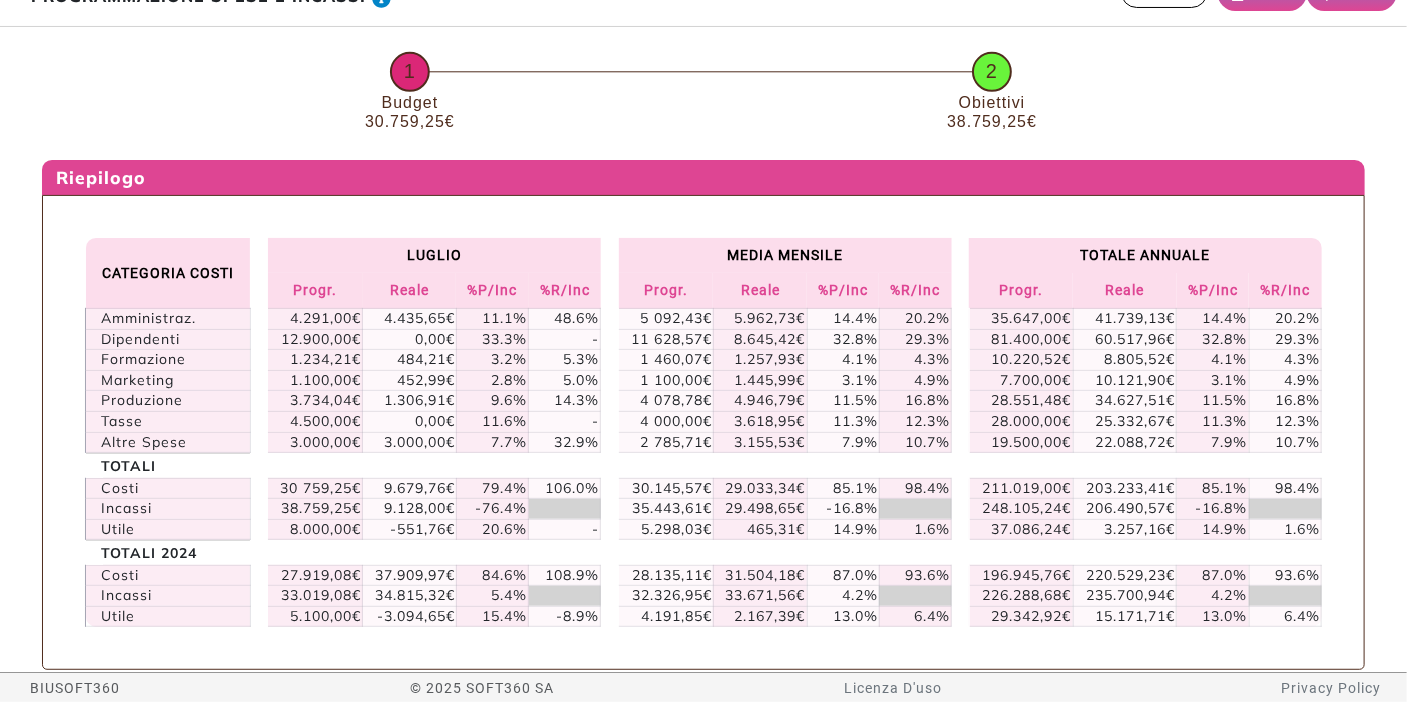 click on "3.000,00€" at bounding box center [410, 319] 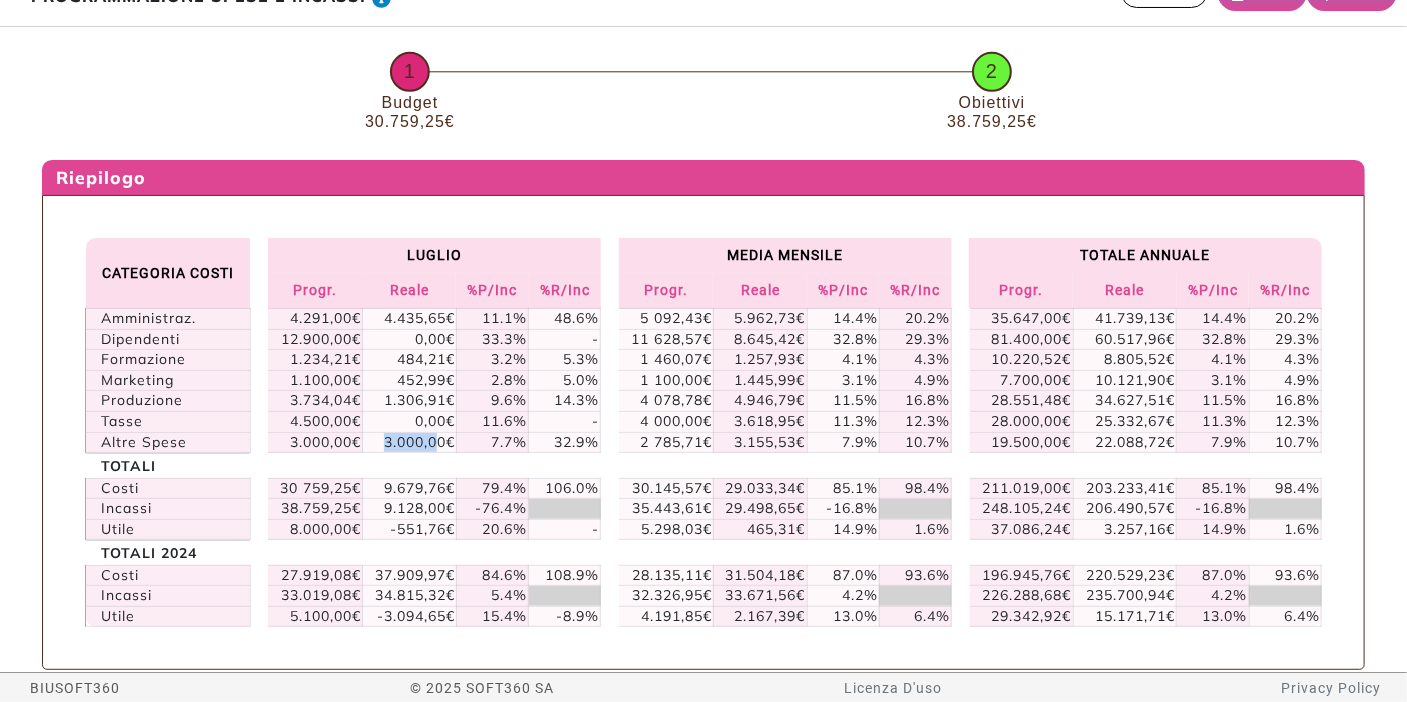 drag, startPoint x: 383, startPoint y: 423, endPoint x: 437, endPoint y: 426, distance: 54.08327 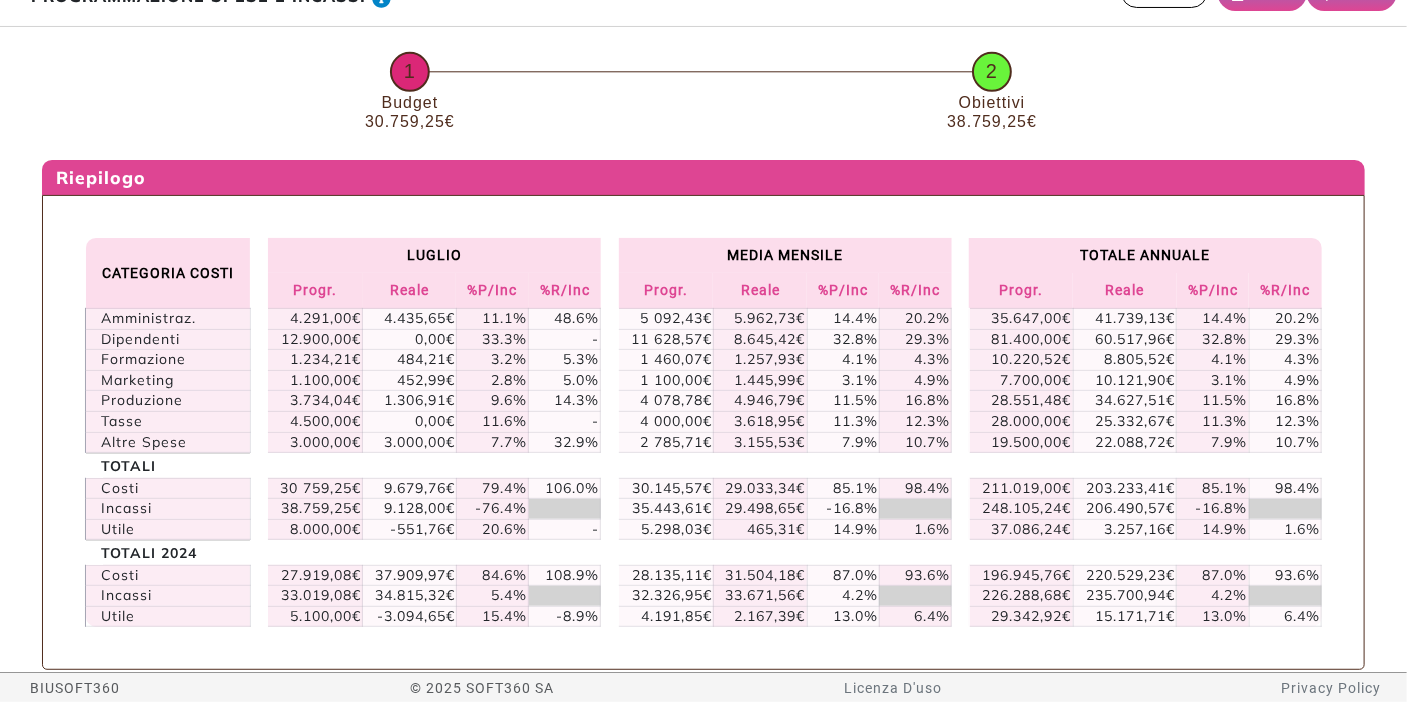 click on "CATEGORIA COSTI
LUGLIO
MEDIA MENSILE
TOTALE ANNUALE
Progr.
Reale
%P/Inc
%R/Inc
Progr.
Reale
%P/Inc
%R/Inc
Progr. Reale %P/Inc - -" at bounding box center (703, 432) 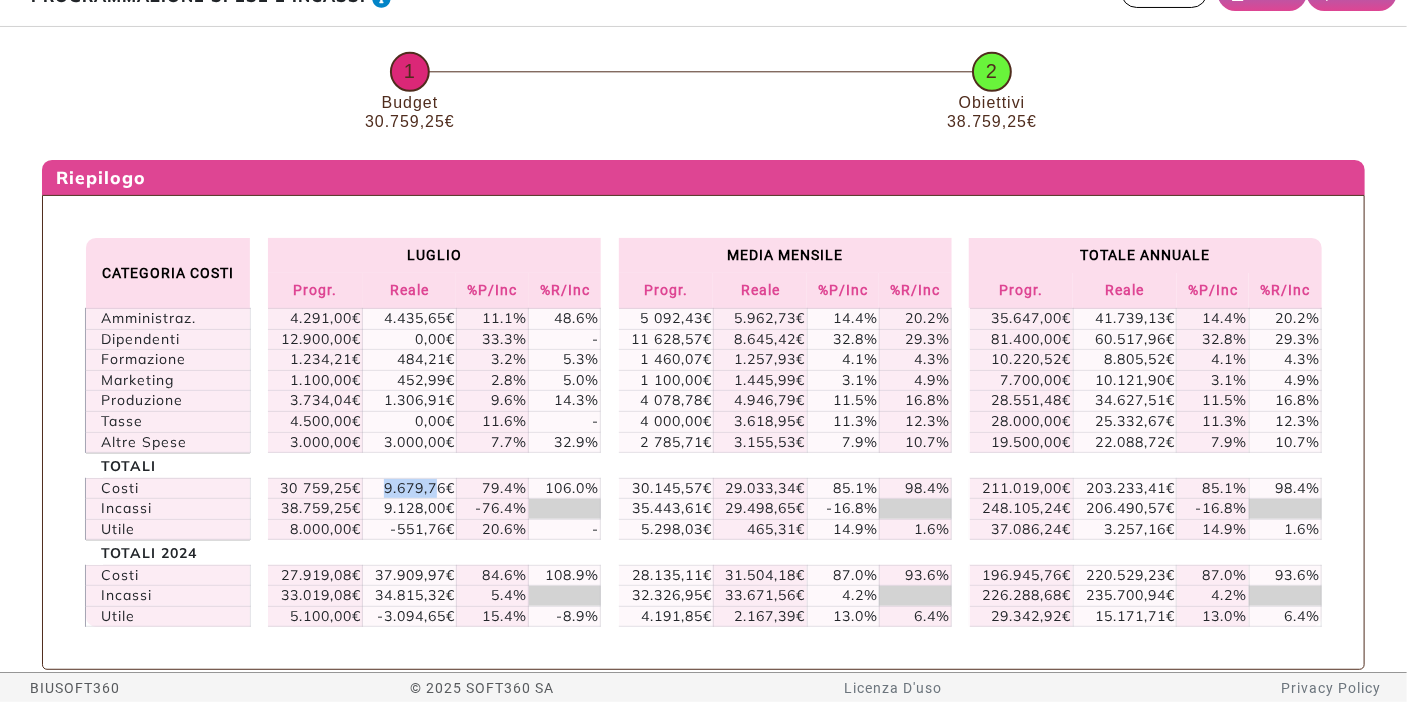 drag, startPoint x: 400, startPoint y: 467, endPoint x: 440, endPoint y: 464, distance: 40.112343 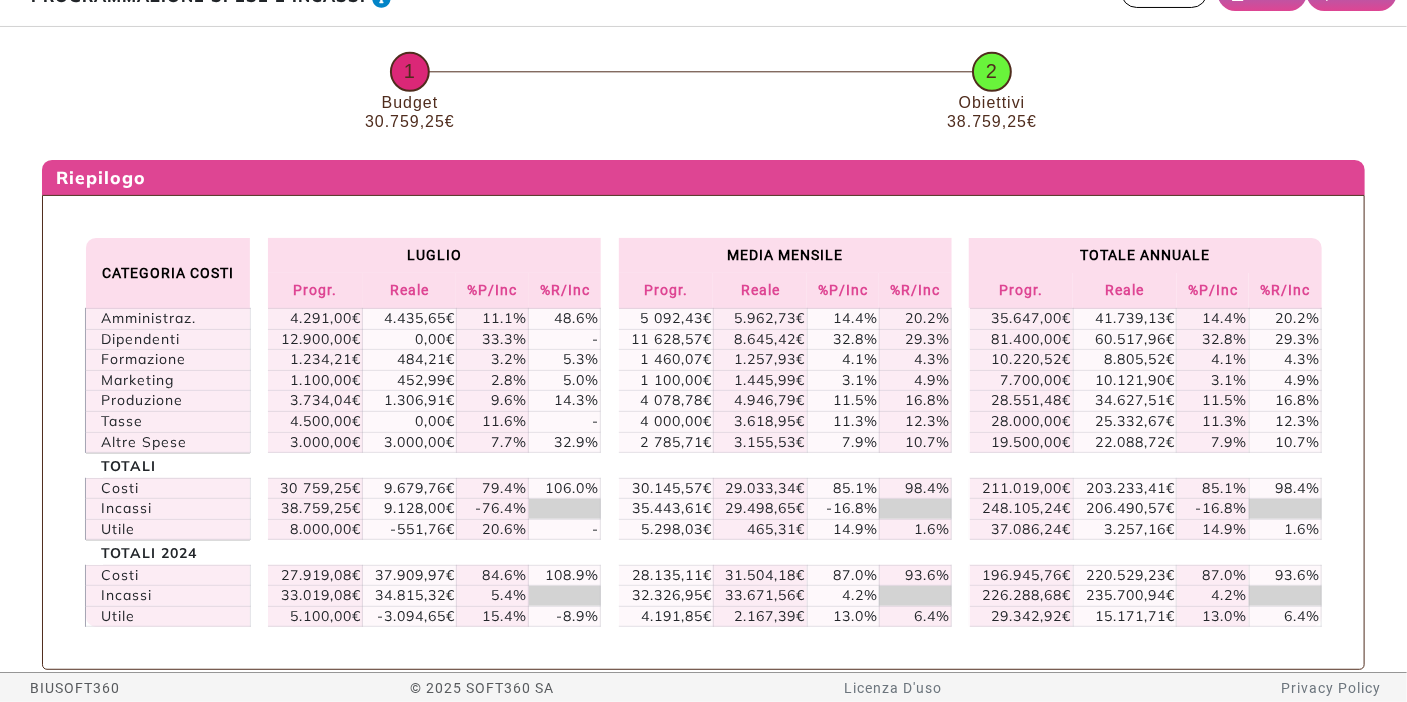 click on "CATEGORIA COSTI
LUGLIO
MEDIA MENSILE
TOTALE ANNUALE
Progr.
Reale
%P/Inc
%R/Inc
Progr.
Reale
%P/Inc
%R/Inc
Progr. Reale %P/Inc - -" at bounding box center [703, 432] 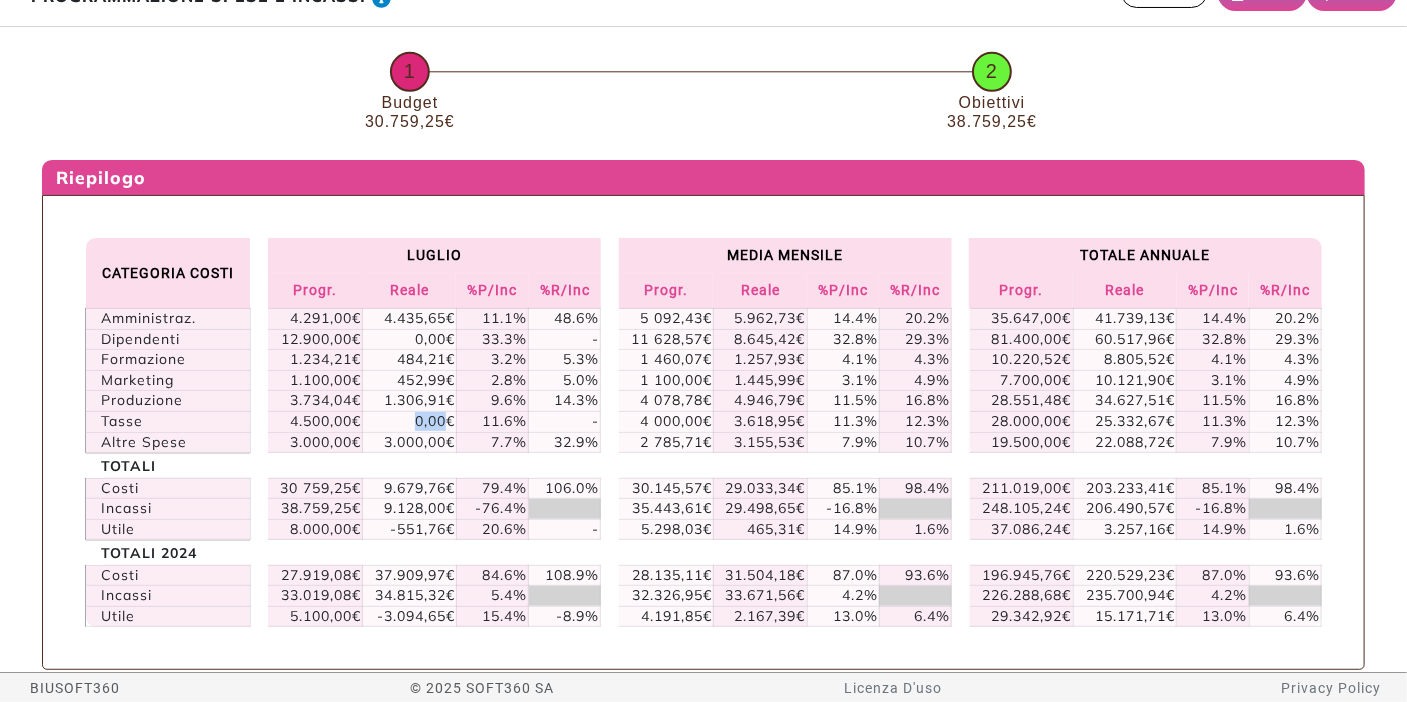 drag, startPoint x: 415, startPoint y: 407, endPoint x: 444, endPoint y: 407, distance: 29 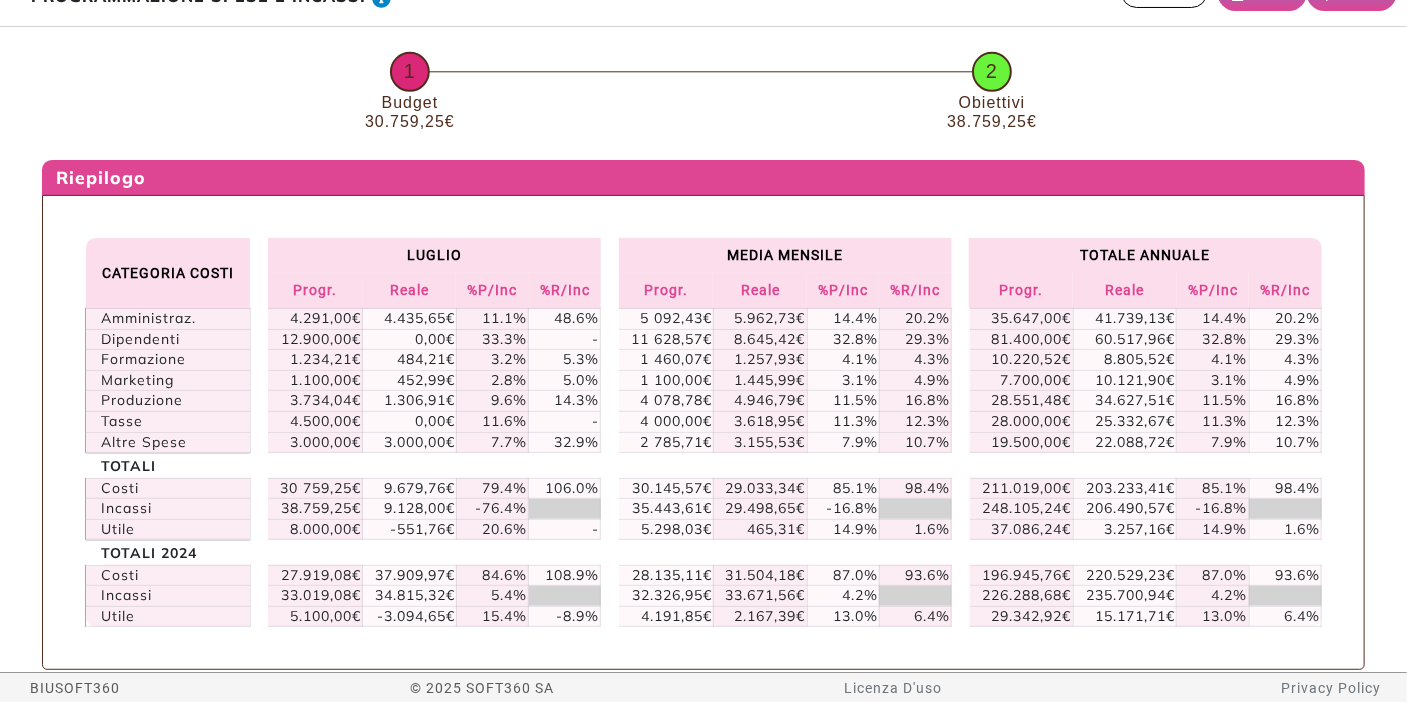 click on "CATEGORIA COSTI
LUGLIO
MEDIA MENSILE
TOTALE ANNUALE
Progr.
Reale
%P/Inc
%R/Inc
Progr.
Reale
%P/Inc
%R/Inc
Progr. Reale %P/Inc - -" at bounding box center (703, 432) 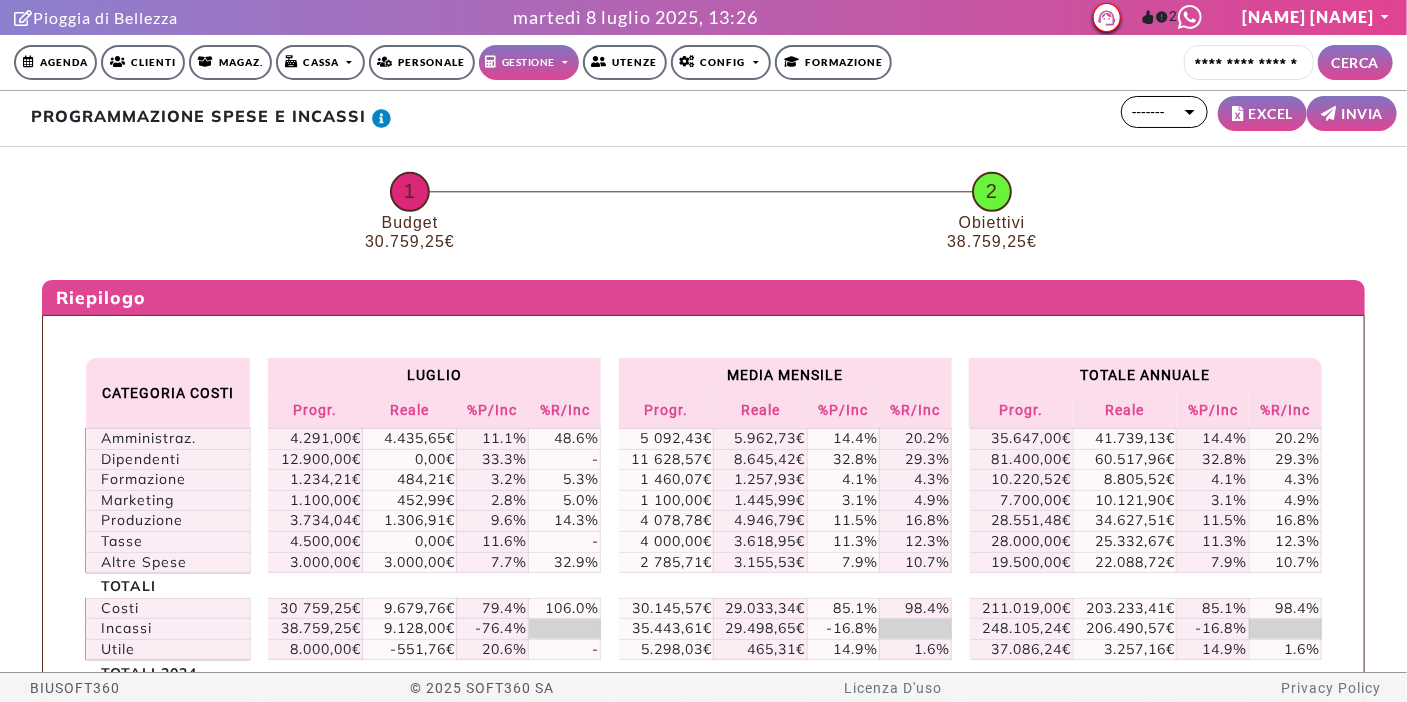 scroll, scrollTop: 0, scrollLeft: 0, axis: both 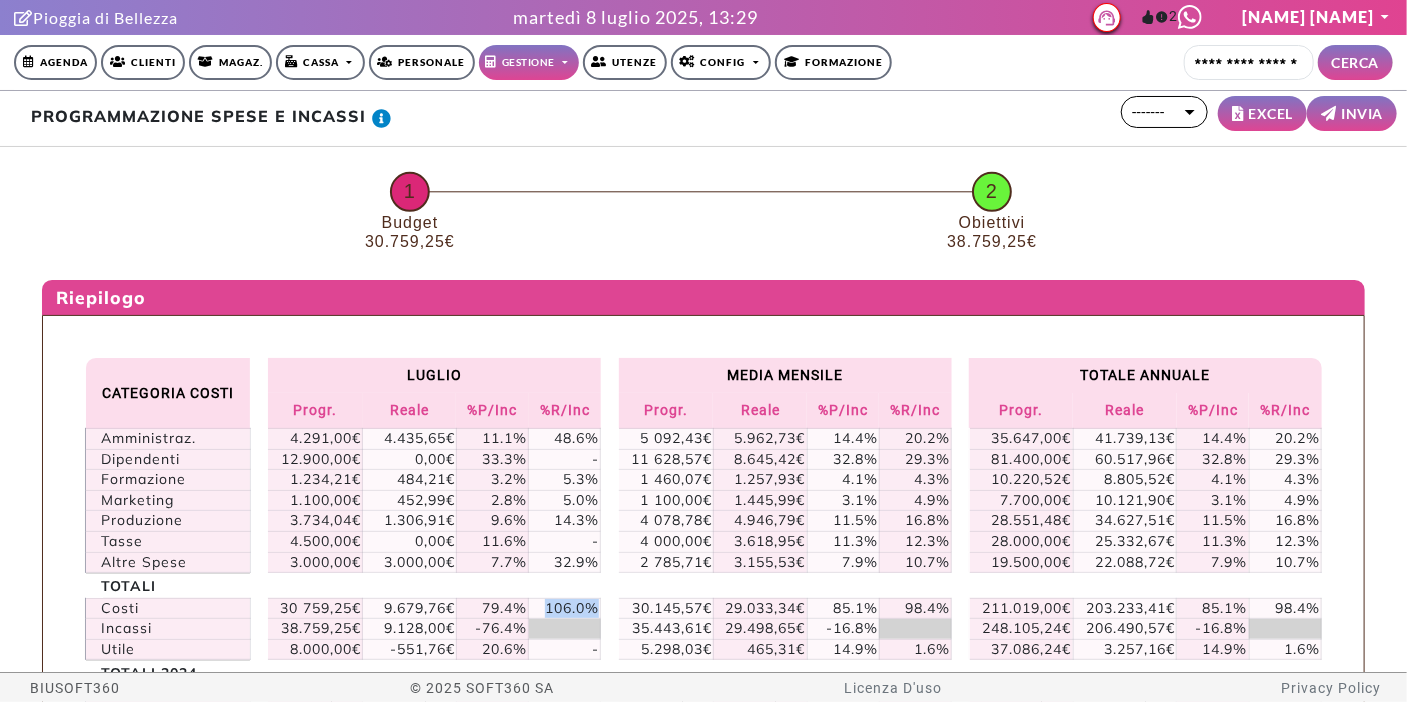 drag, startPoint x: 540, startPoint y: 589, endPoint x: 599, endPoint y: 592, distance: 59.07622 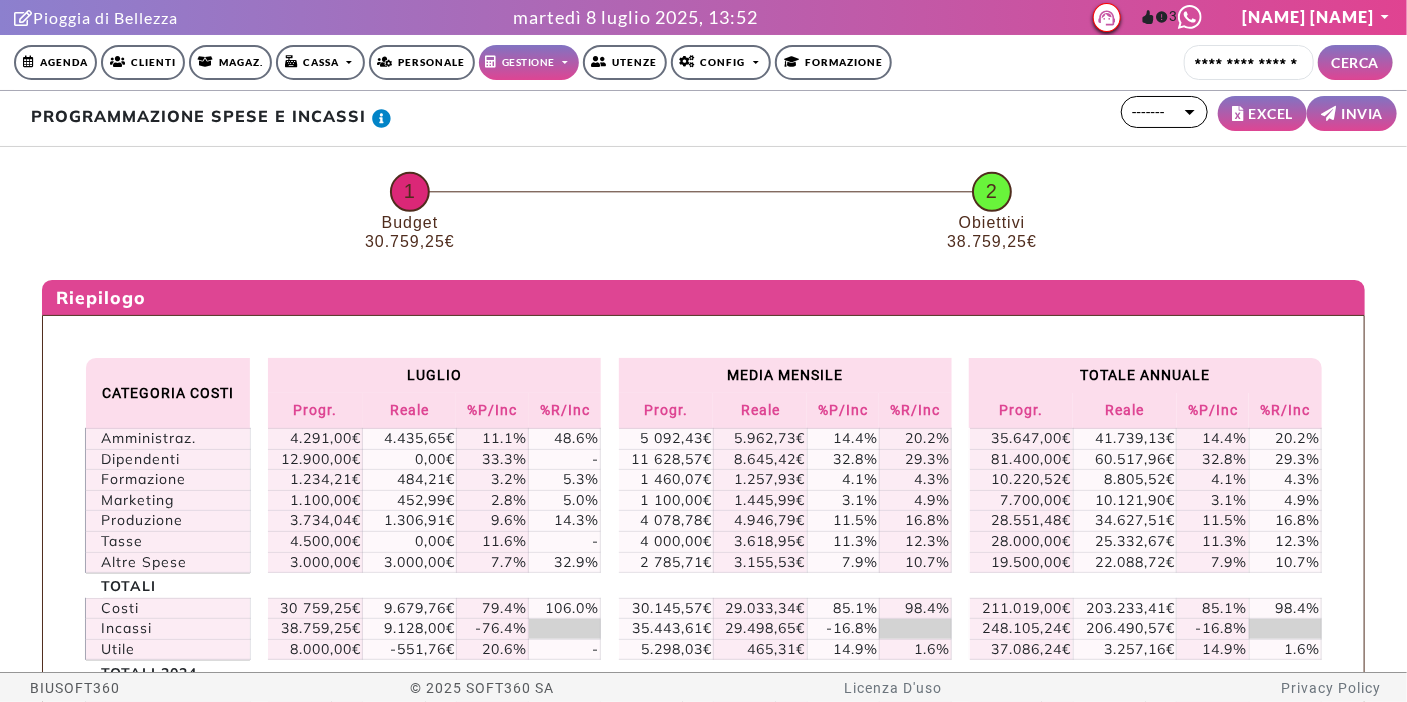 click on "Agenda" at bounding box center [55, 62] 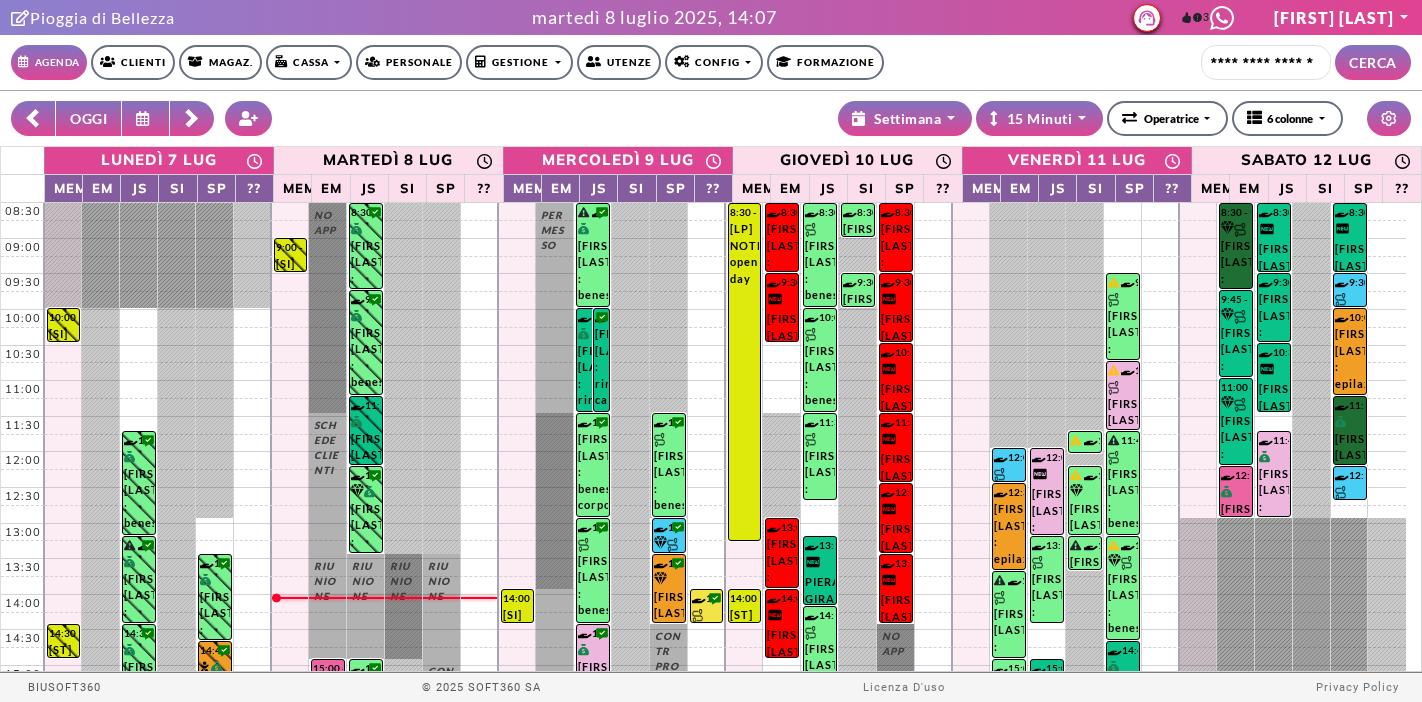 scroll, scrollTop: 0, scrollLeft: 0, axis: both 